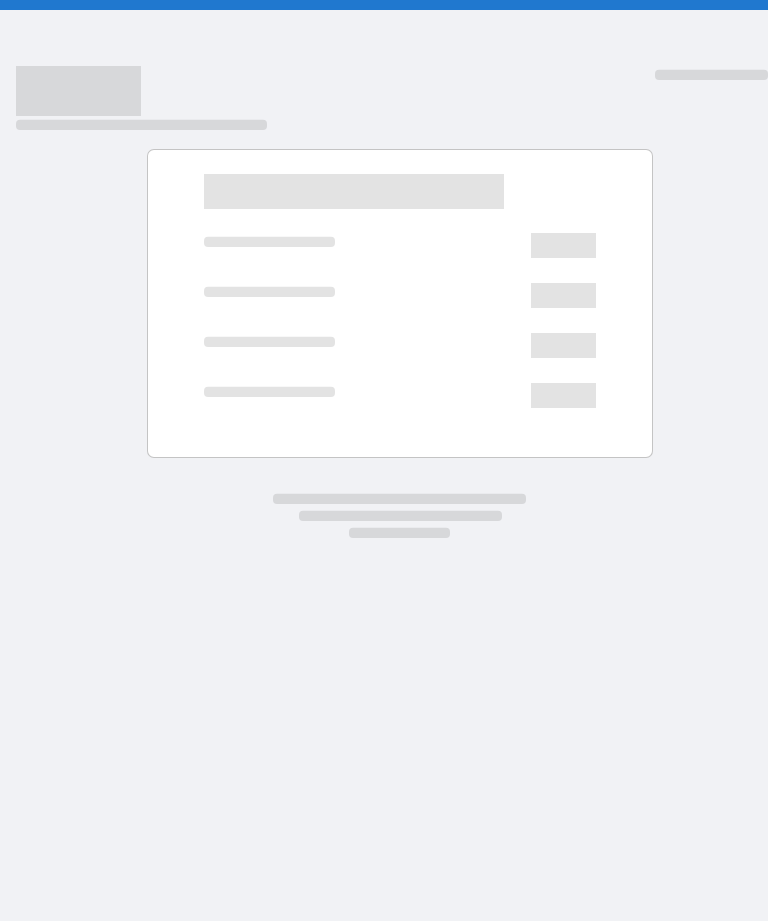 scroll, scrollTop: 0, scrollLeft: 0, axis: both 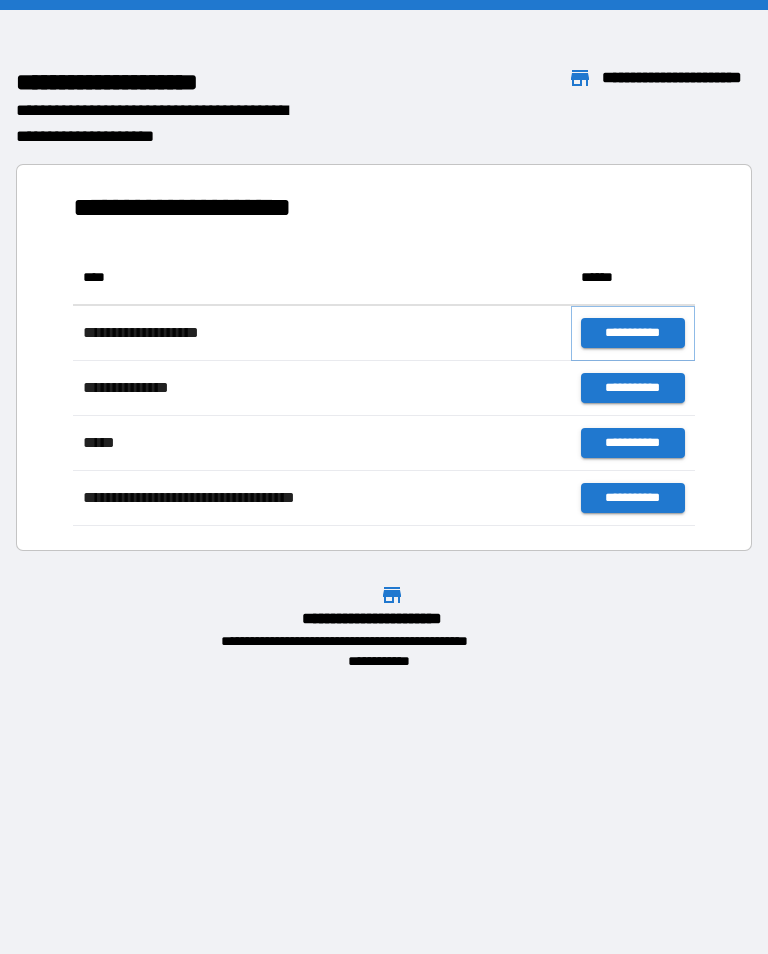click on "**********" at bounding box center (633, 333) 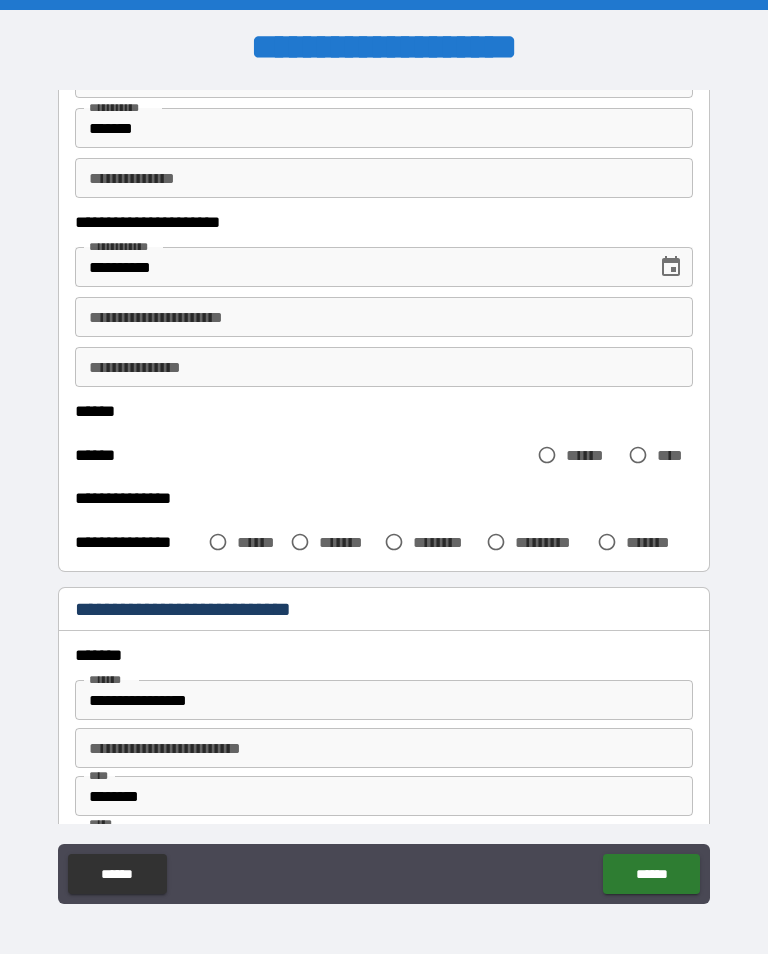 scroll, scrollTop: 224, scrollLeft: 0, axis: vertical 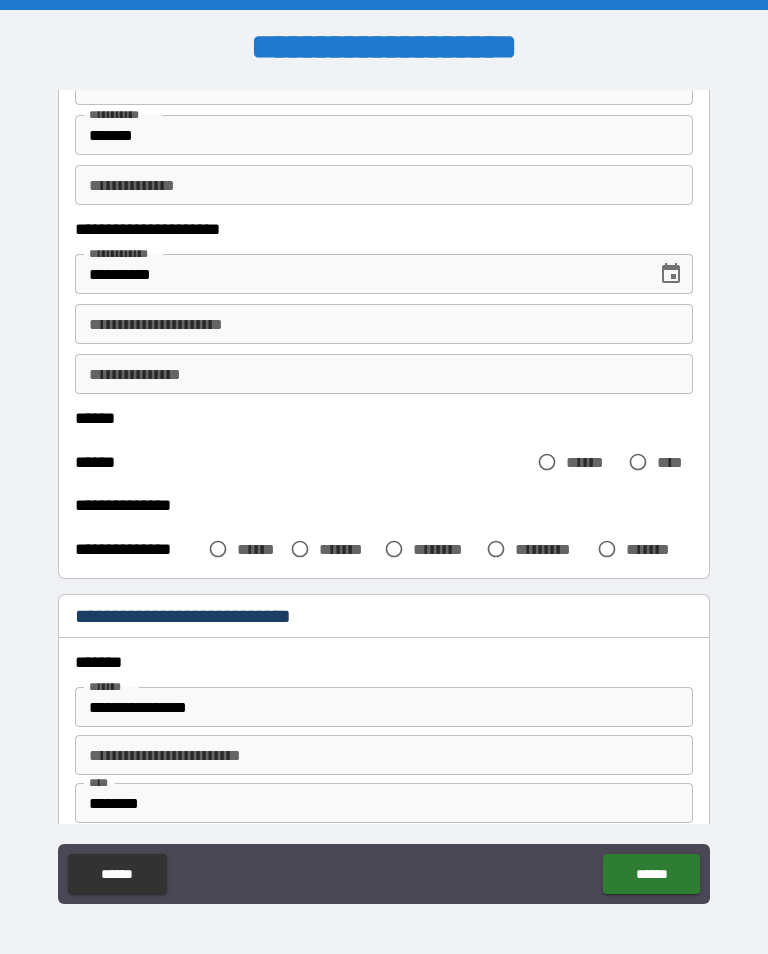 click on "**********" at bounding box center (384, 324) 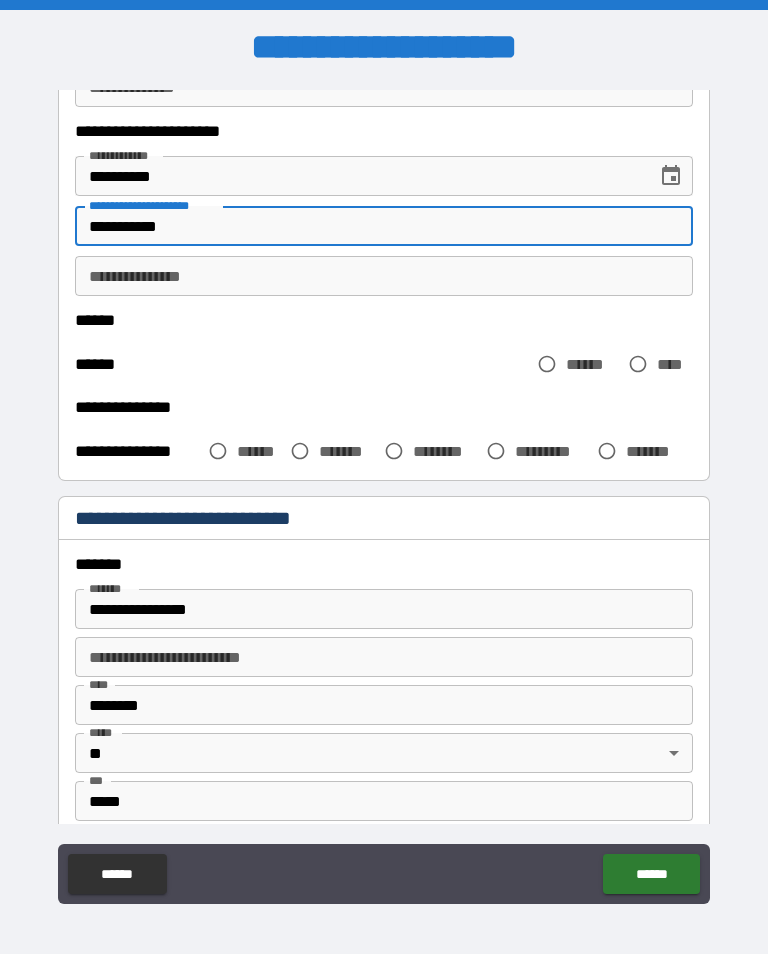 scroll, scrollTop: 325, scrollLeft: 0, axis: vertical 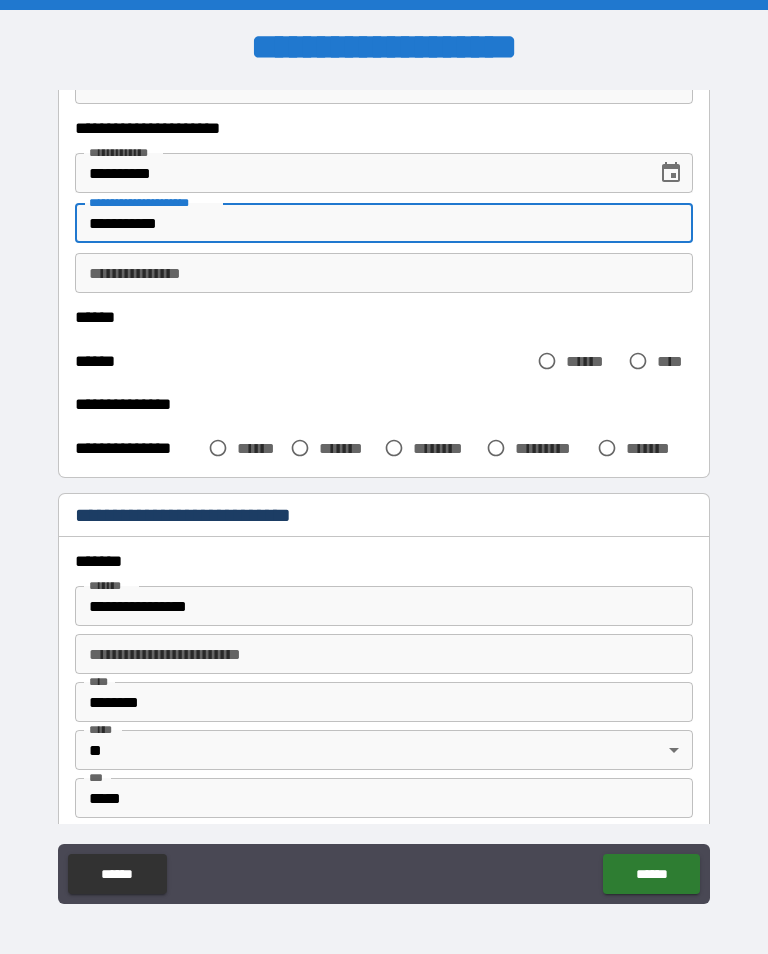 type on "**********" 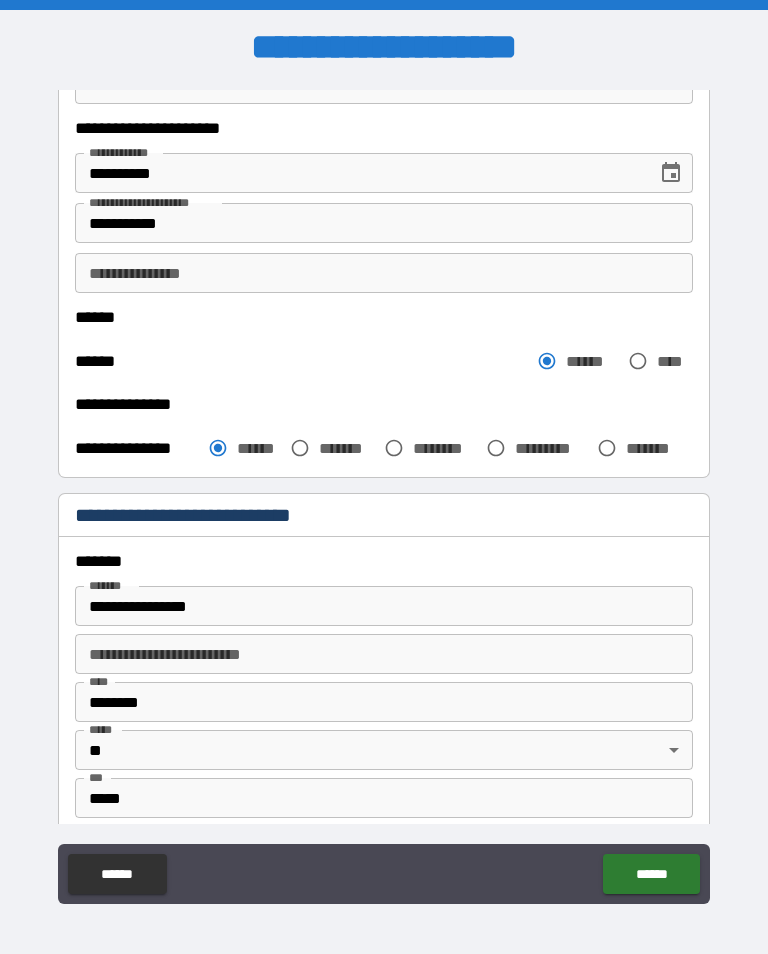 scroll, scrollTop: 347, scrollLeft: 0, axis: vertical 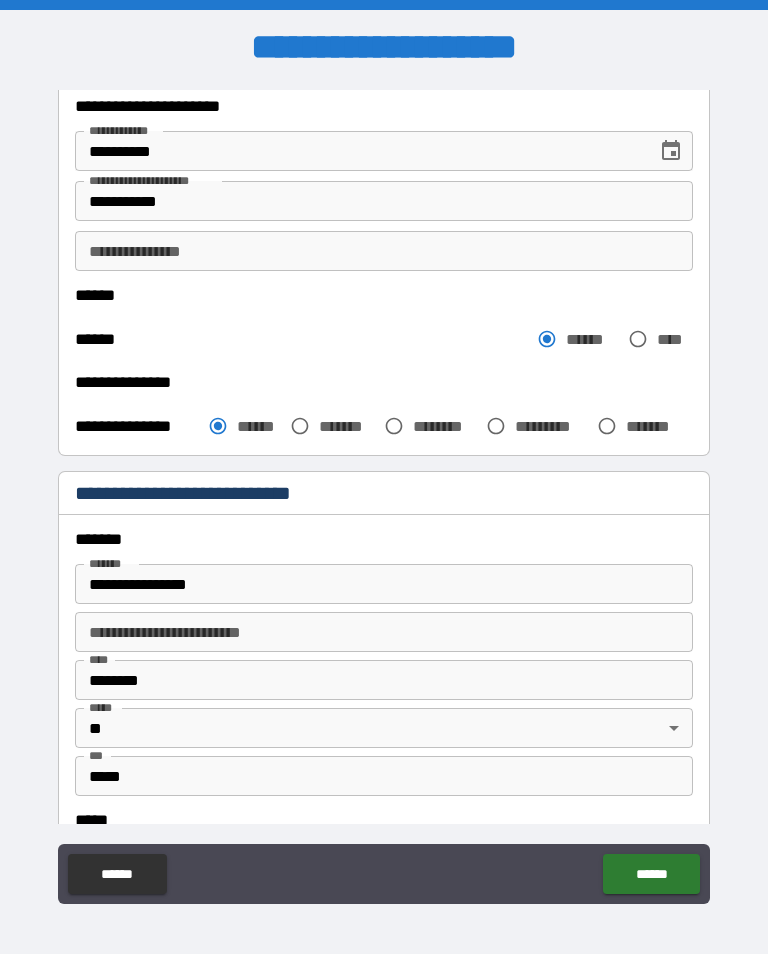 click on "**********" at bounding box center (384, 251) 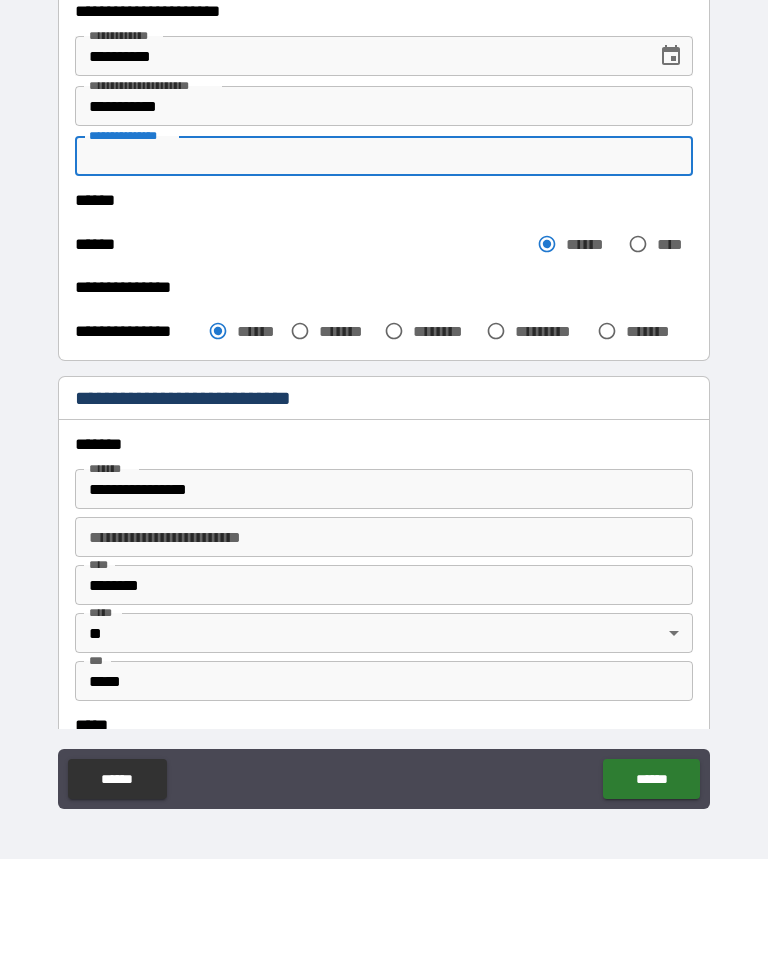 click on "**********" at bounding box center (384, 495) 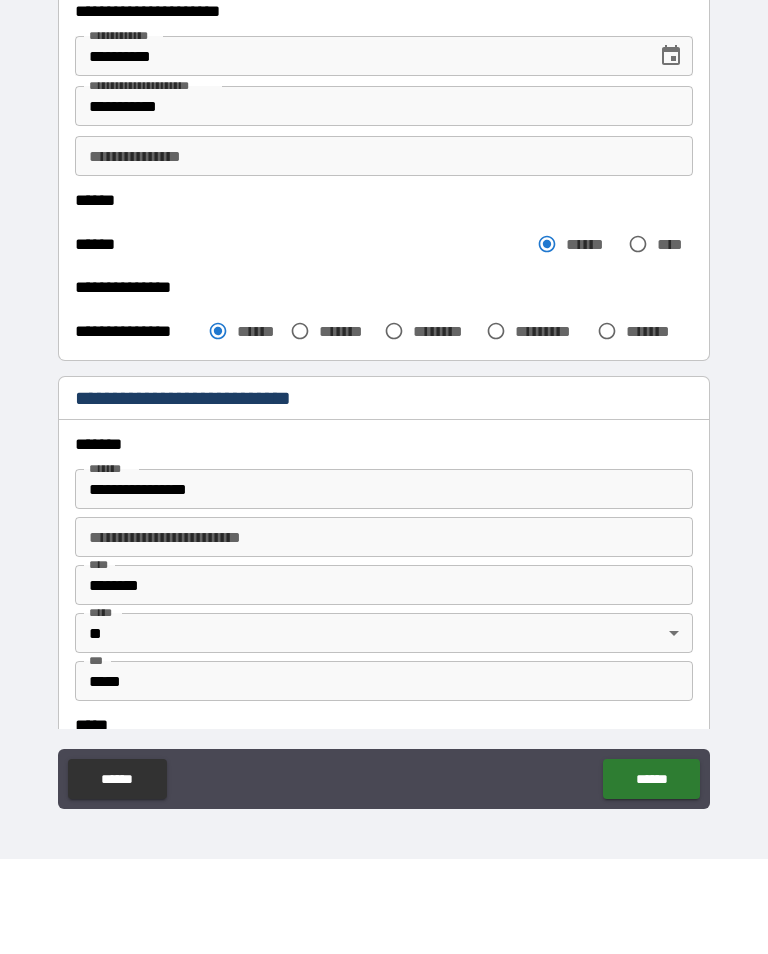 scroll, scrollTop: 31, scrollLeft: 0, axis: vertical 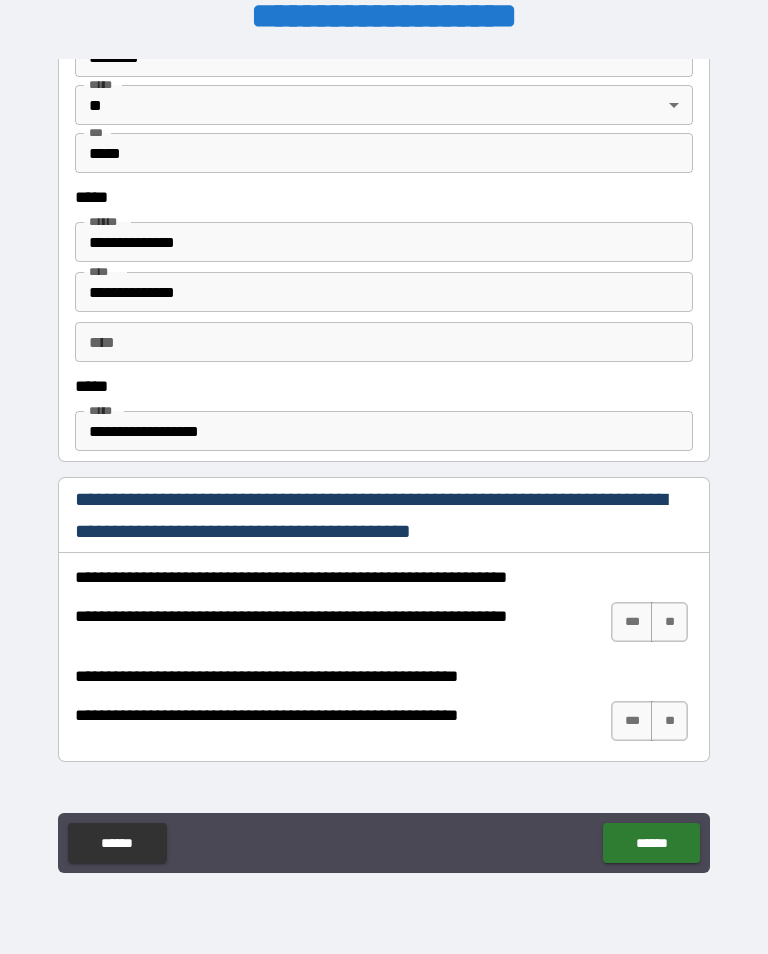 click on "***" at bounding box center (632, 622) 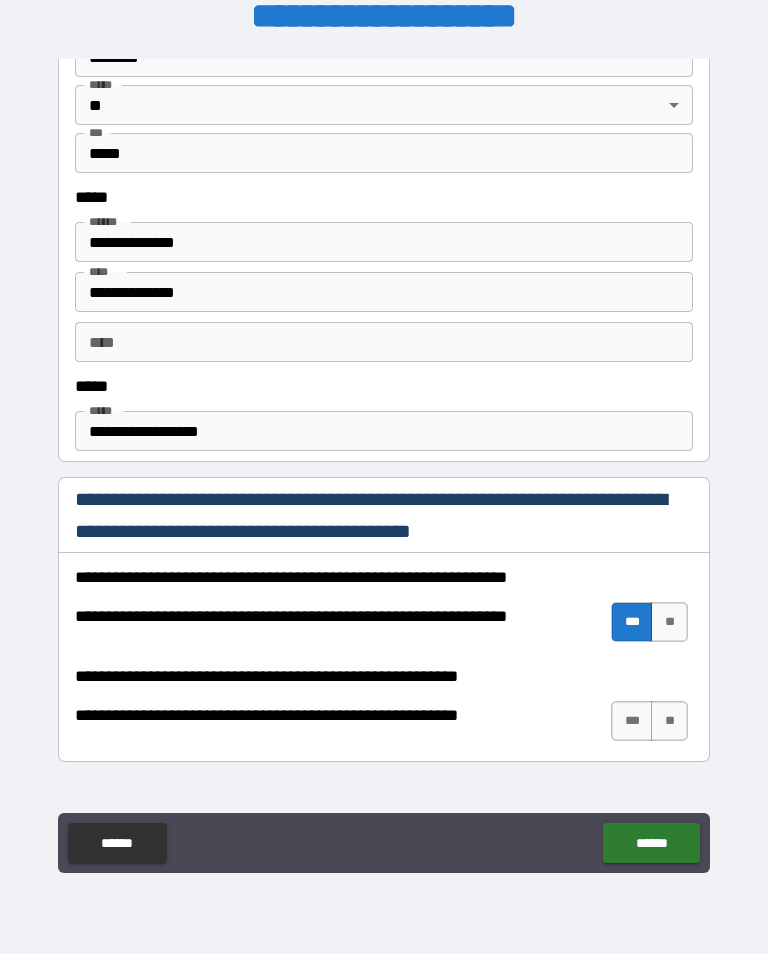 click on "***" at bounding box center [632, 721] 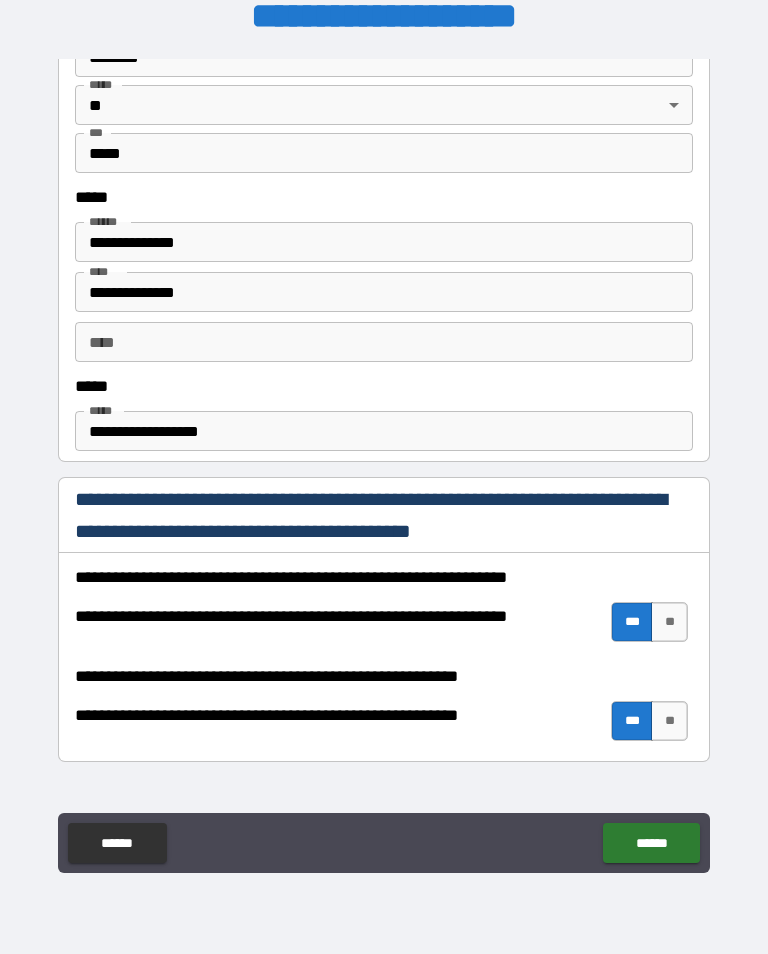 click on "******" at bounding box center [651, 843] 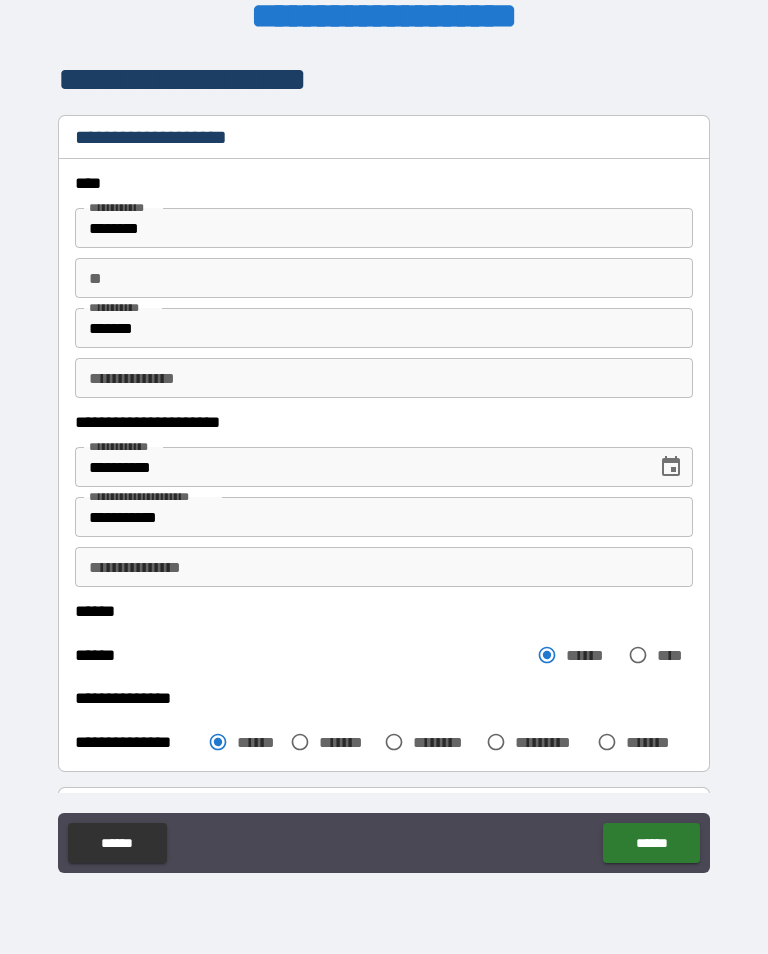 scroll, scrollTop: 10, scrollLeft: 0, axis: vertical 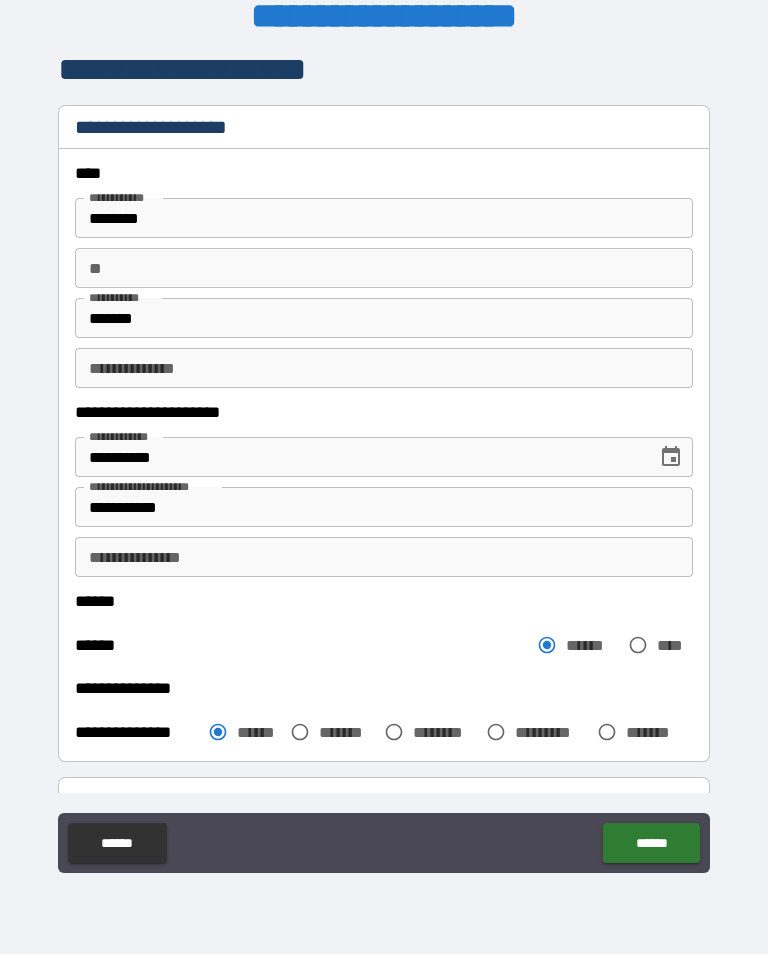 click on "**" at bounding box center (384, 268) 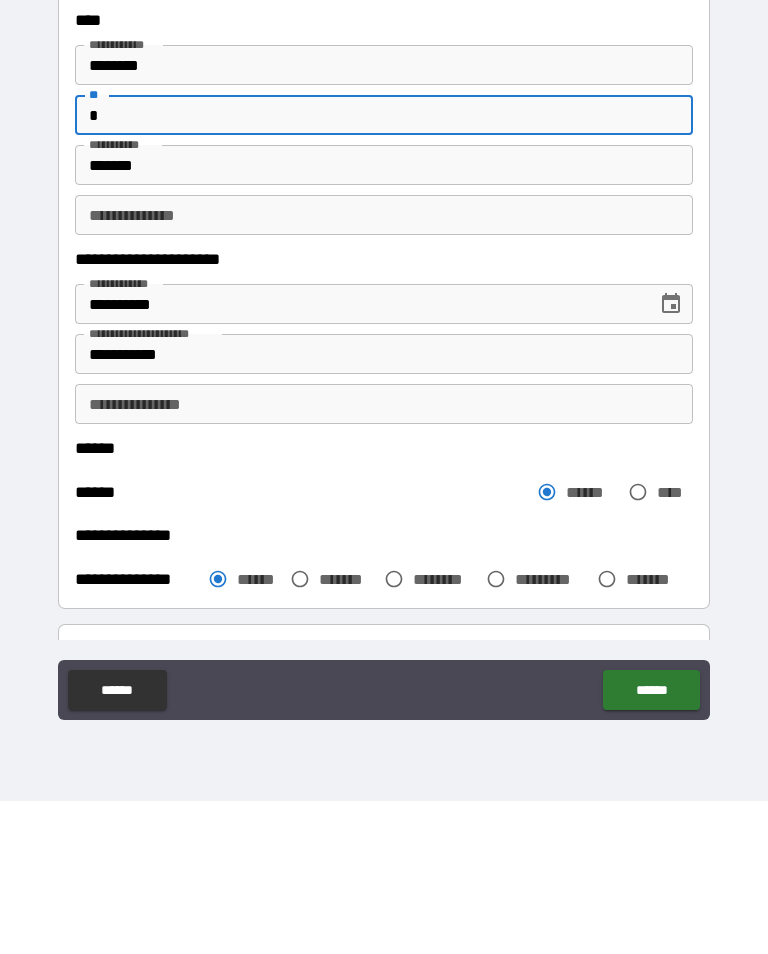 type on "*" 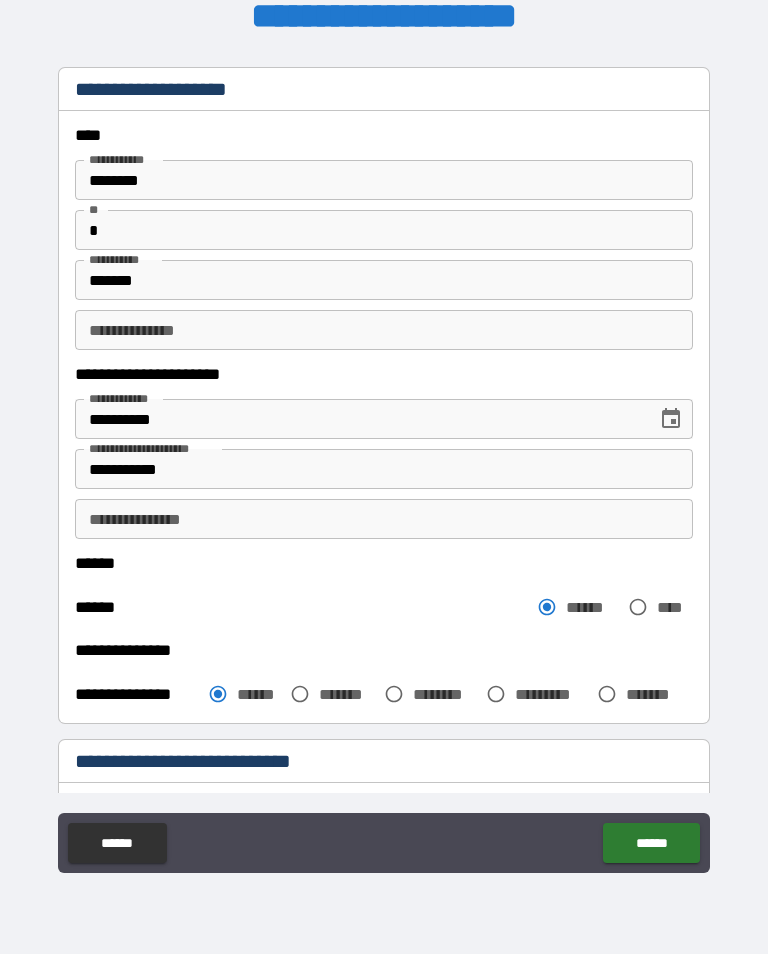scroll, scrollTop: 50, scrollLeft: 0, axis: vertical 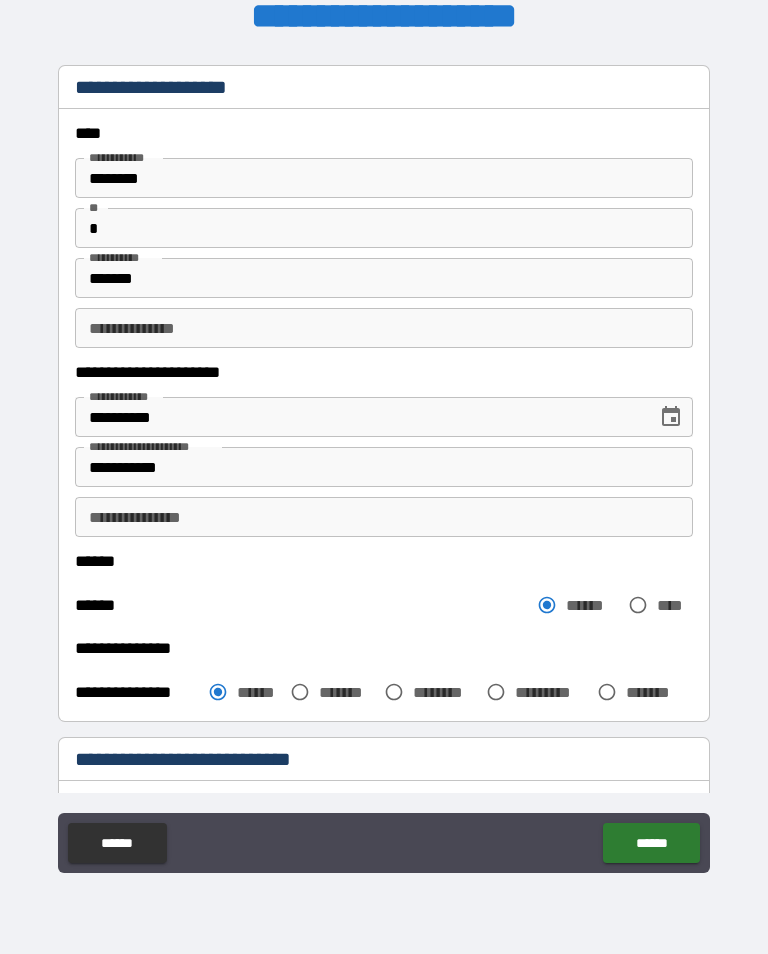 click on "**********" at bounding box center [384, 328] 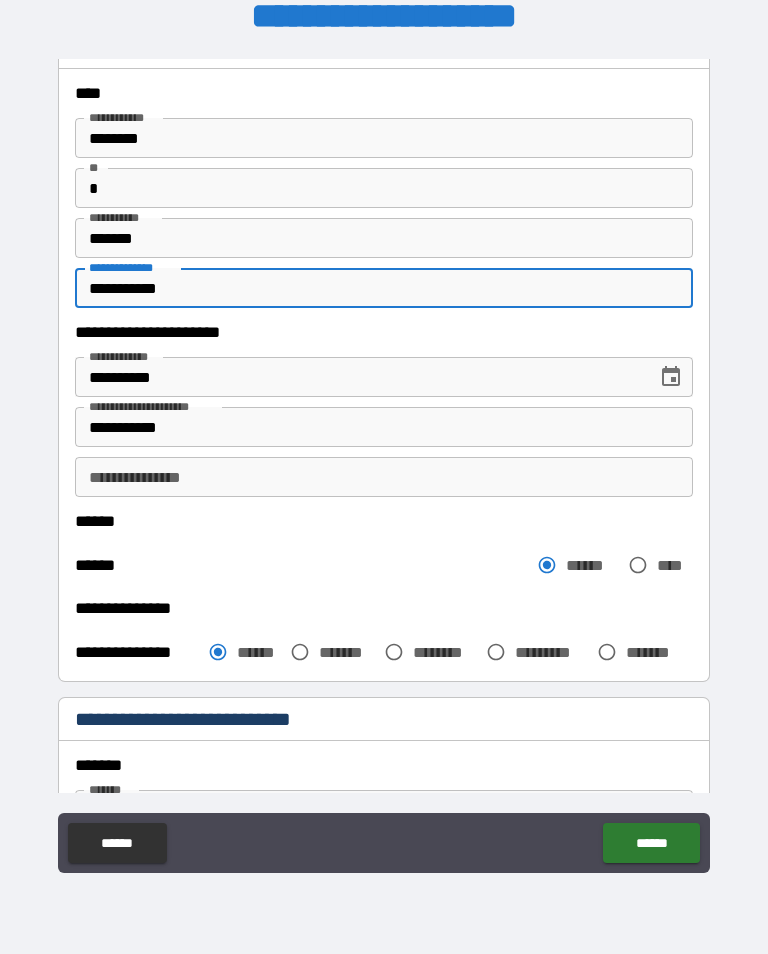 scroll, scrollTop: 119, scrollLeft: 0, axis: vertical 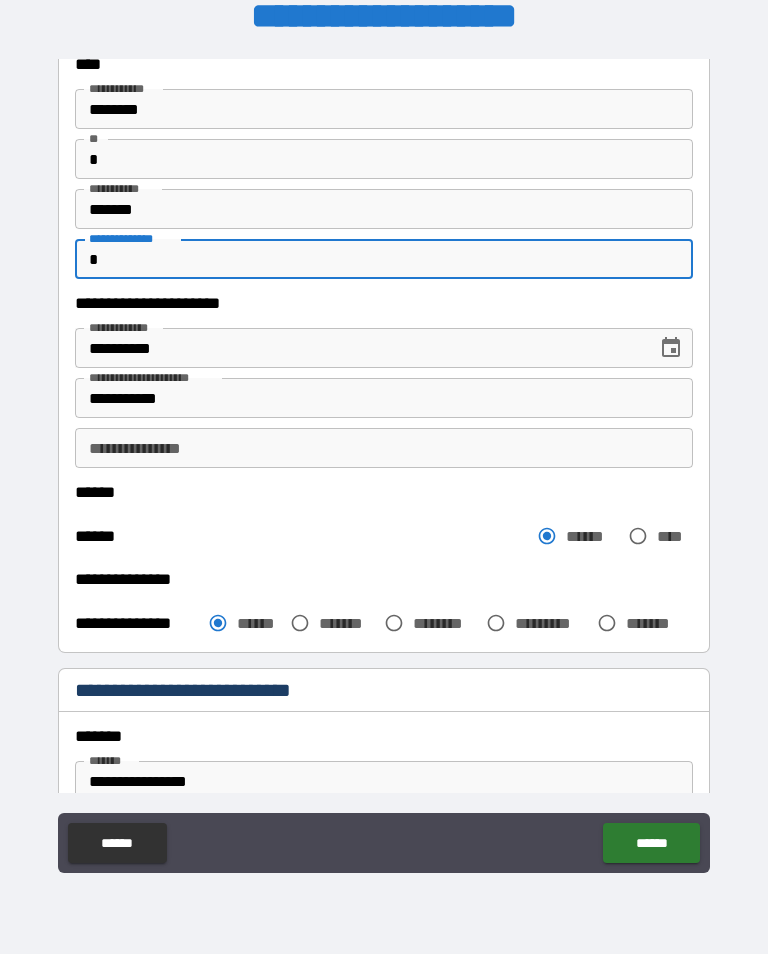 type on "*" 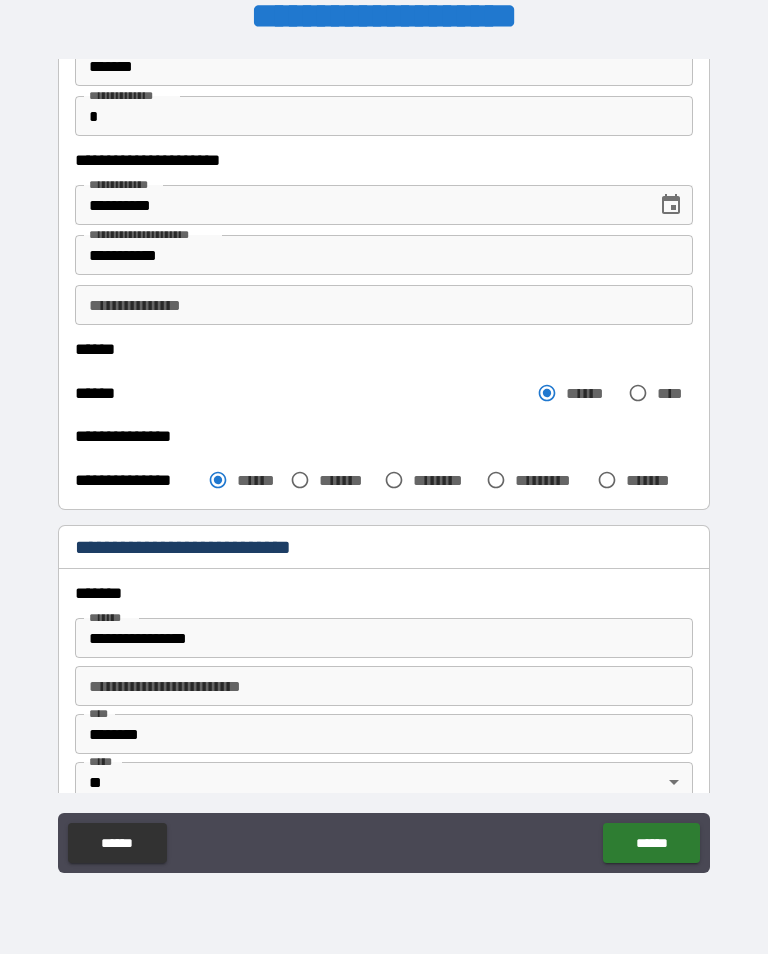 scroll, scrollTop: 262, scrollLeft: 0, axis: vertical 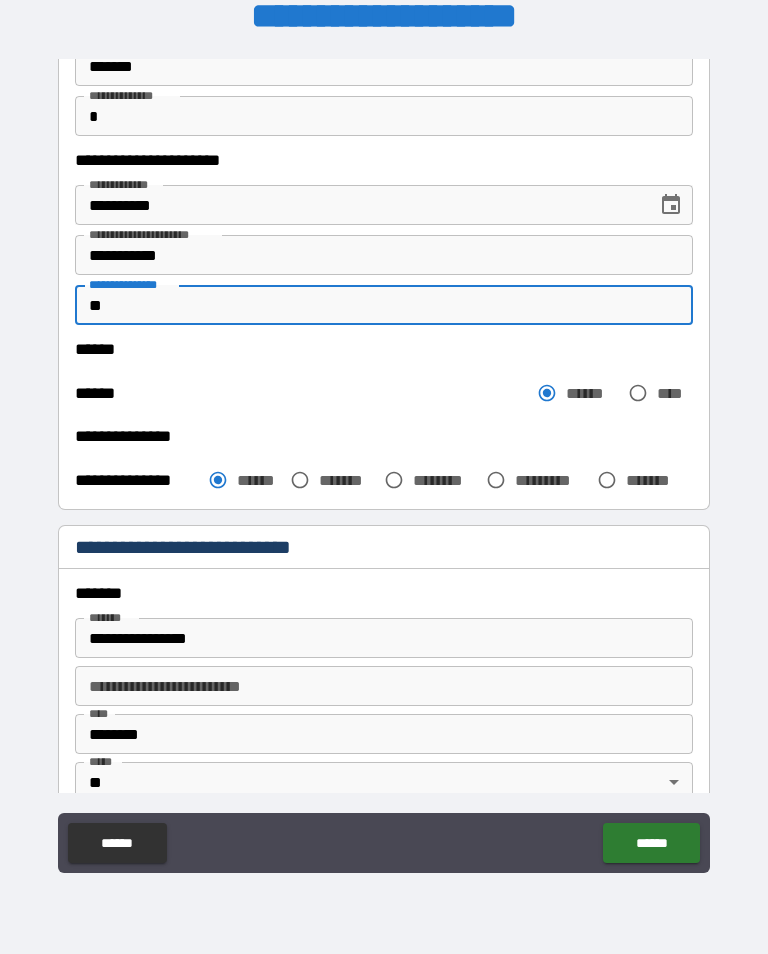 type on "*" 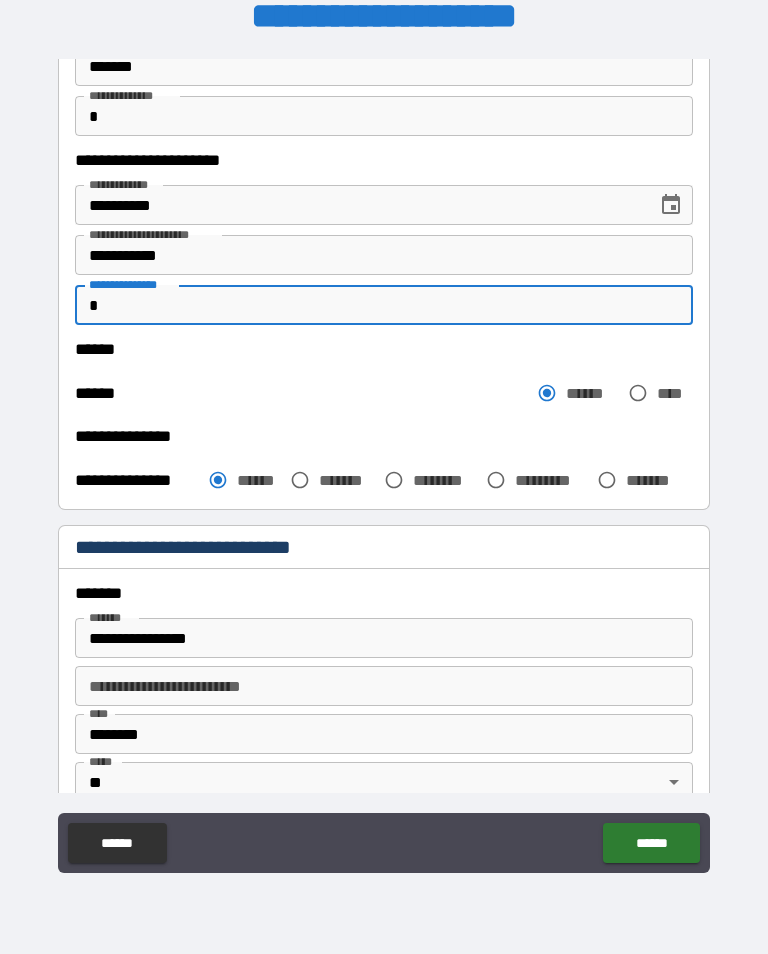 type 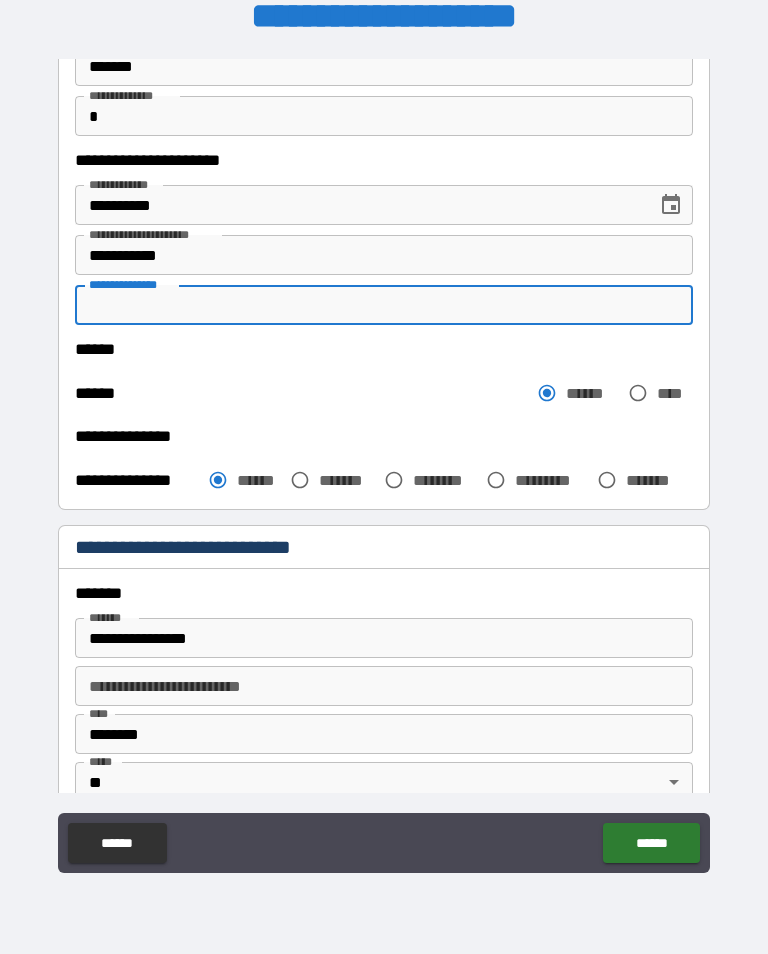 click on "**********" at bounding box center [384, 464] 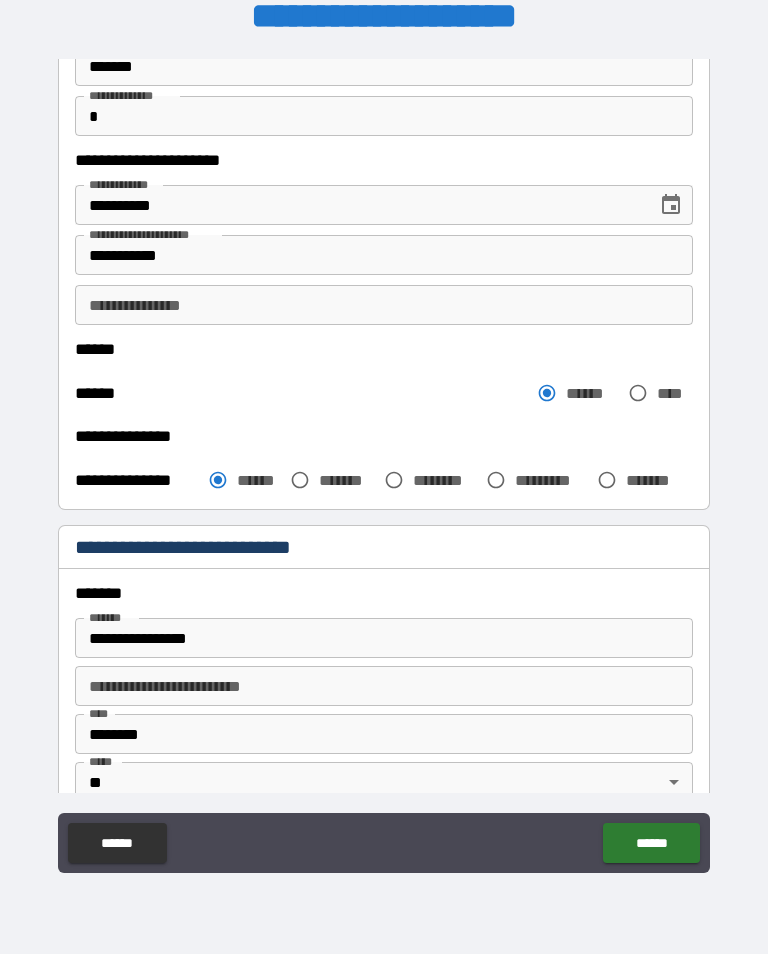 click on "**********" at bounding box center (384, 464) 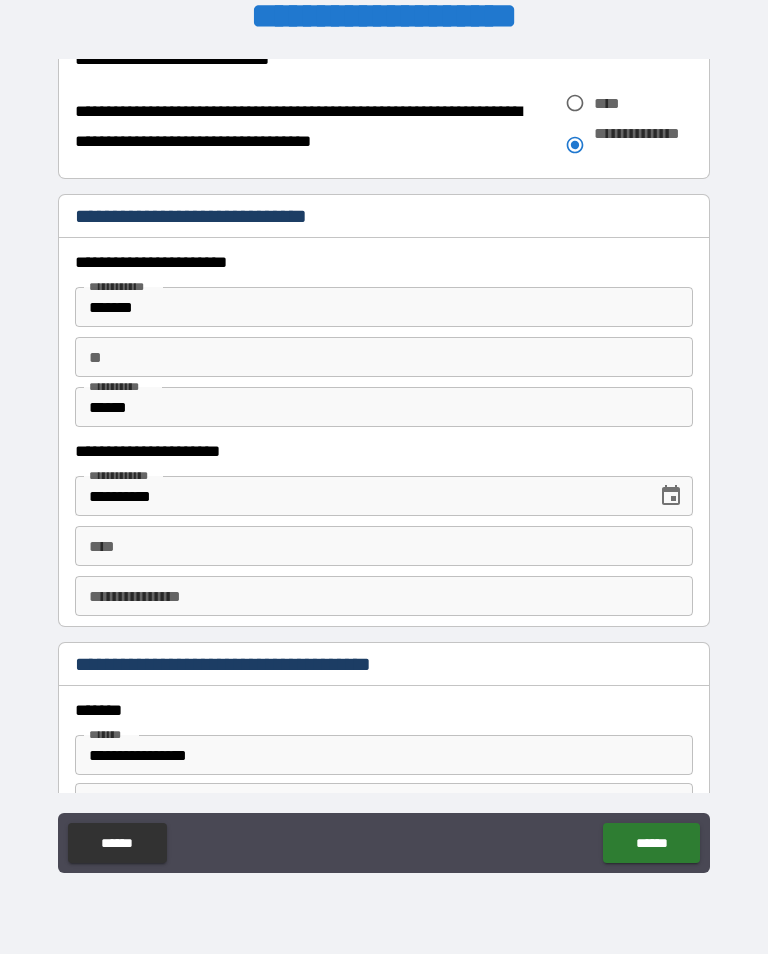 scroll, scrollTop: 1826, scrollLeft: 0, axis: vertical 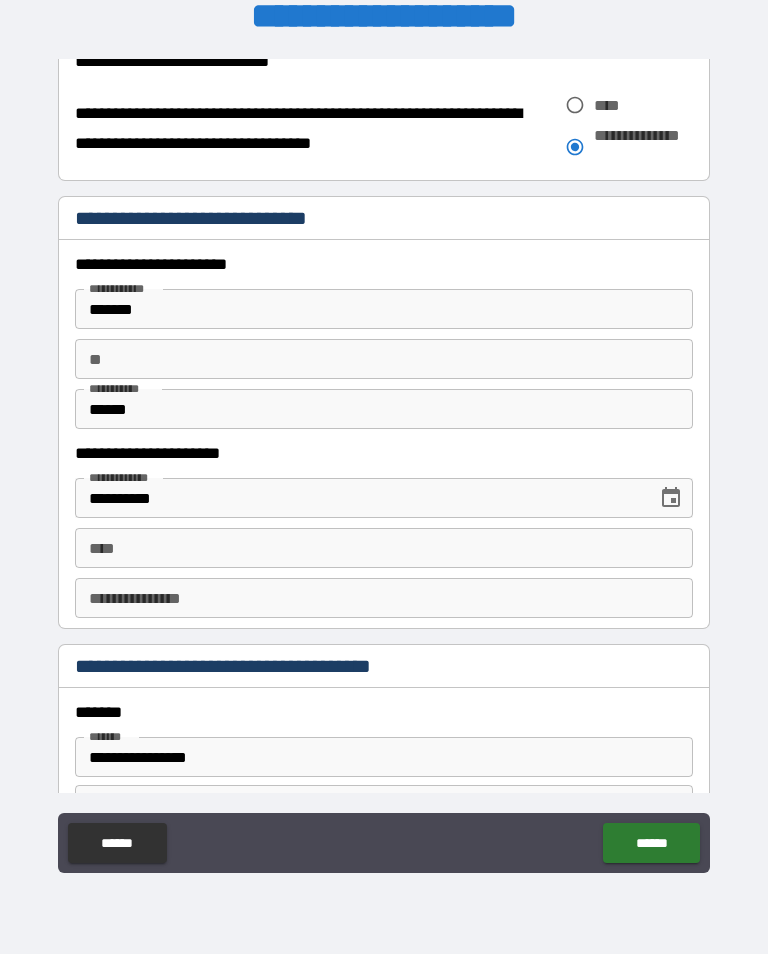 click on "**" at bounding box center [384, 359] 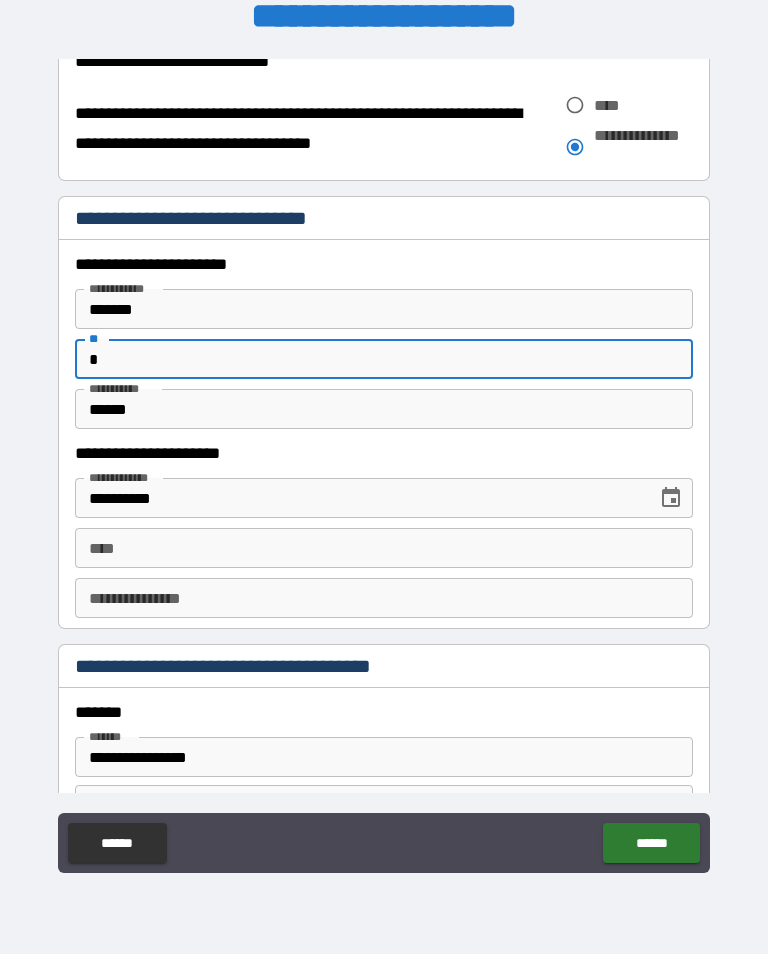 type on "*" 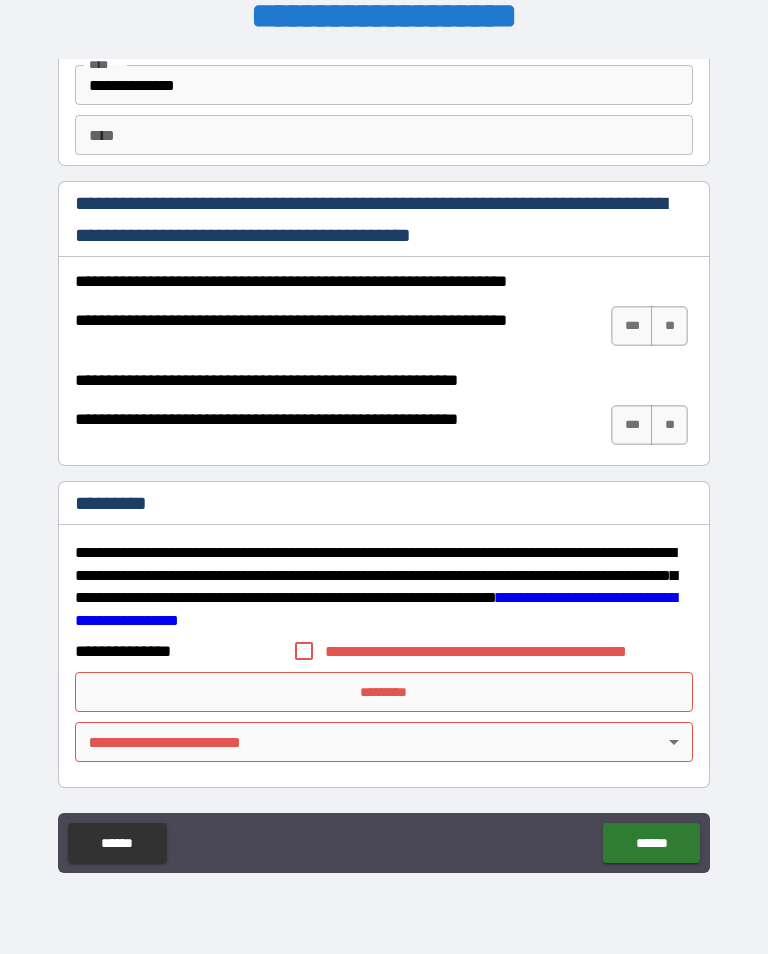 scroll, scrollTop: 2918, scrollLeft: 0, axis: vertical 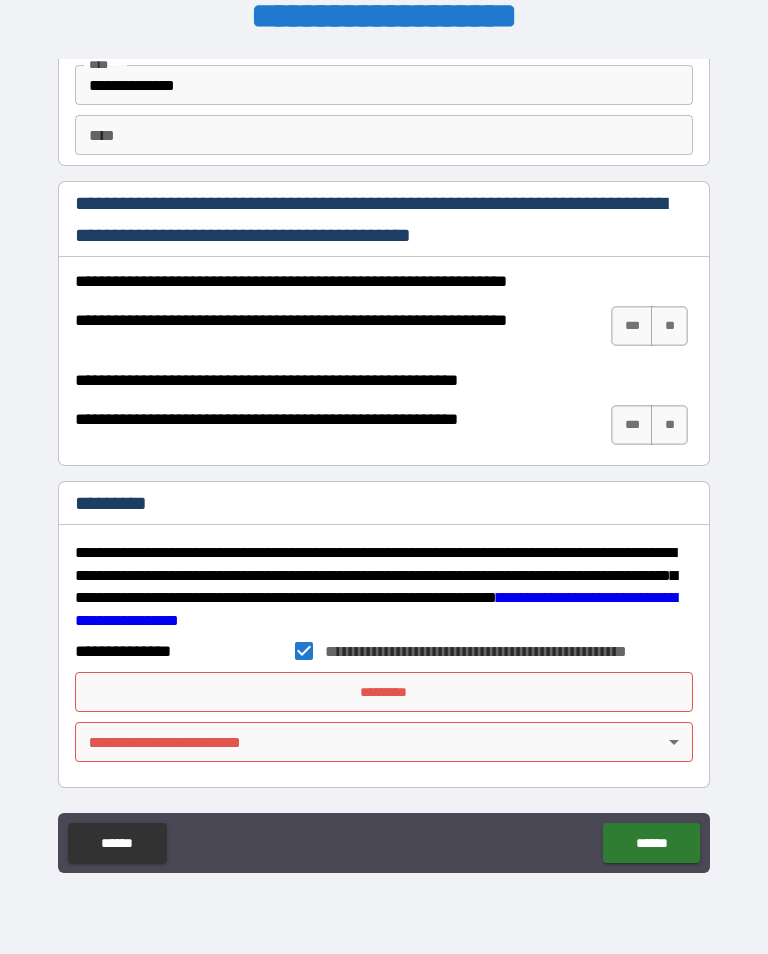 click on "*********" at bounding box center [384, 692] 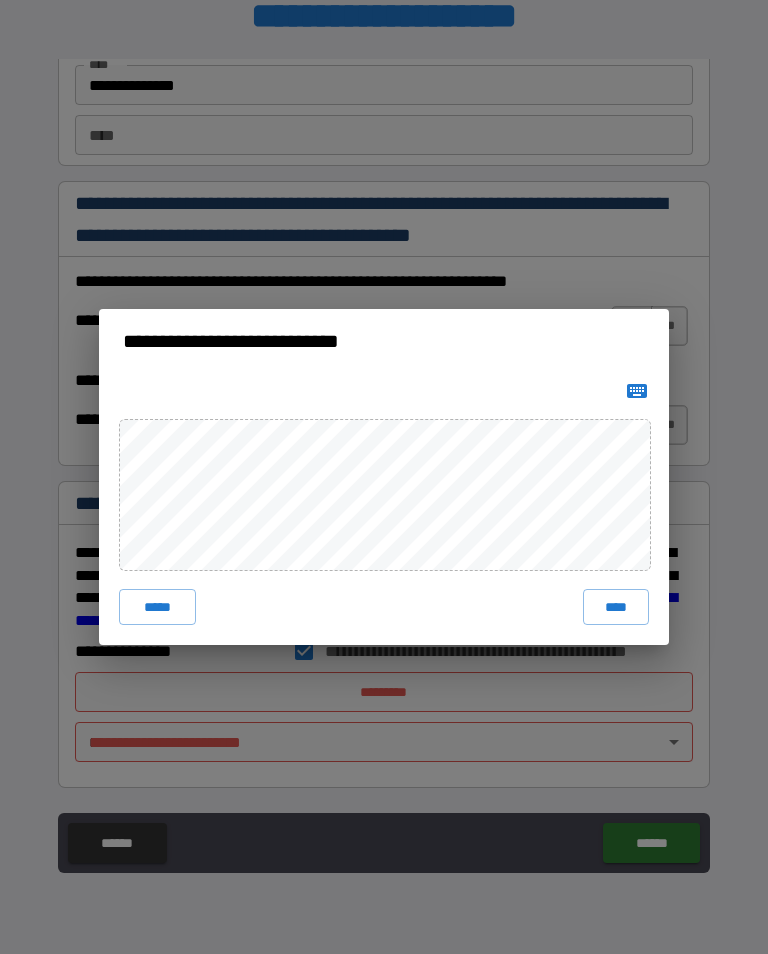 click 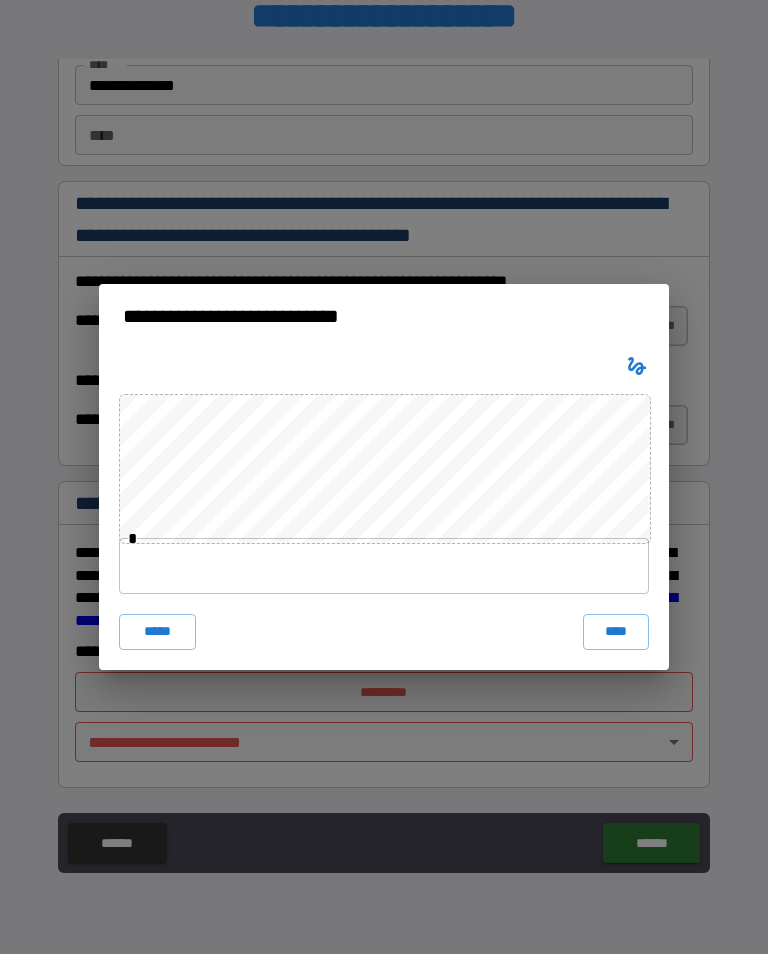 click at bounding box center [384, 566] 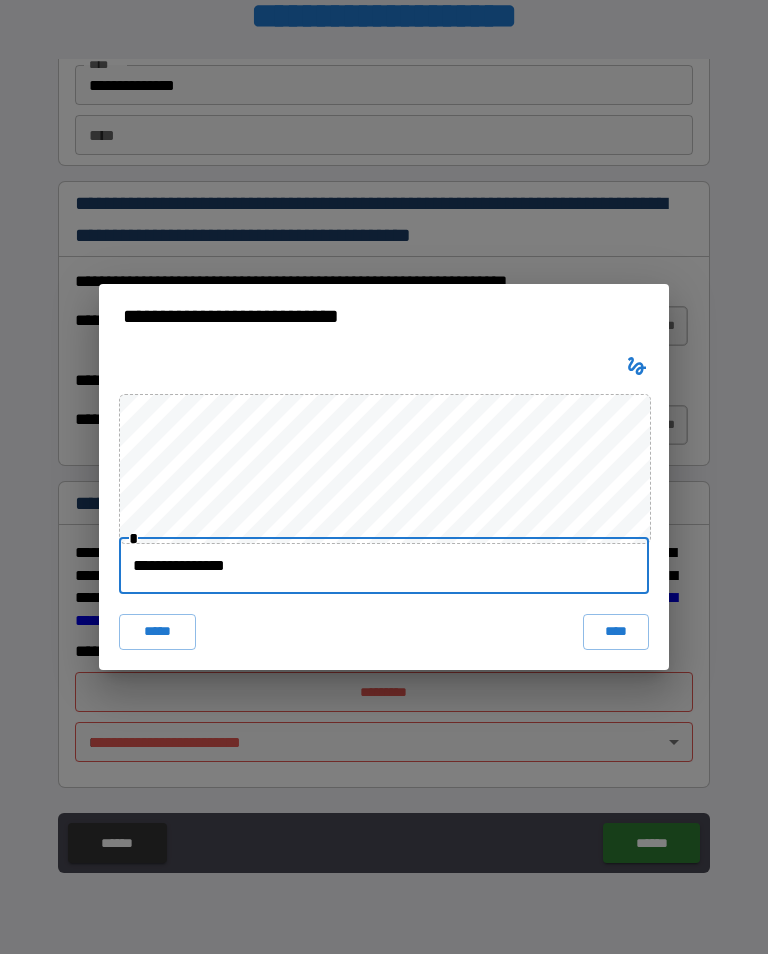 type on "**********" 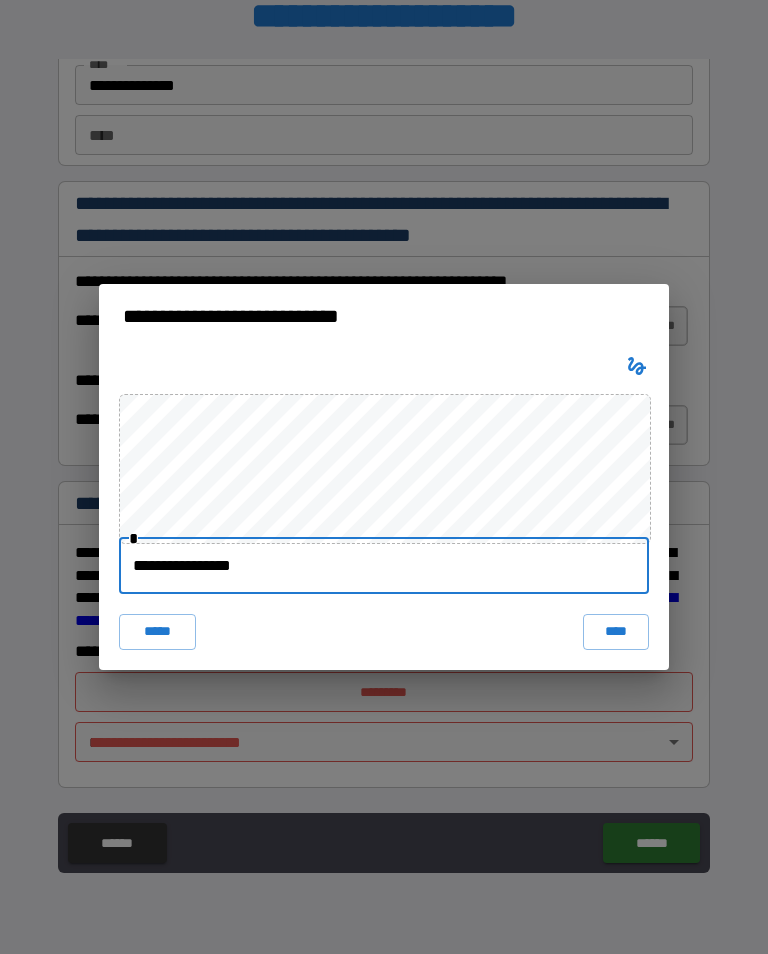 click on "**********" at bounding box center (384, 477) 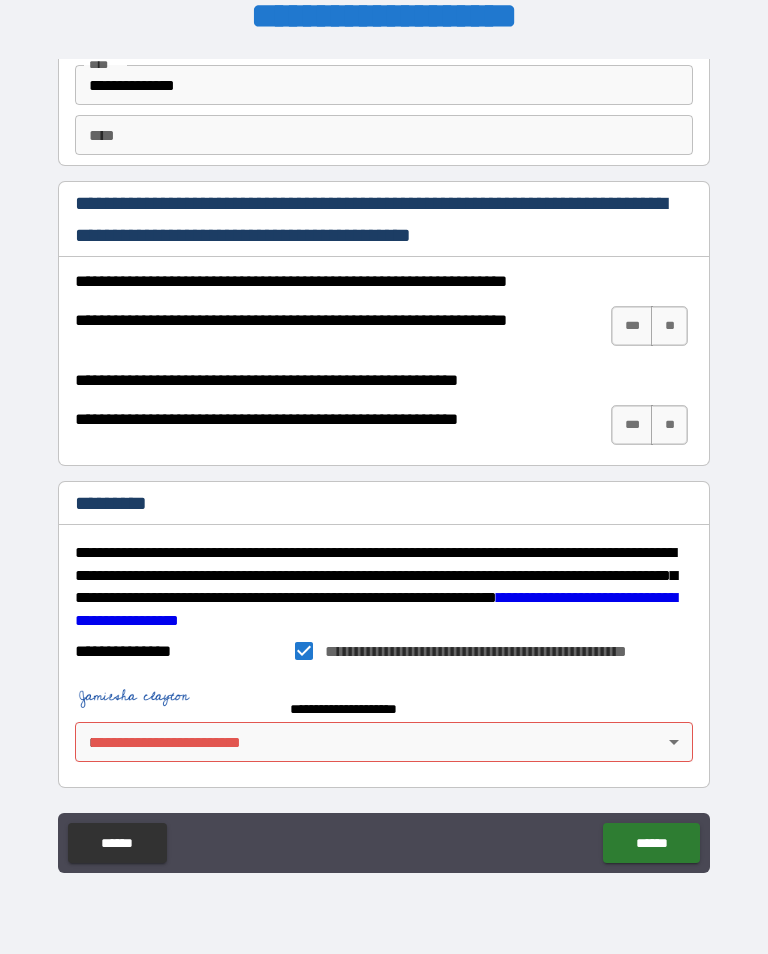 scroll, scrollTop: 2908, scrollLeft: 0, axis: vertical 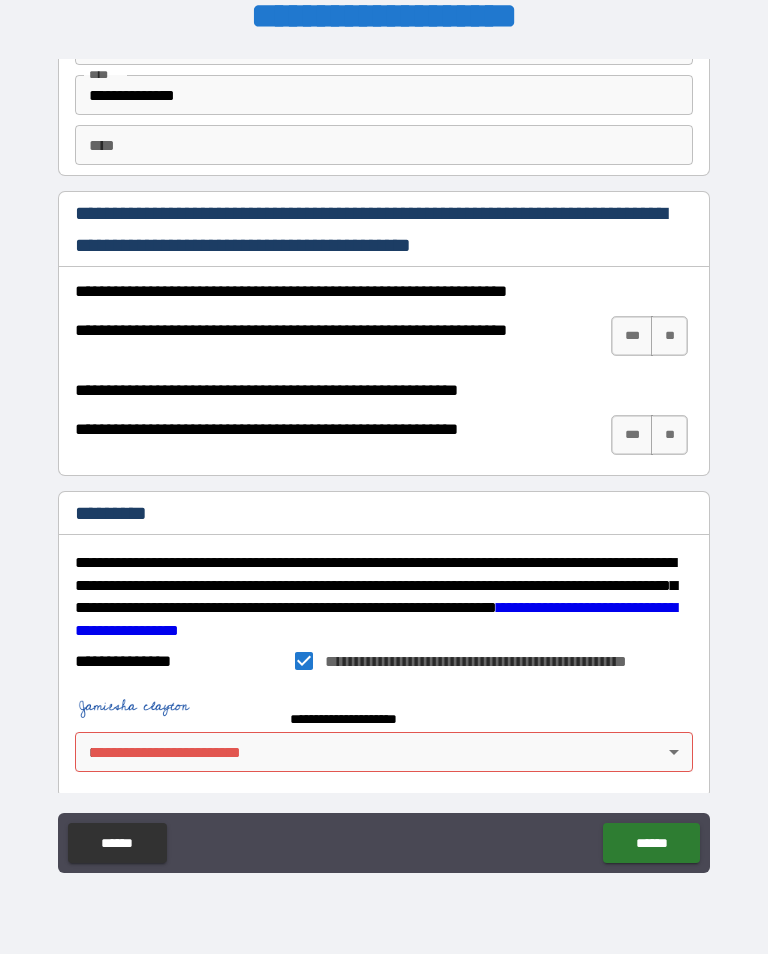 click on "**********" at bounding box center [384, 464] 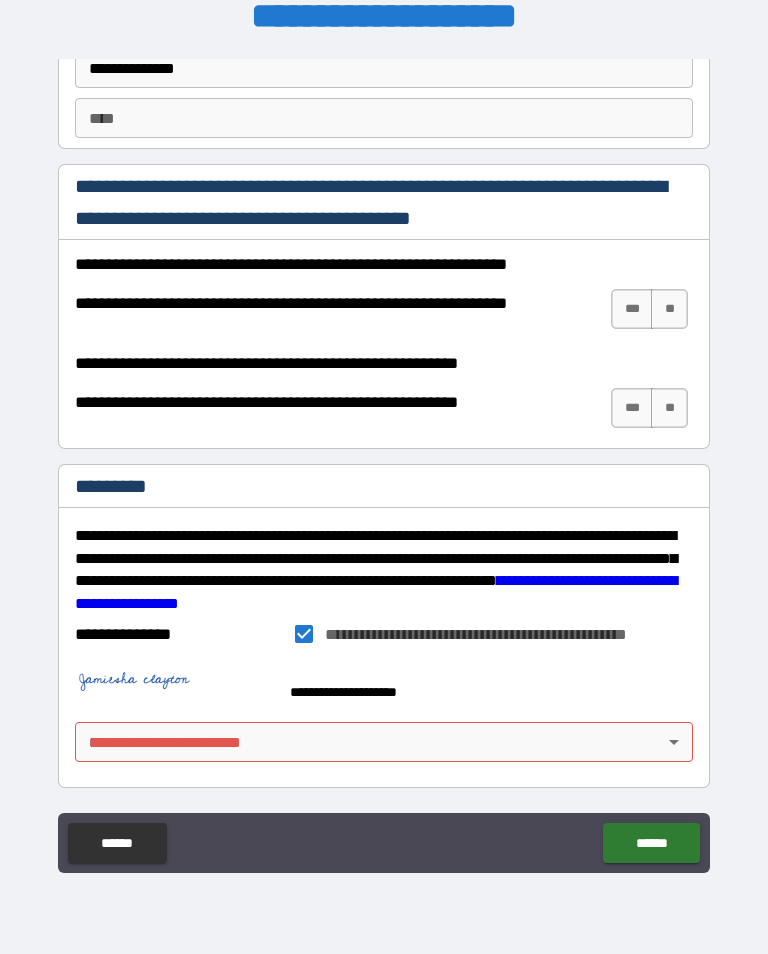 scroll, scrollTop: 2935, scrollLeft: 0, axis: vertical 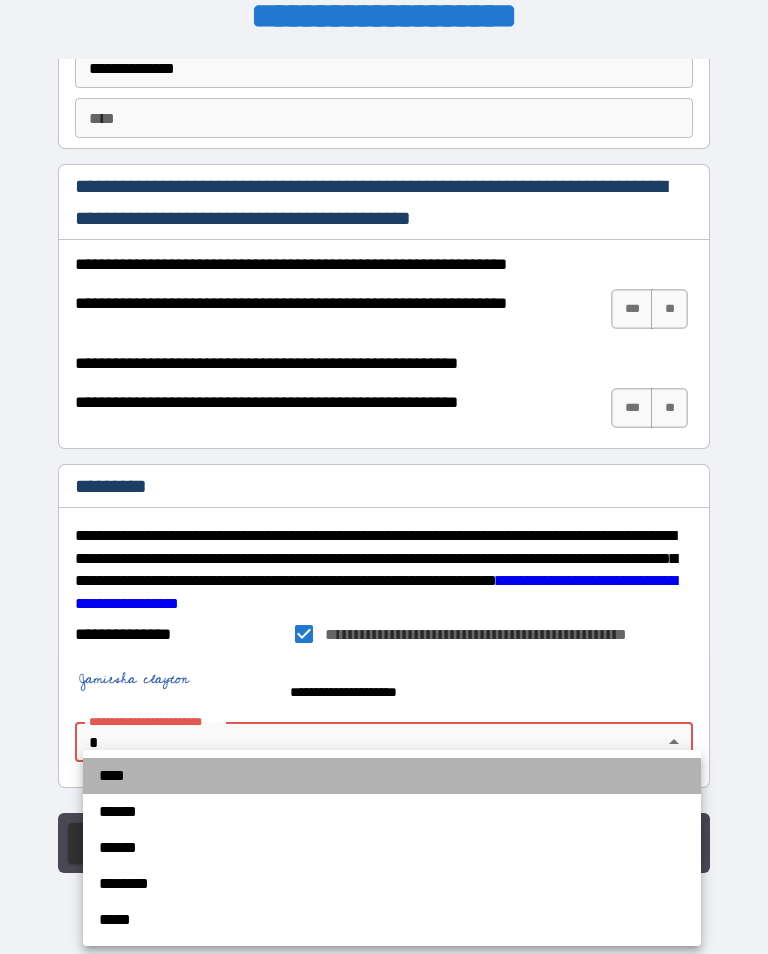 click on "****" at bounding box center (392, 776) 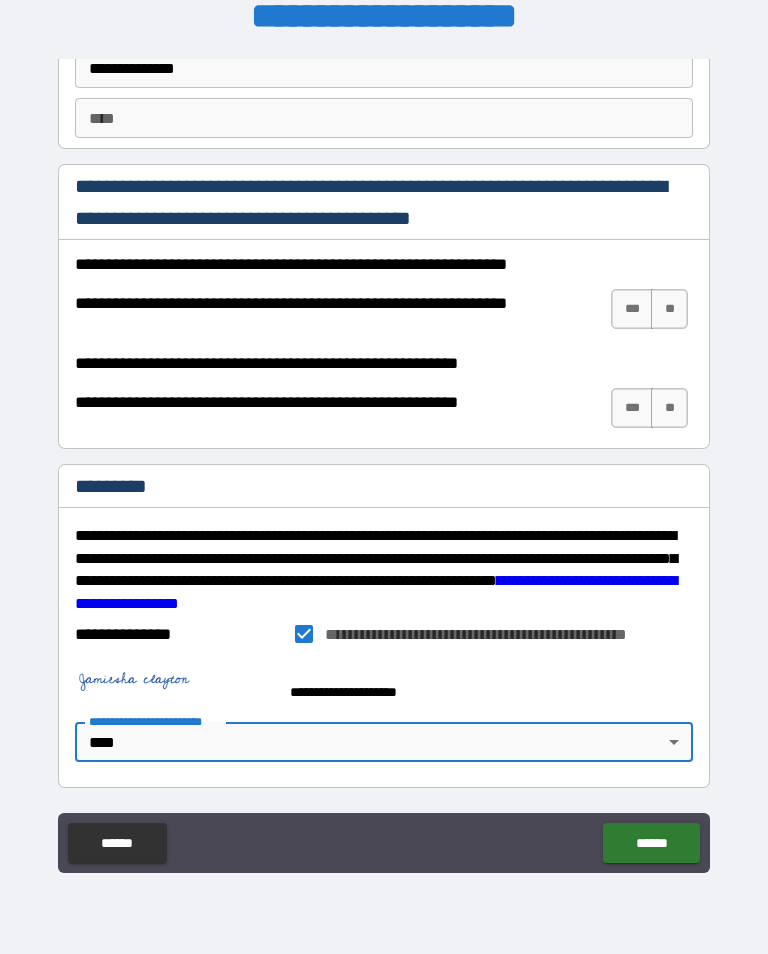type on "*" 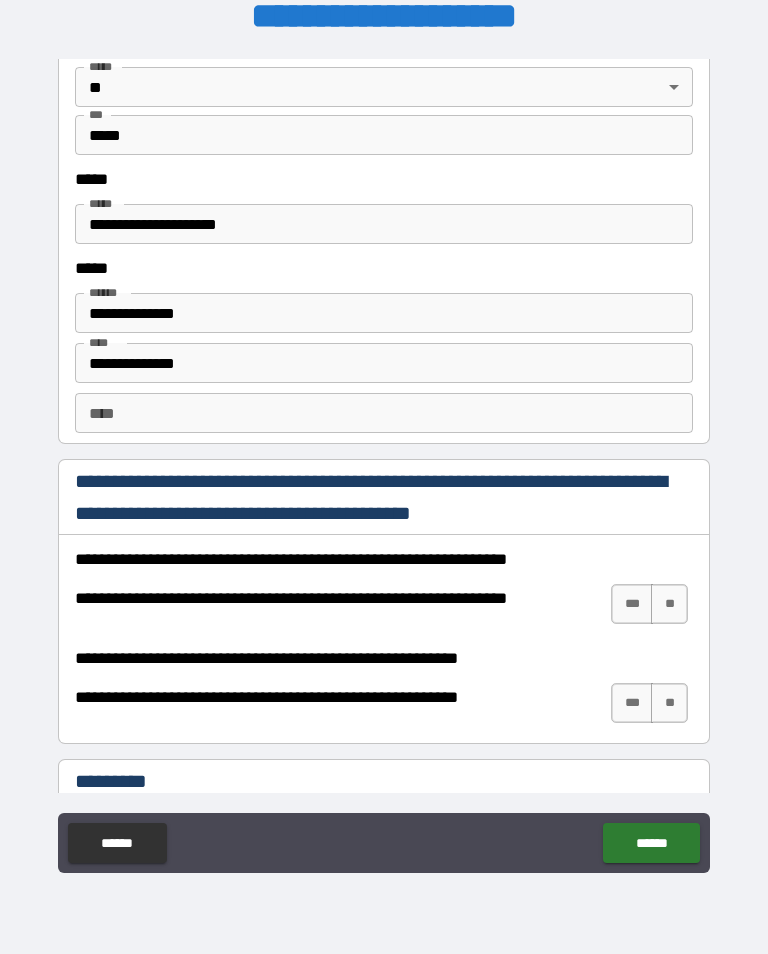 scroll, scrollTop: 2639, scrollLeft: 0, axis: vertical 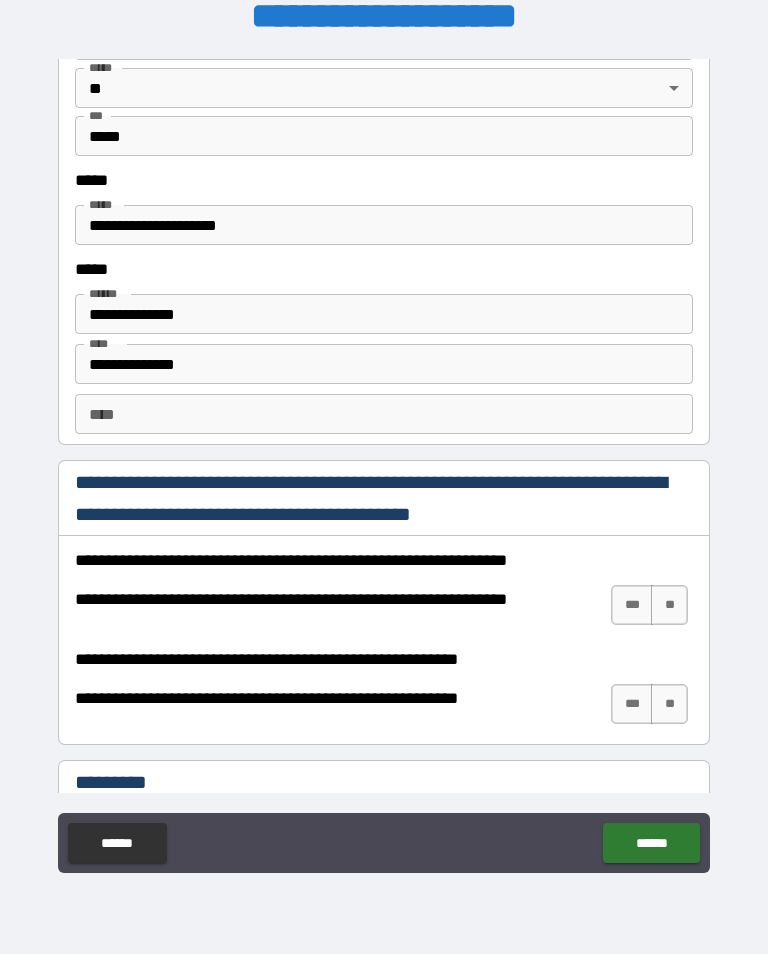 click on "***" at bounding box center (632, 704) 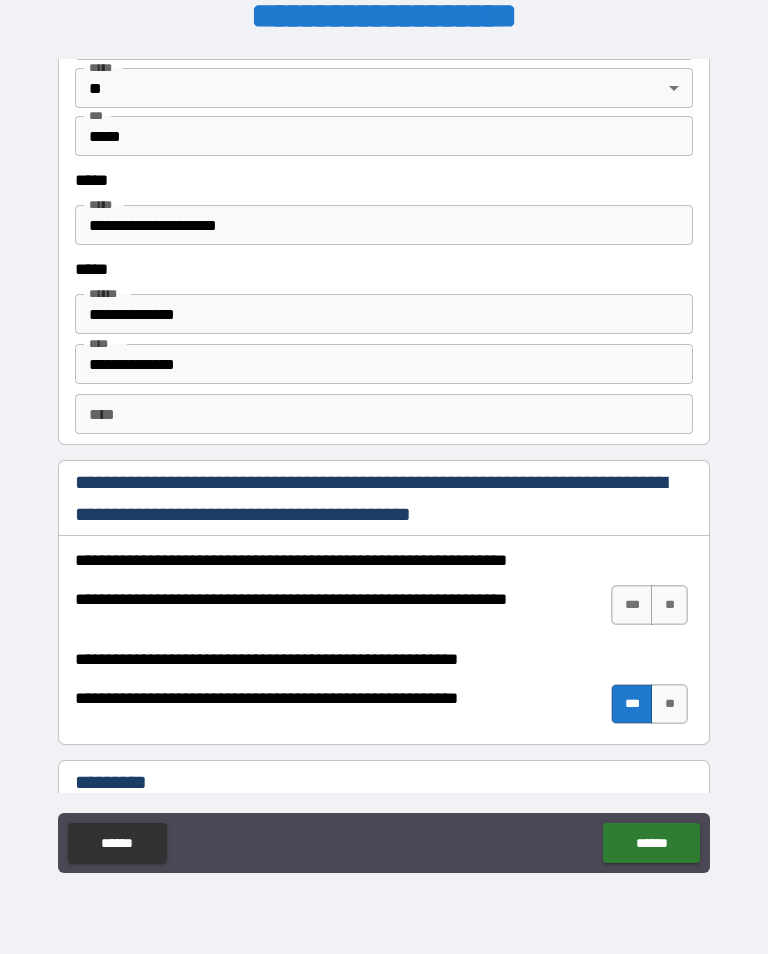 click on "**" at bounding box center [669, 605] 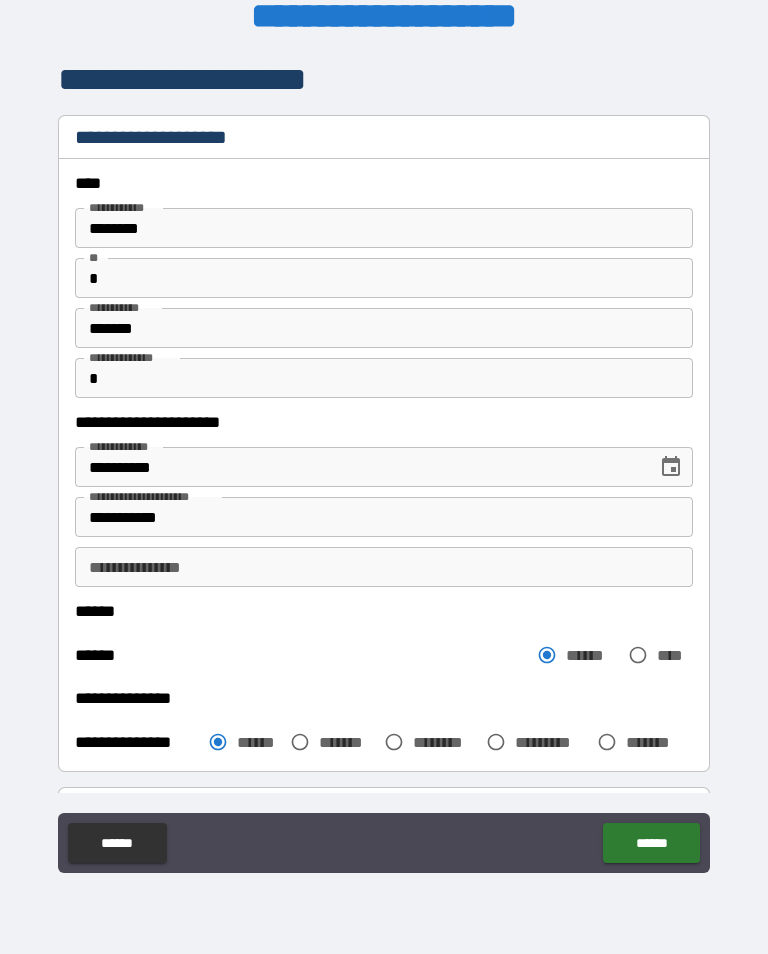 scroll, scrollTop: 0, scrollLeft: 0, axis: both 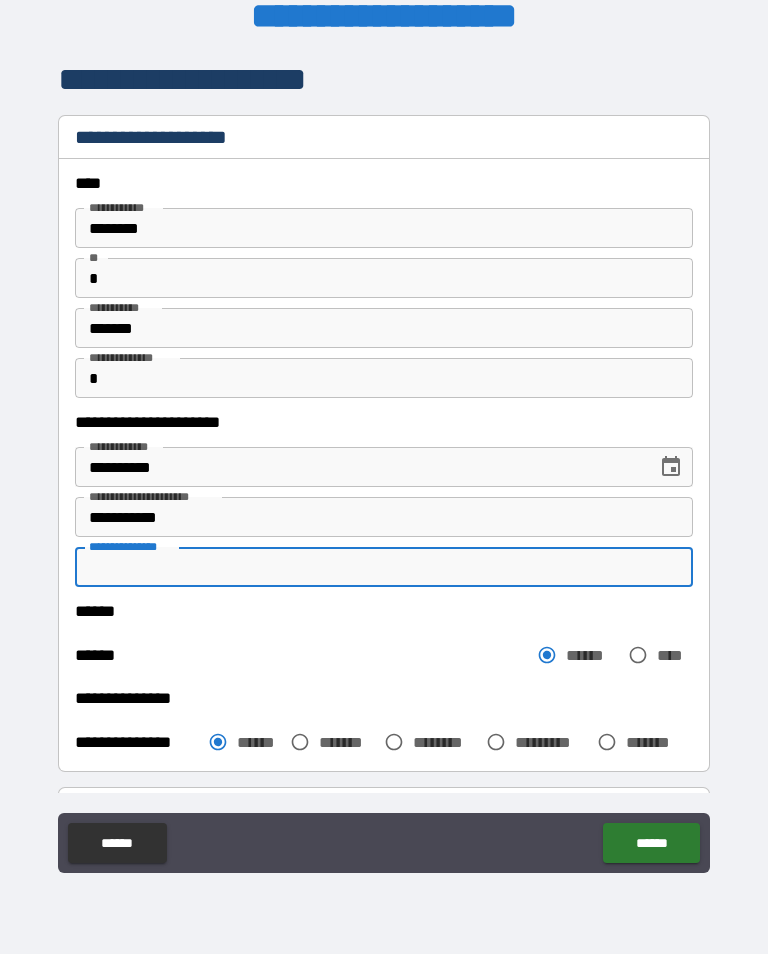 type on "*" 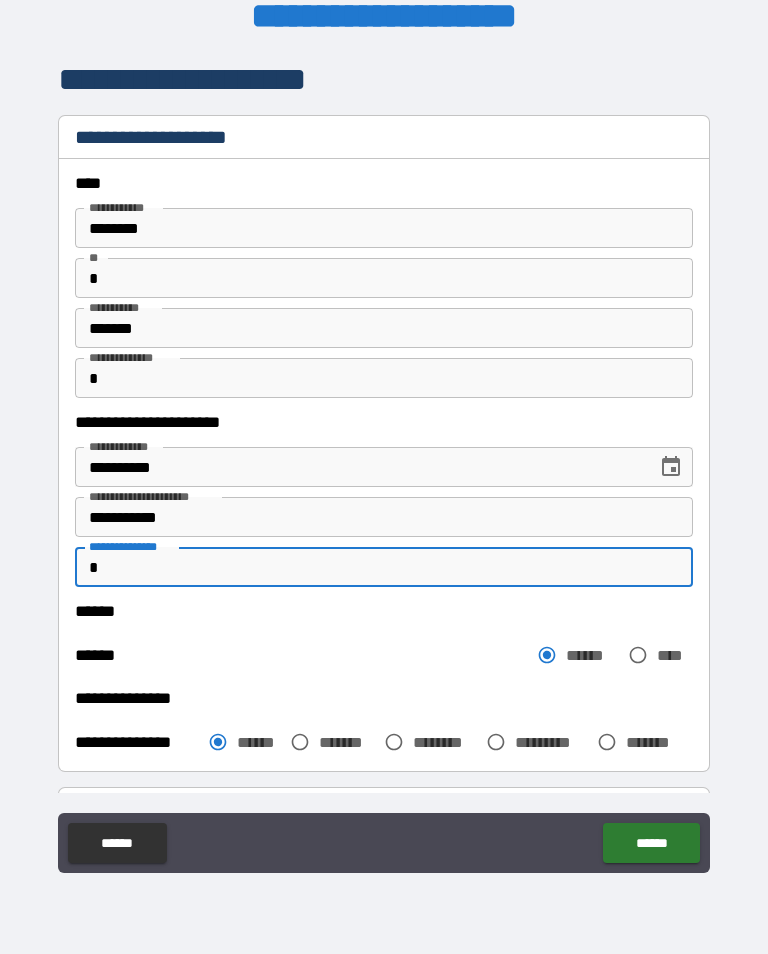 type 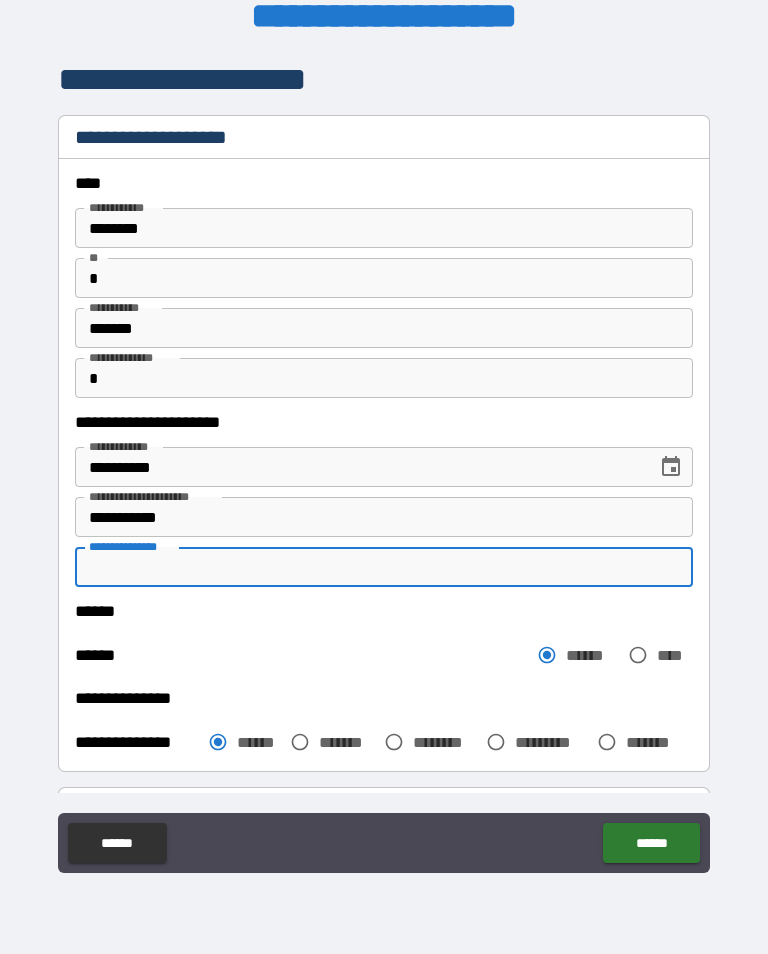 click on "**********" at bounding box center [384, 464] 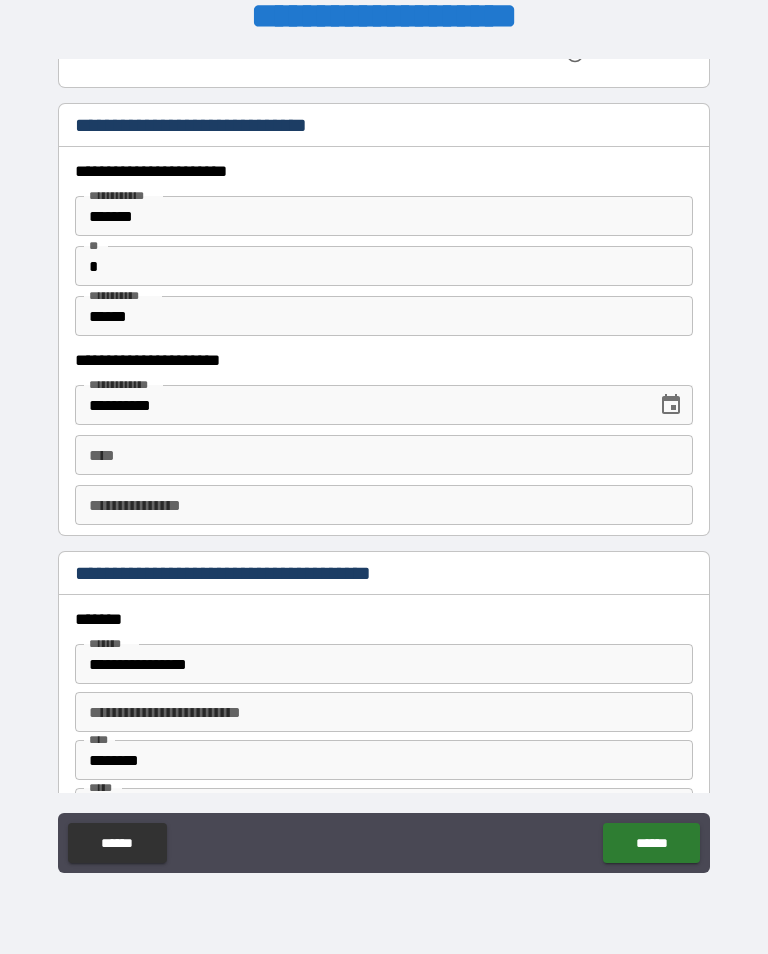 scroll, scrollTop: 1925, scrollLeft: 0, axis: vertical 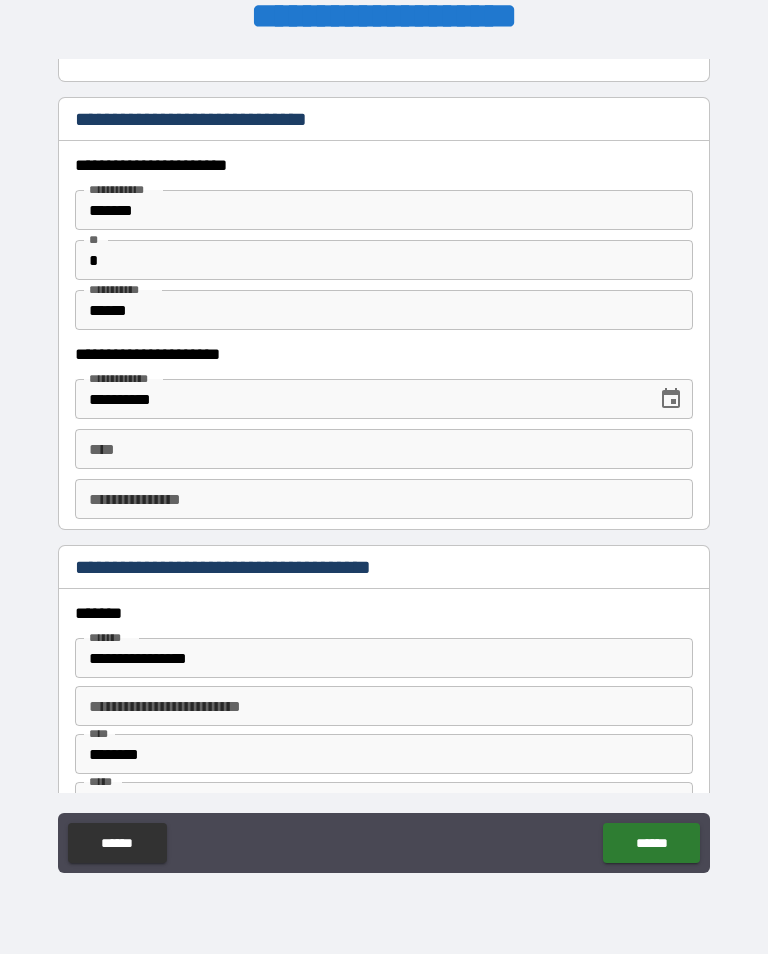 click on "**********" at bounding box center [384, 464] 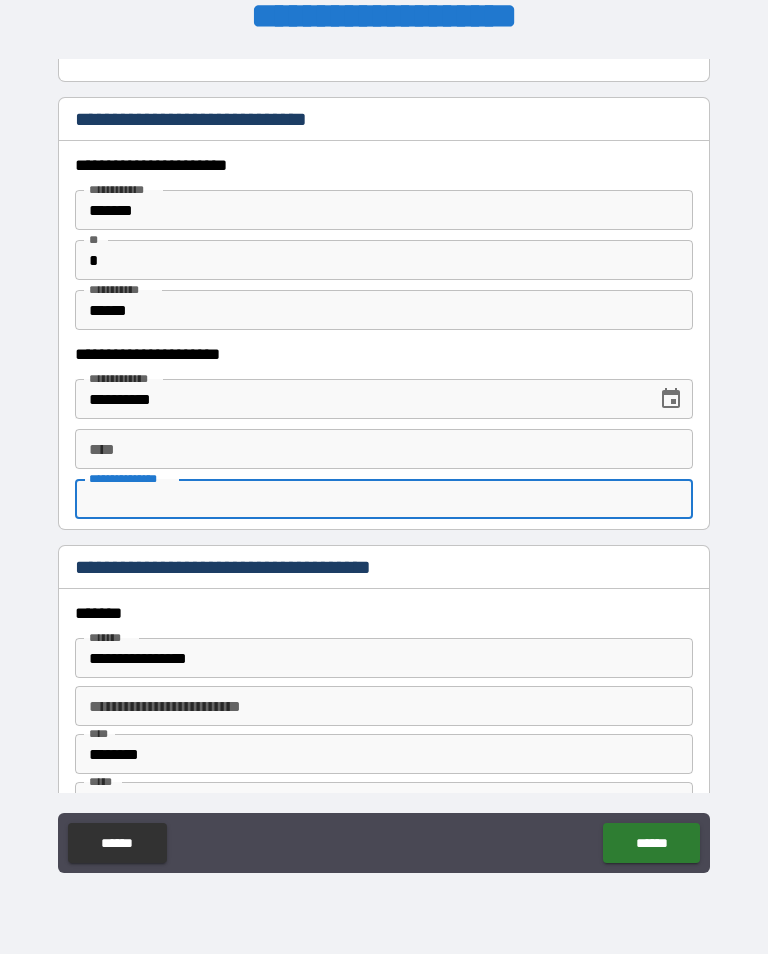 click on "****" at bounding box center [384, 449] 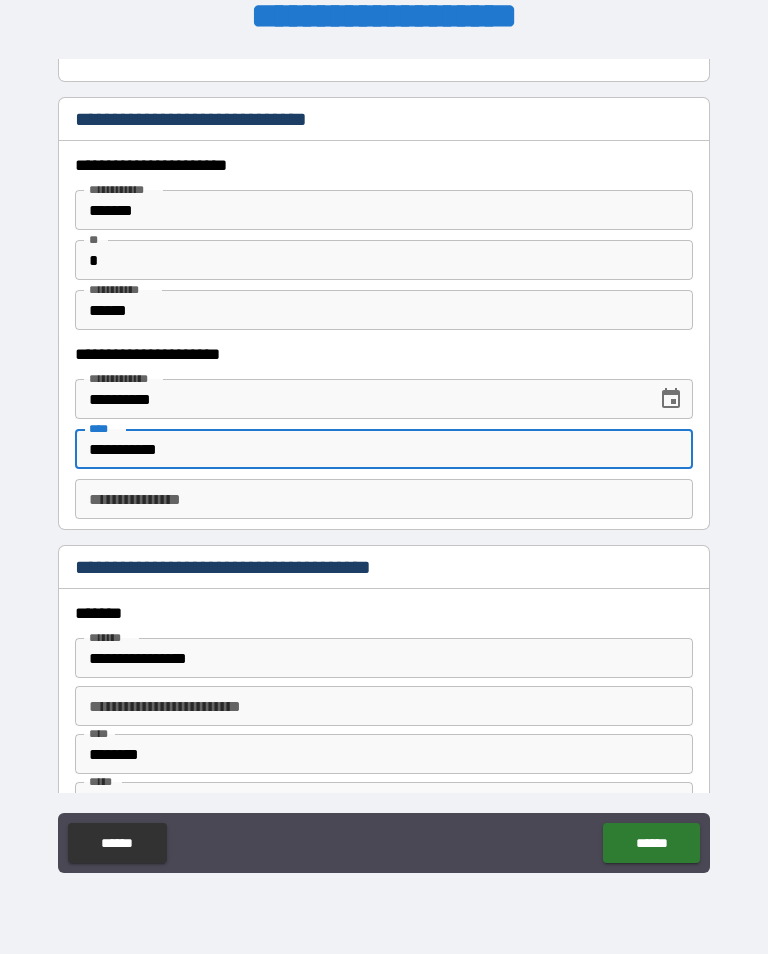 type on "**********" 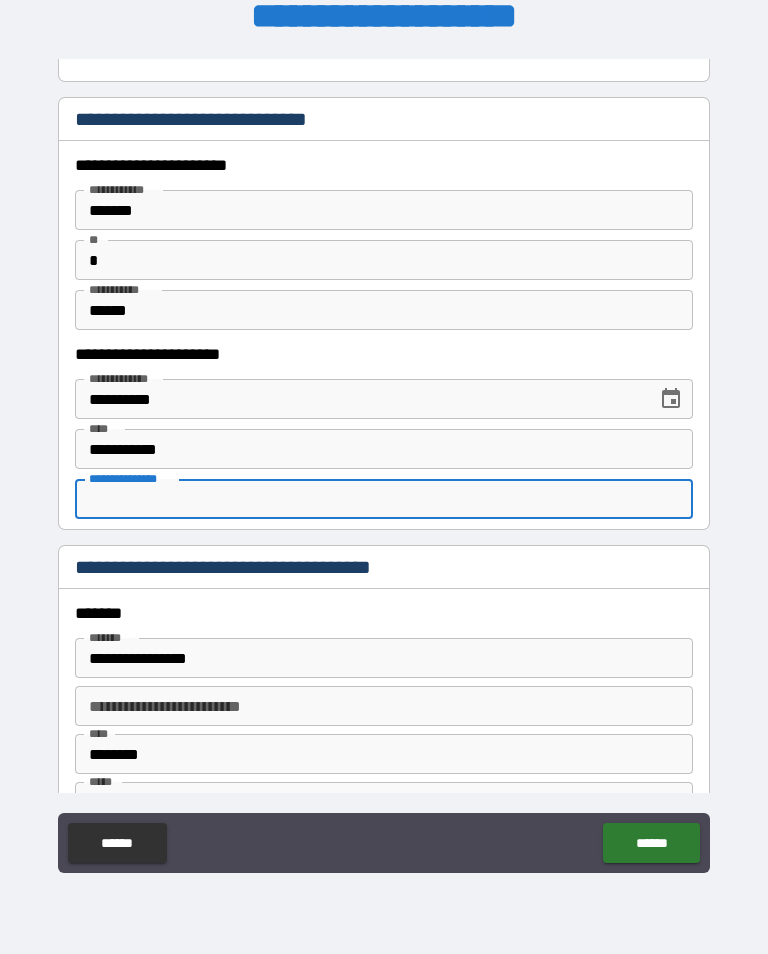 type on "*" 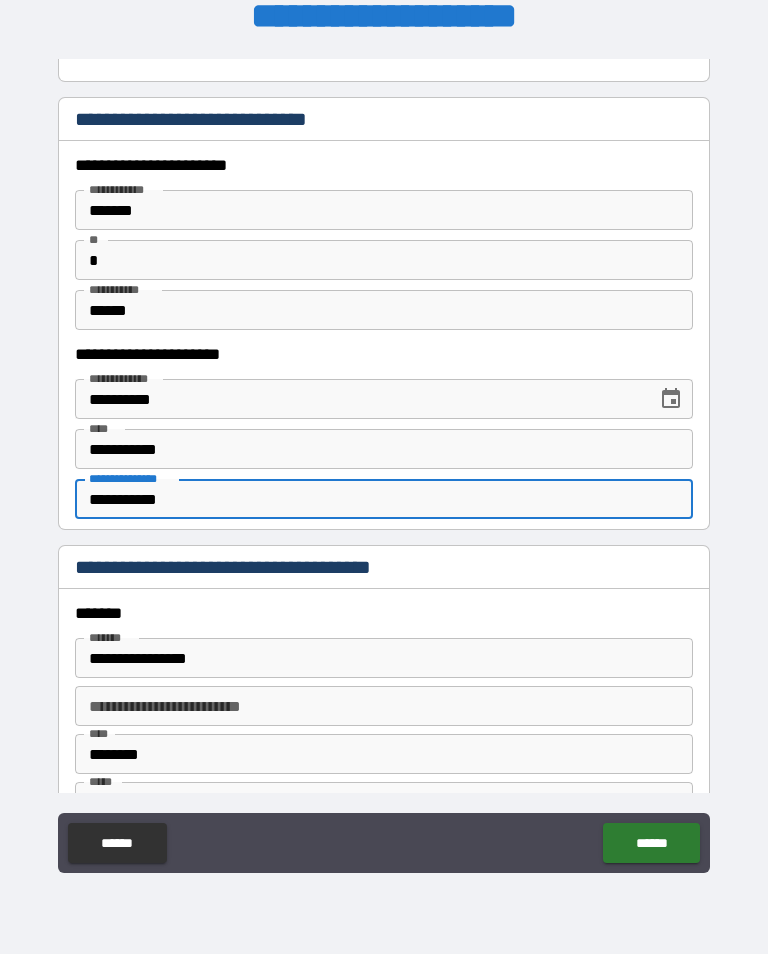 type on "**********" 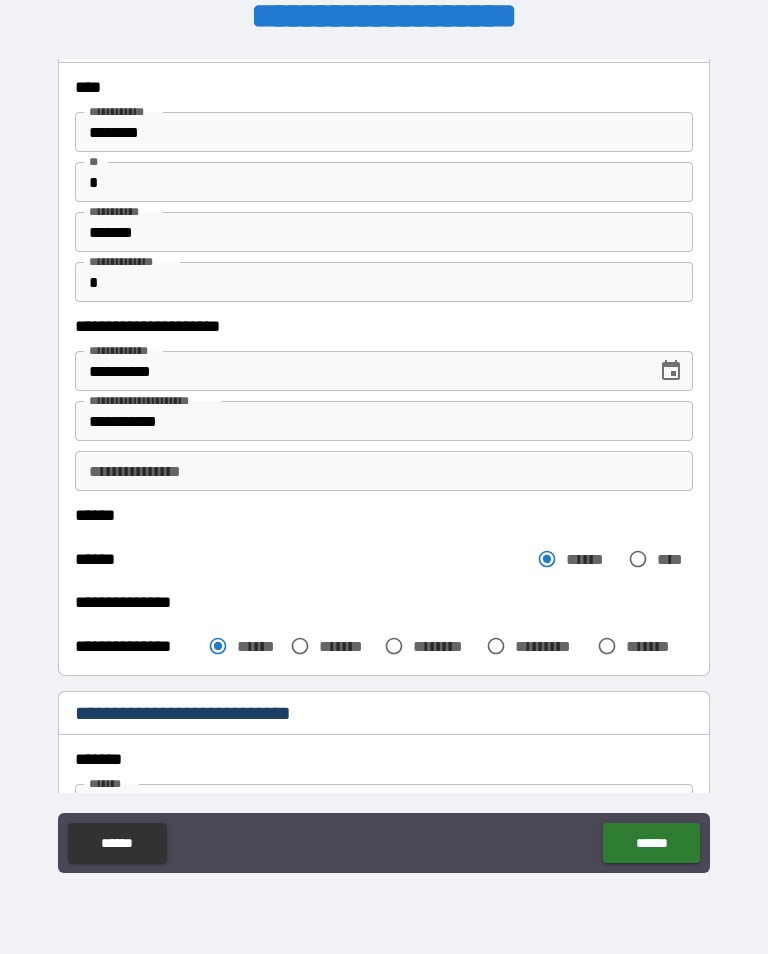 scroll, scrollTop: 93, scrollLeft: 0, axis: vertical 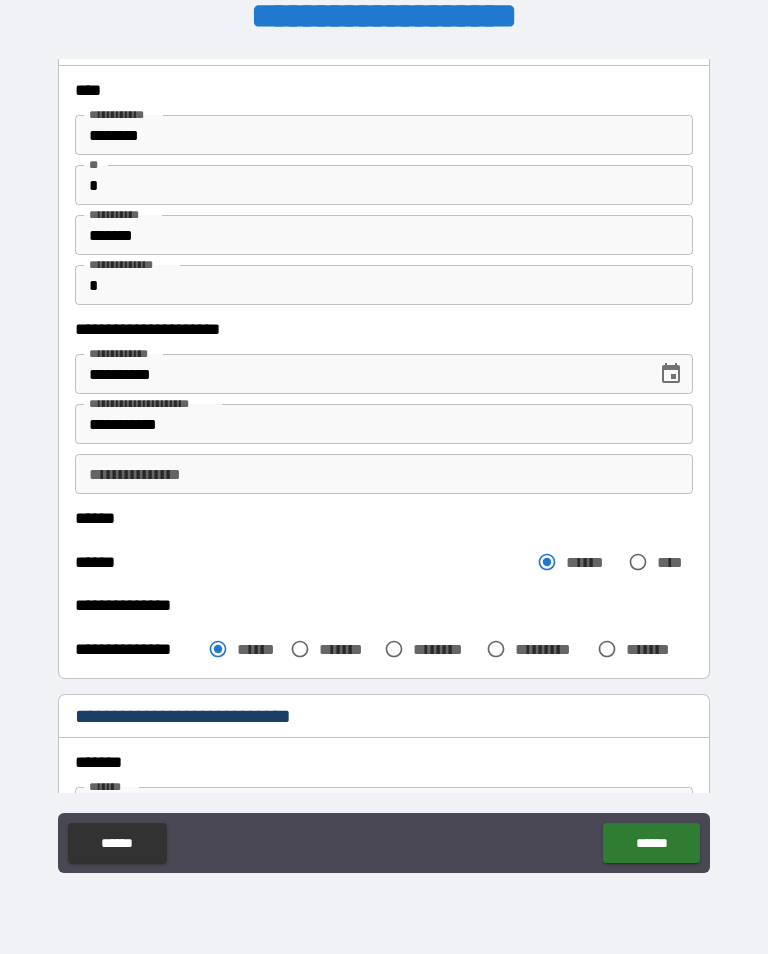 click on "**********" at bounding box center [384, 474] 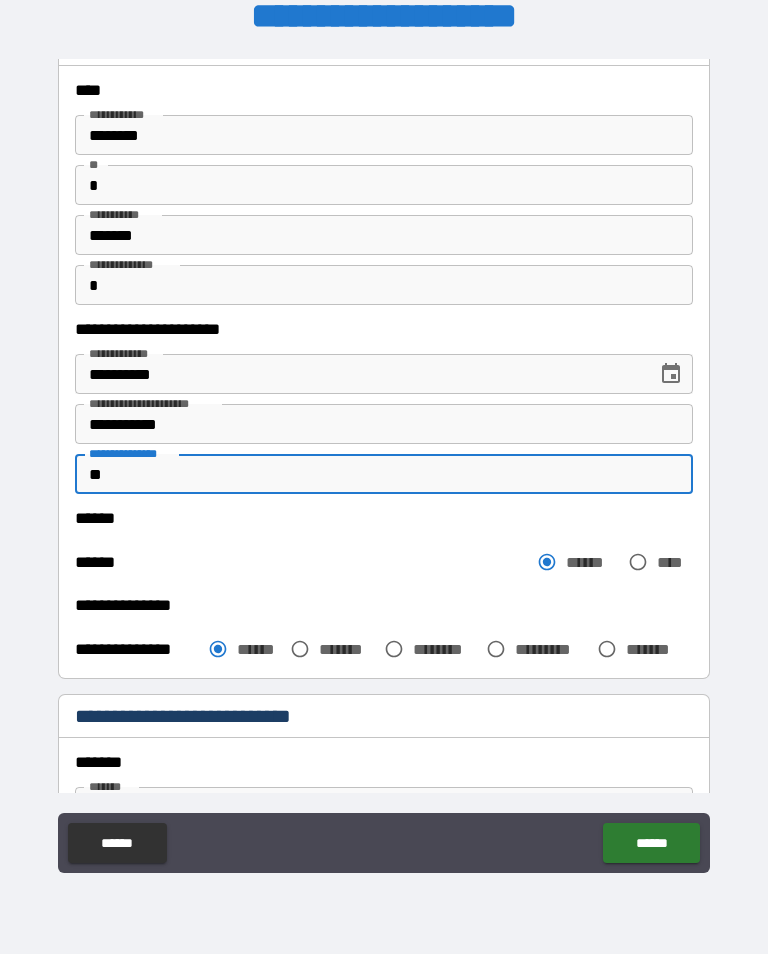 type on "*" 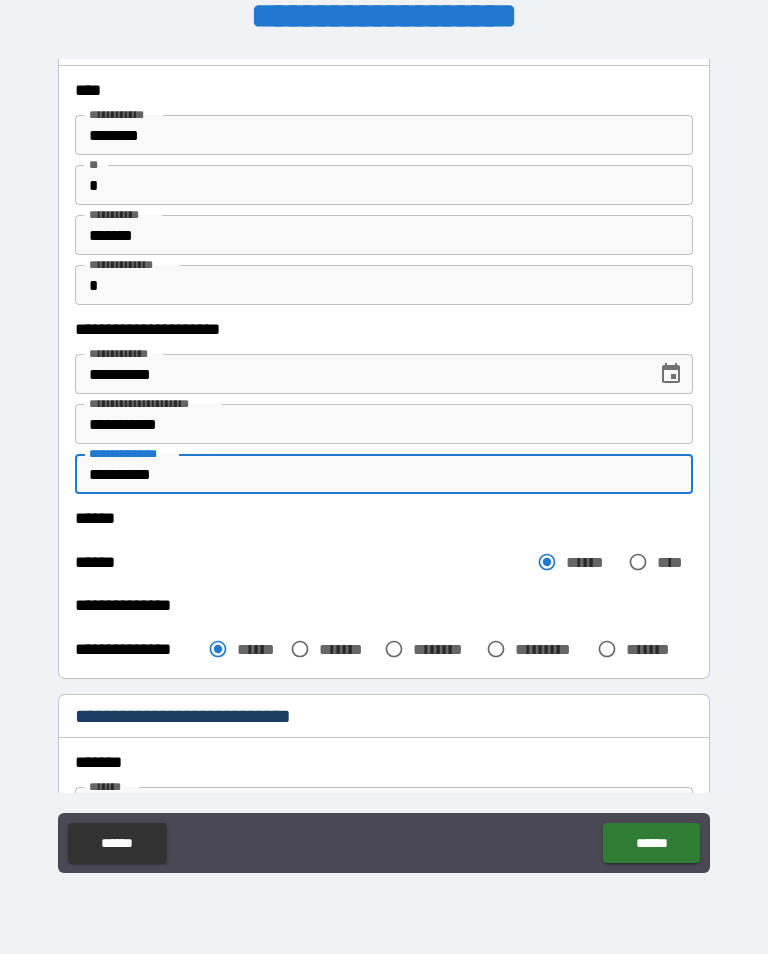 type on "**********" 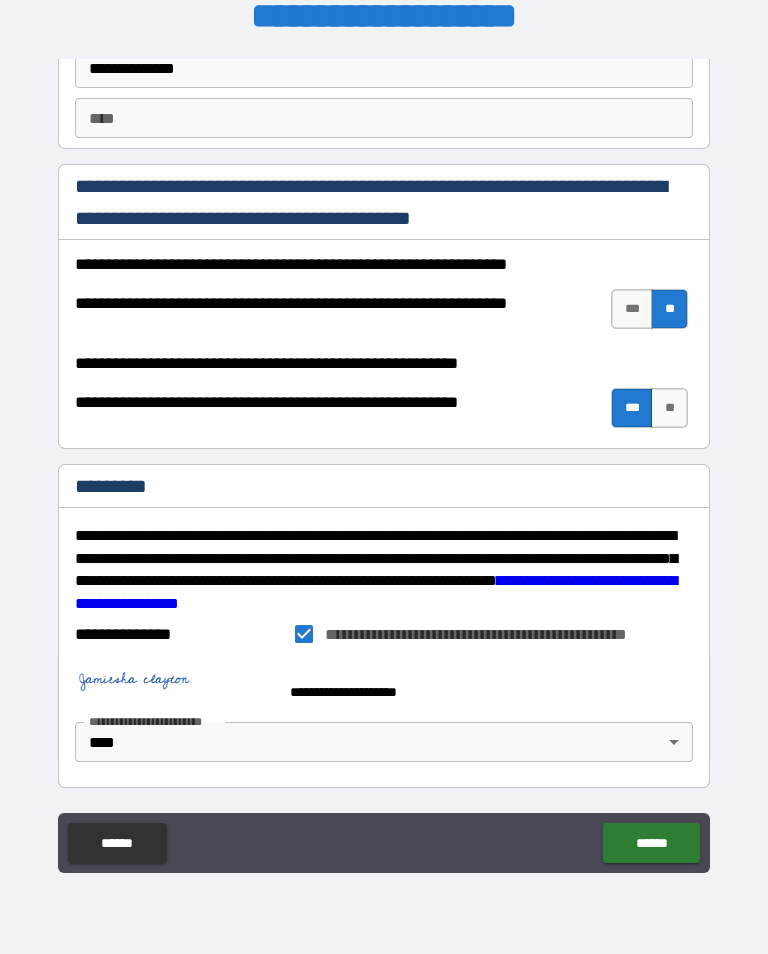 scroll, scrollTop: 2935, scrollLeft: 0, axis: vertical 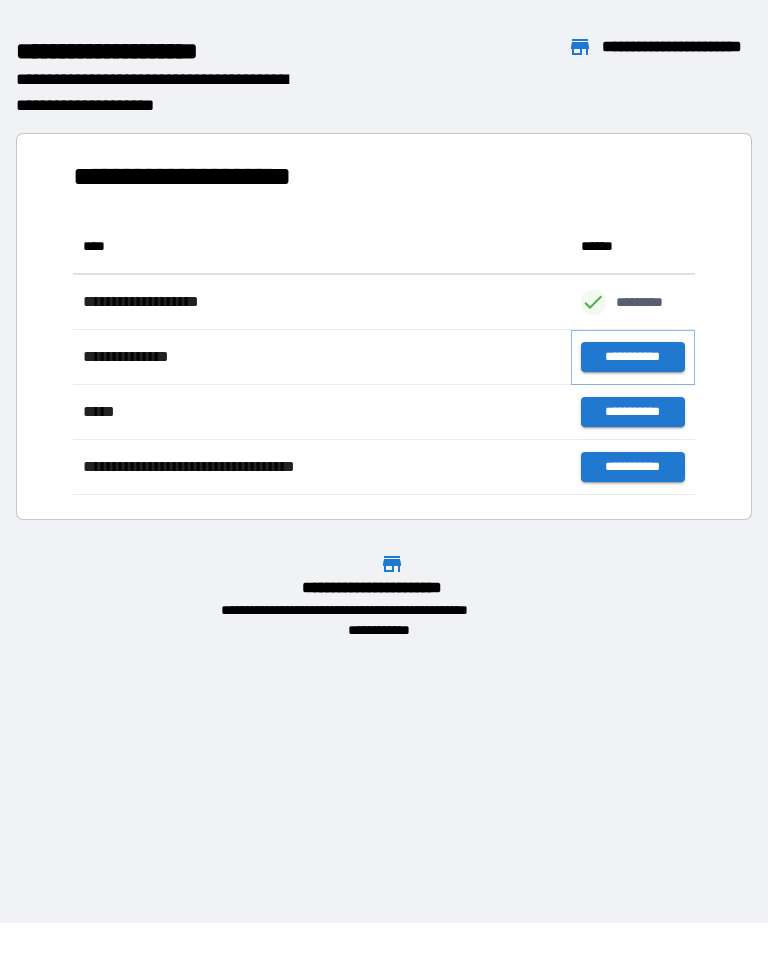 click on "**********" at bounding box center [633, 357] 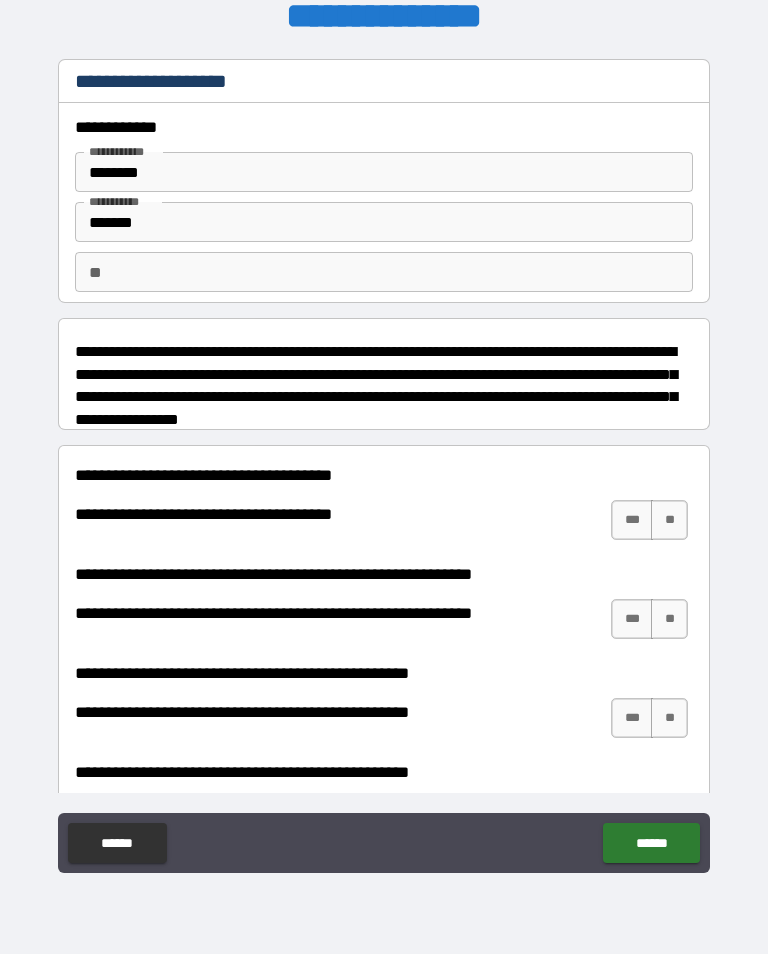 scroll, scrollTop: 33, scrollLeft: 0, axis: vertical 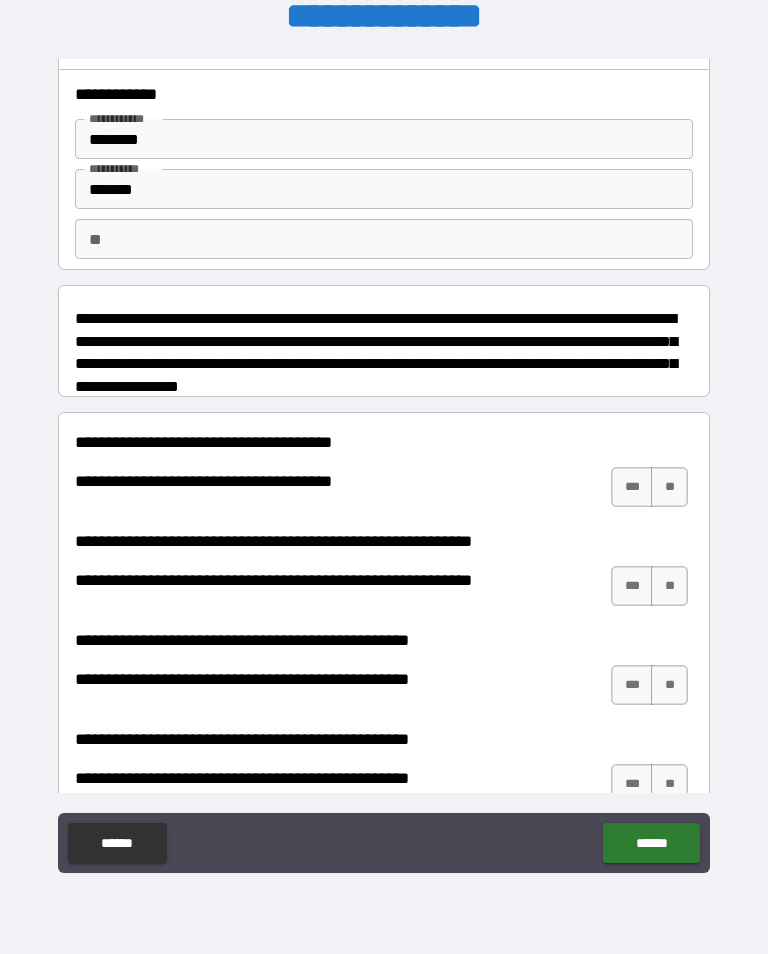click on "**" at bounding box center (384, 239) 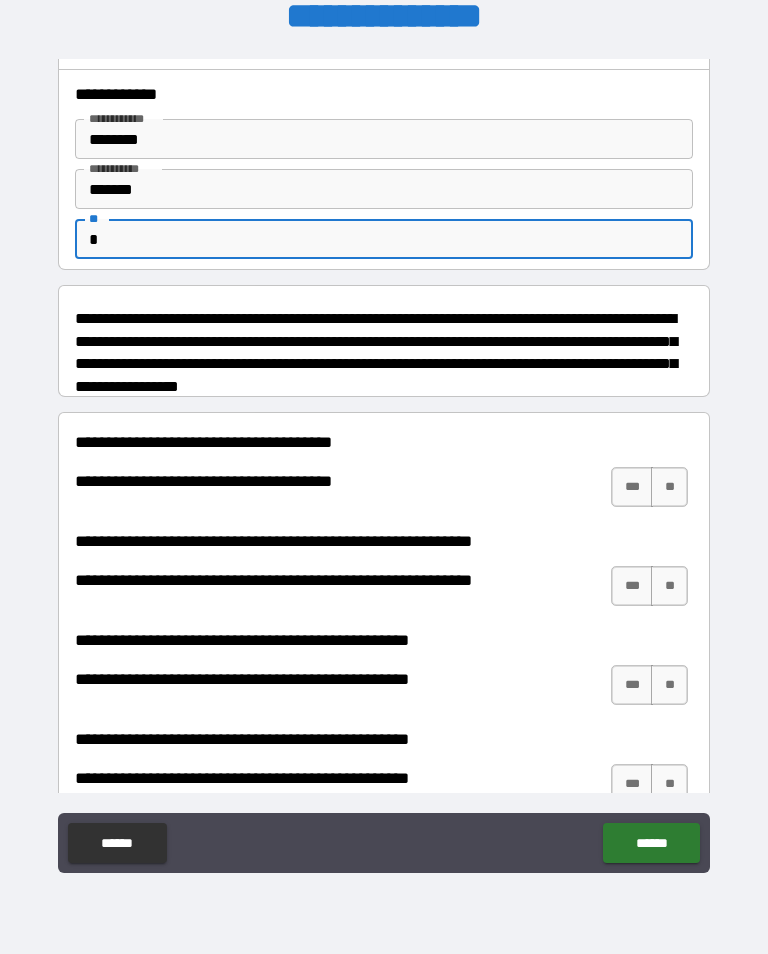 type on "*" 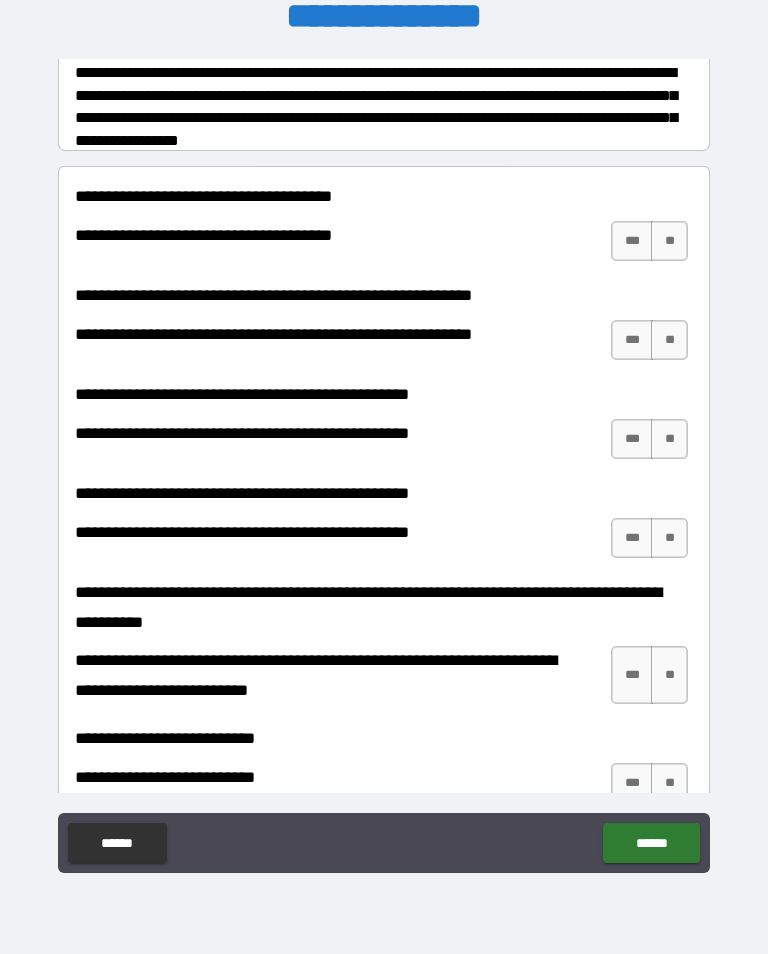 scroll, scrollTop: 282, scrollLeft: 0, axis: vertical 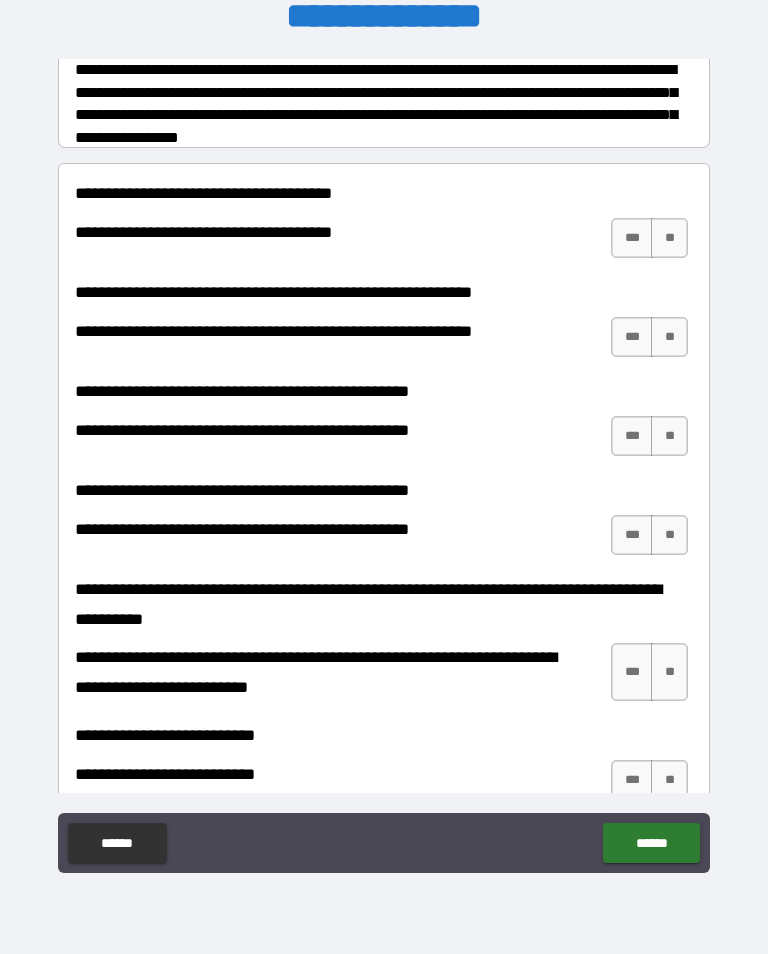 click on "***" at bounding box center (632, 238) 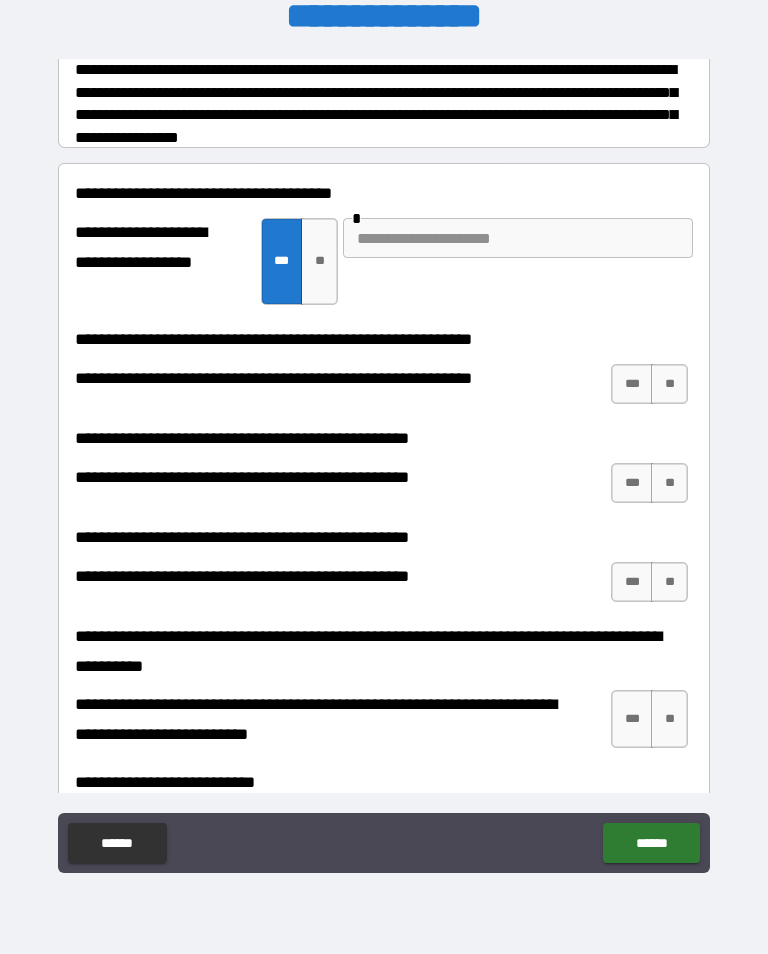 click at bounding box center (518, 238) 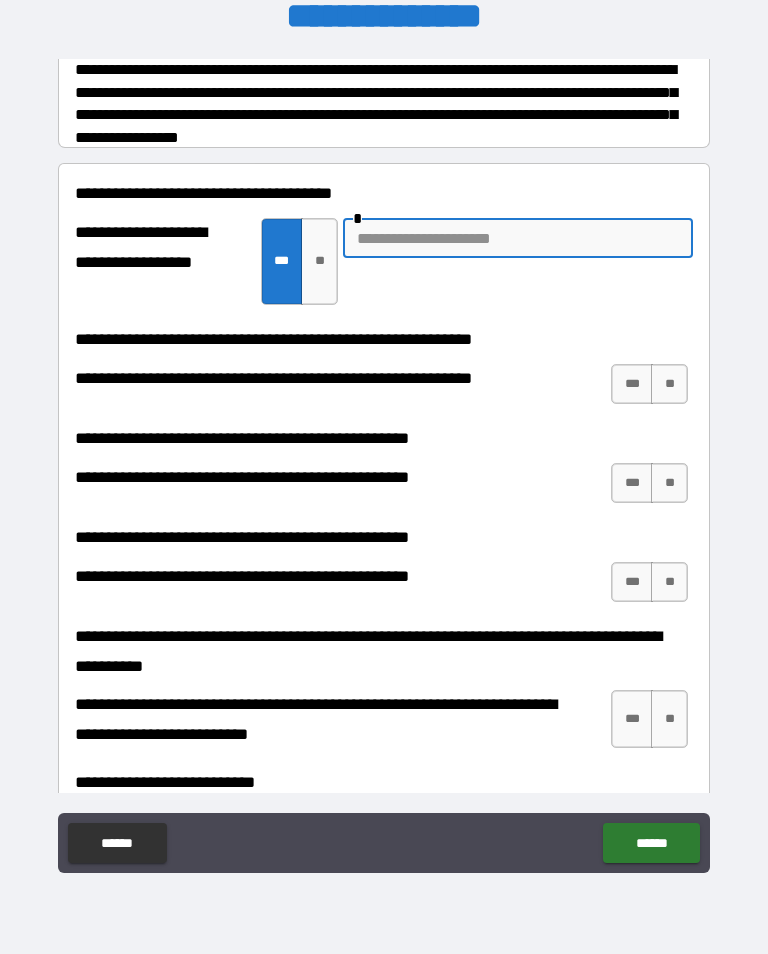 click on "**" at bounding box center [319, 261] 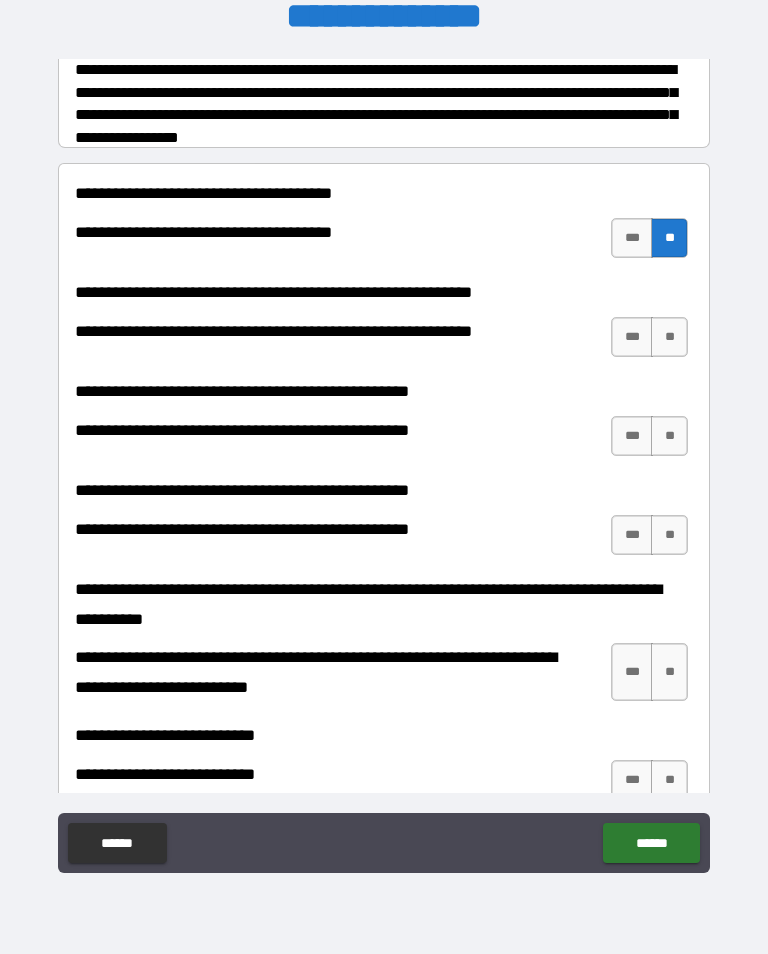 click on "**" at bounding box center [669, 337] 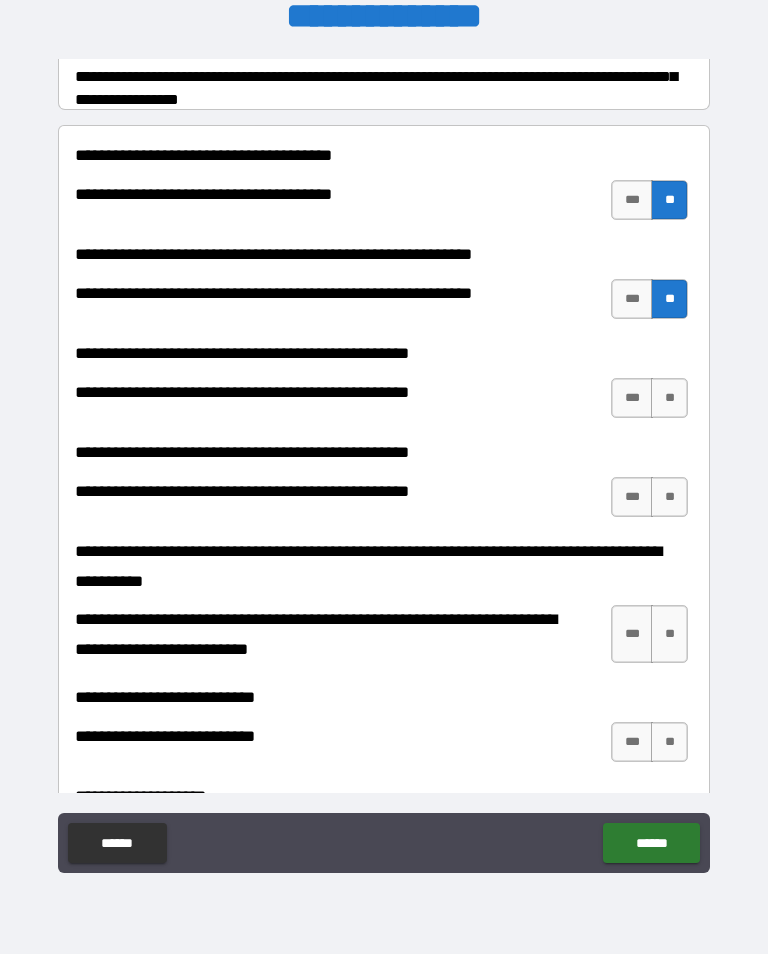 scroll, scrollTop: 320, scrollLeft: 0, axis: vertical 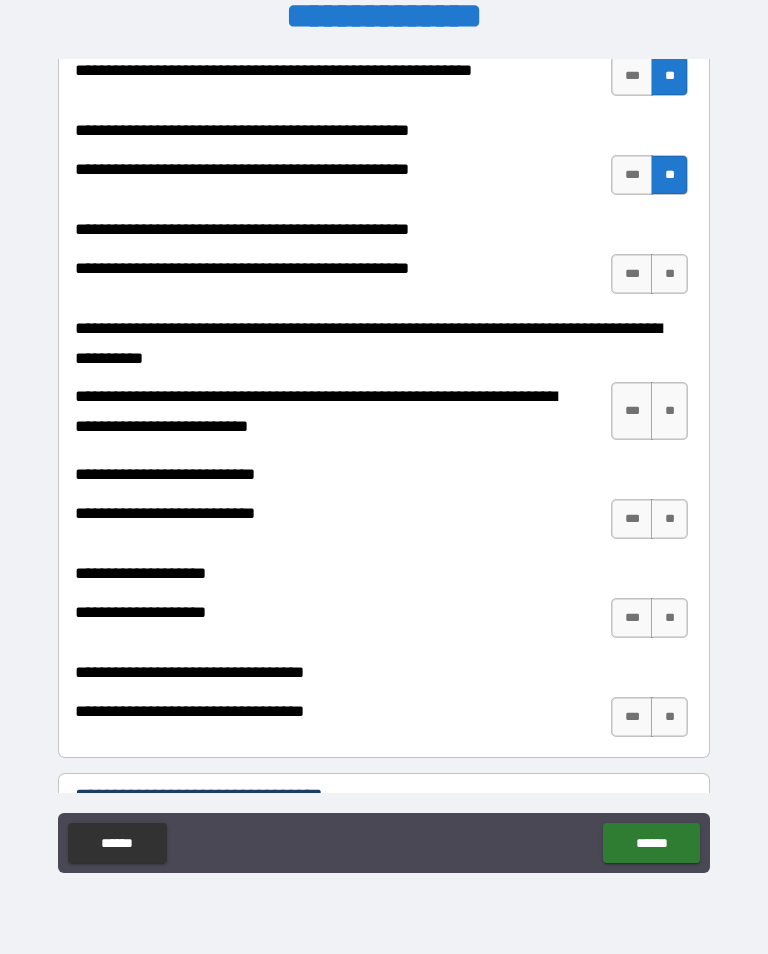 click on "**" at bounding box center (669, 274) 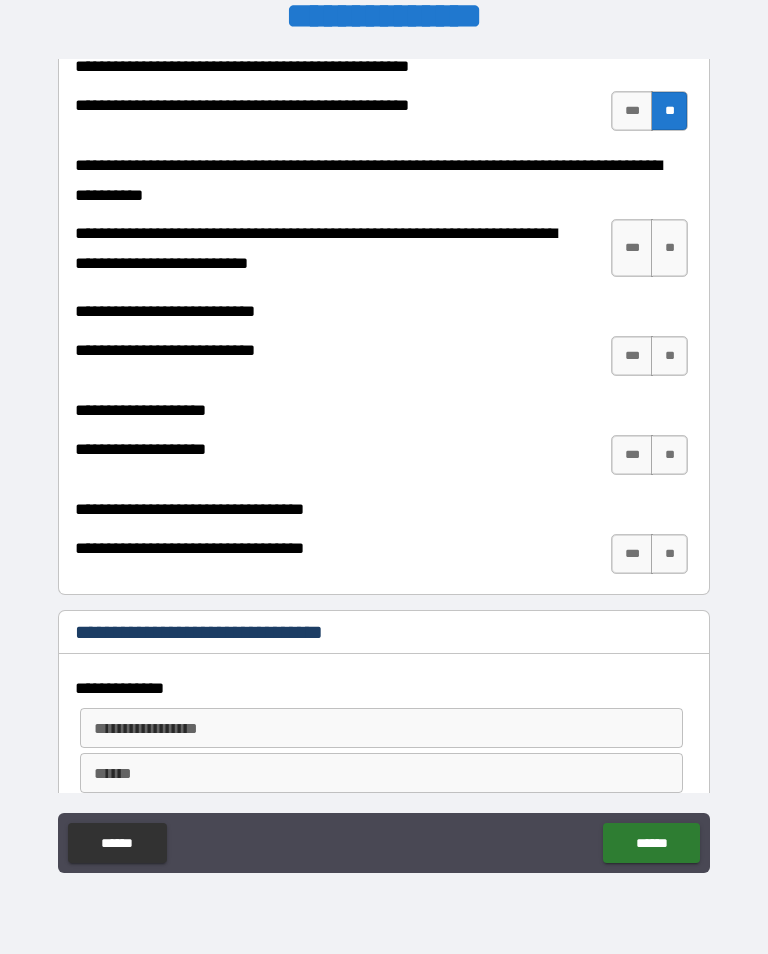 scroll, scrollTop: 707, scrollLeft: 0, axis: vertical 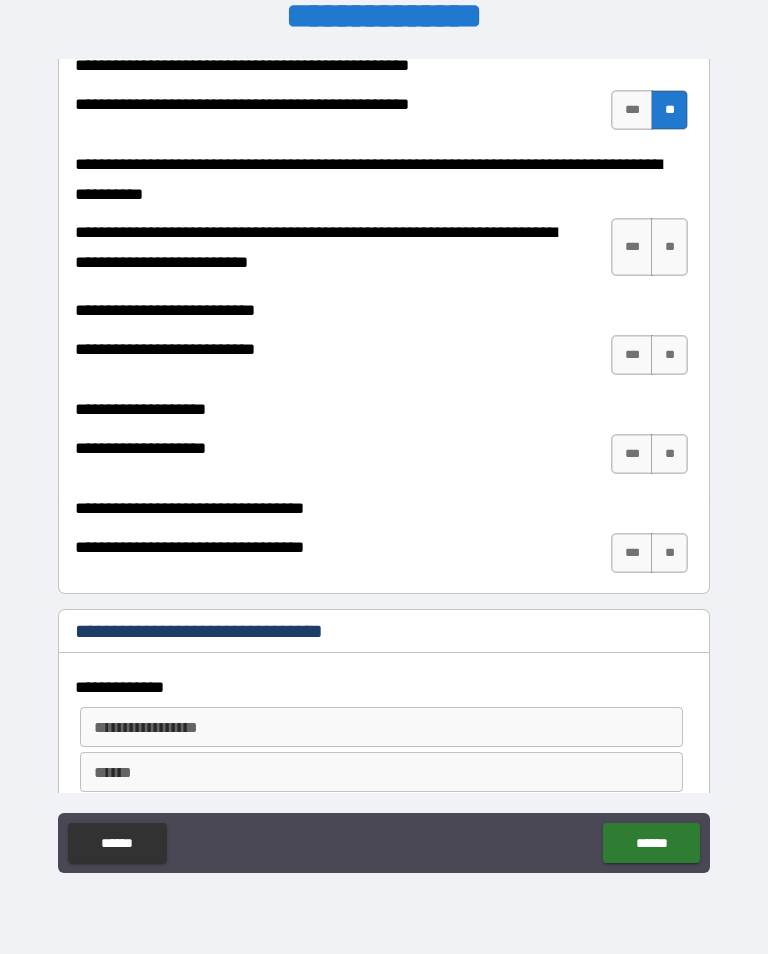 click on "**" at bounding box center (669, 247) 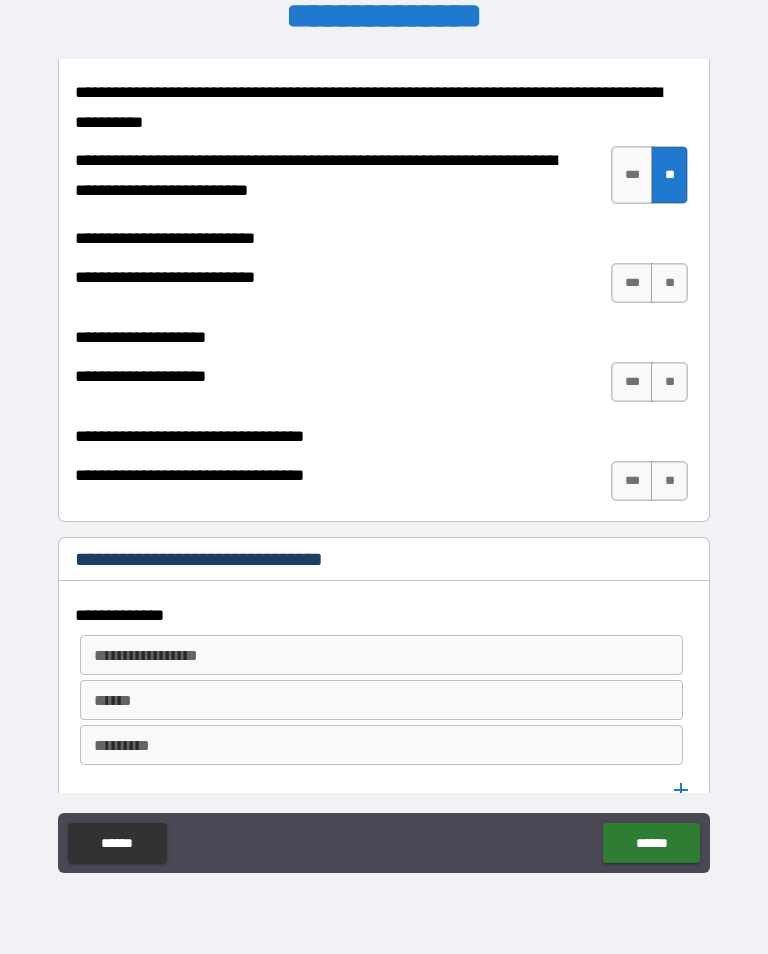 scroll, scrollTop: 803, scrollLeft: 0, axis: vertical 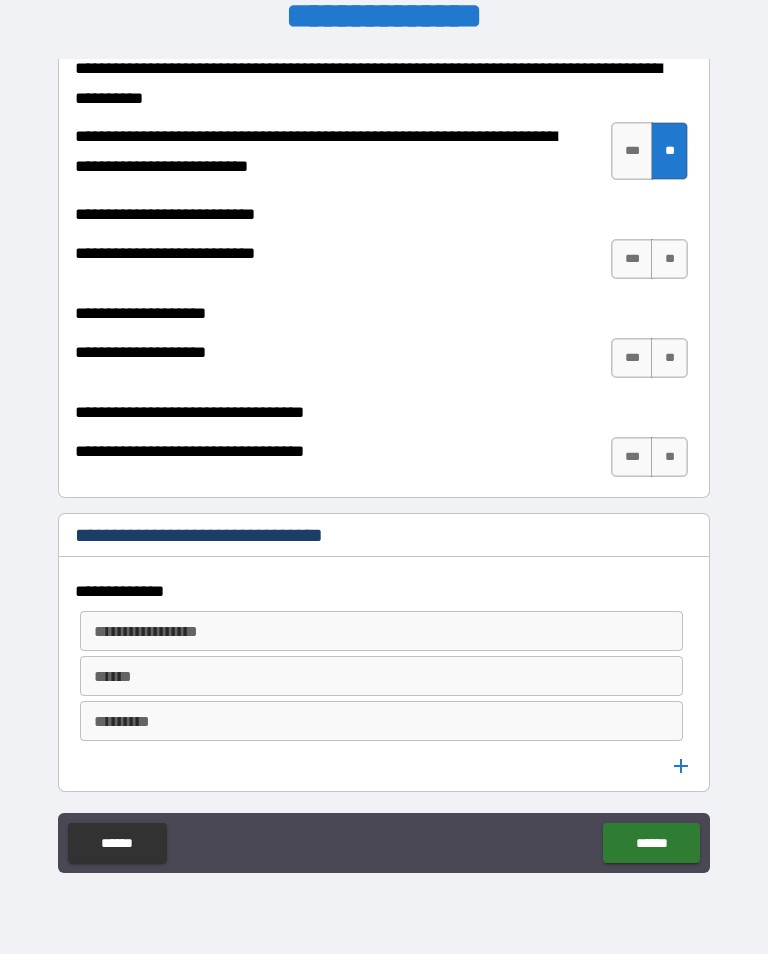 click on "**" at bounding box center [669, 259] 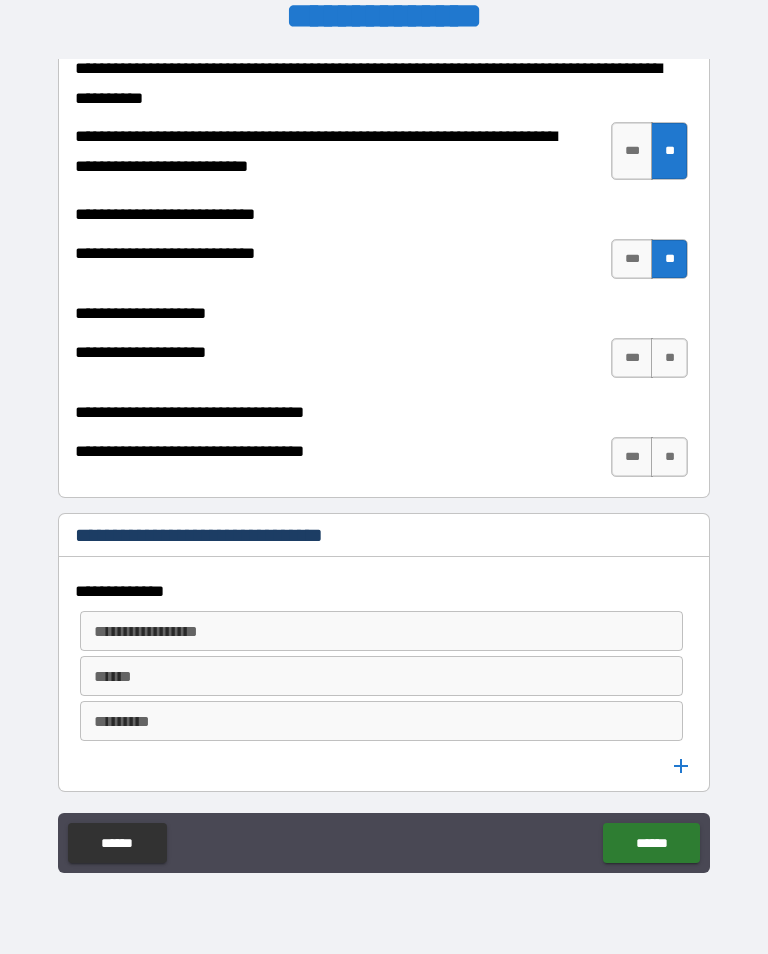 click on "**" at bounding box center (669, 358) 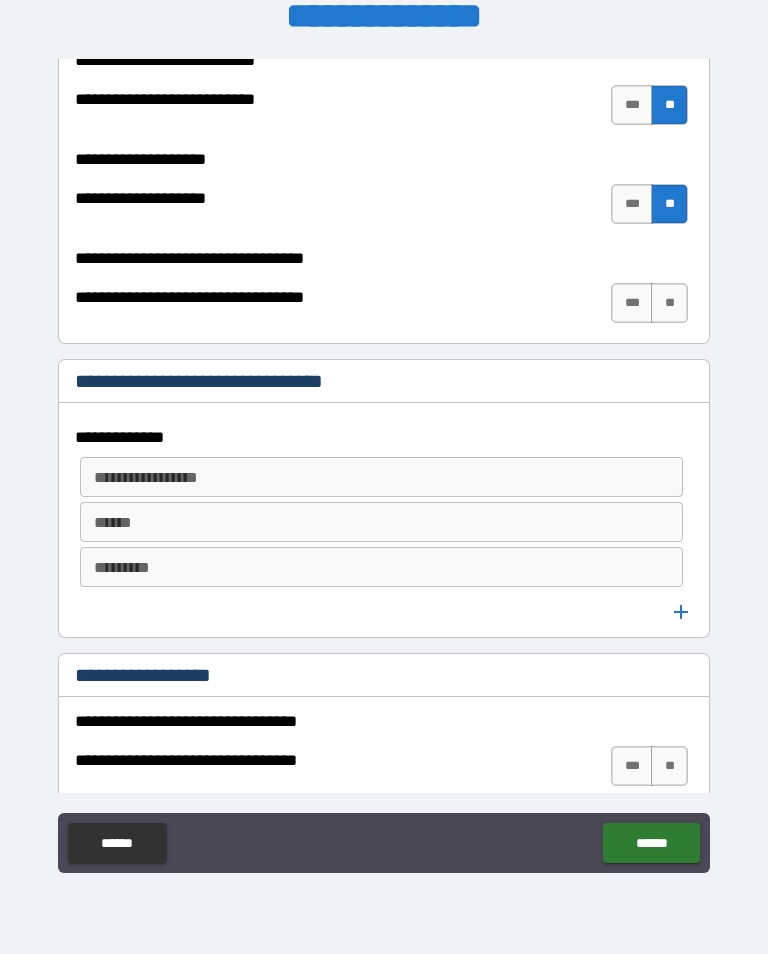 scroll, scrollTop: 972, scrollLeft: 0, axis: vertical 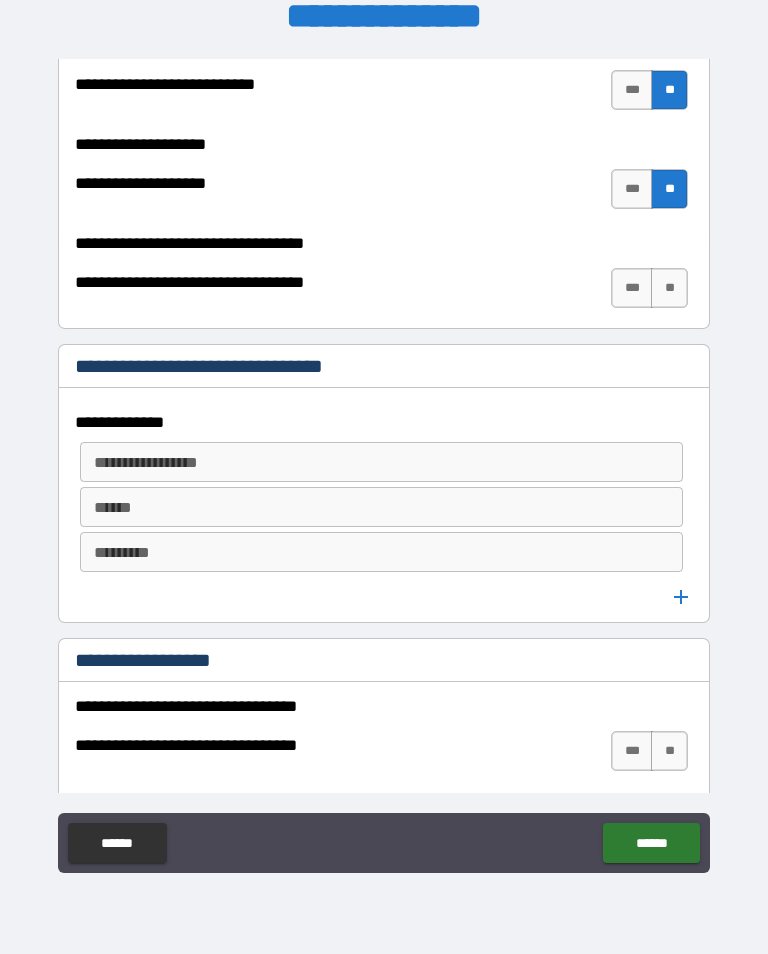 click on "**" at bounding box center (669, 288) 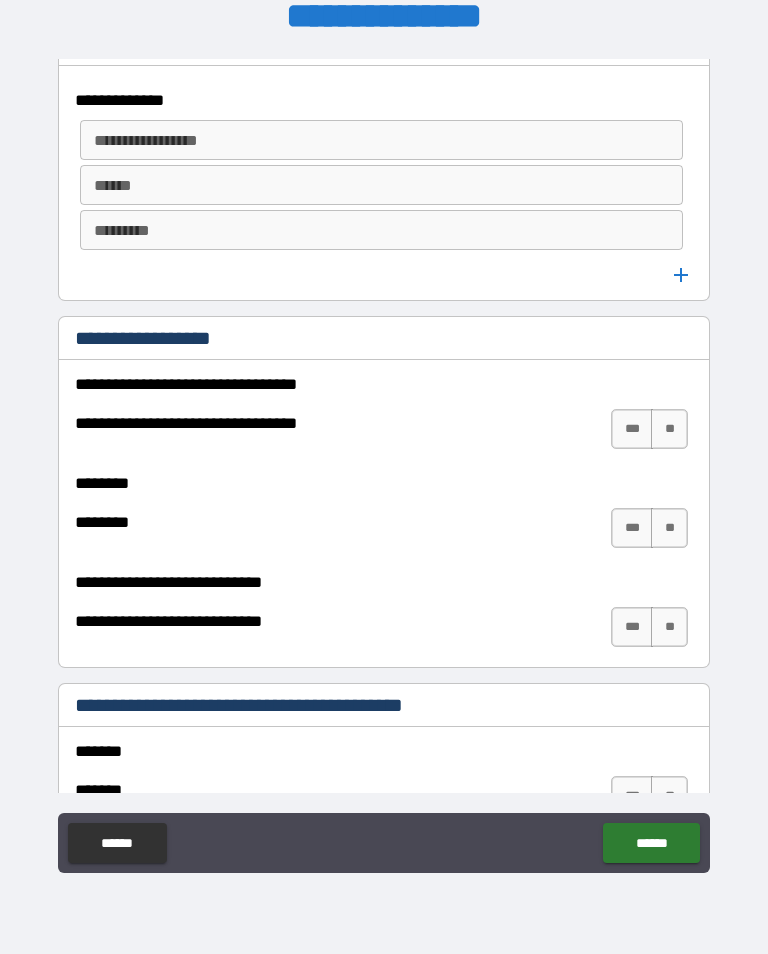 scroll, scrollTop: 1297, scrollLeft: 0, axis: vertical 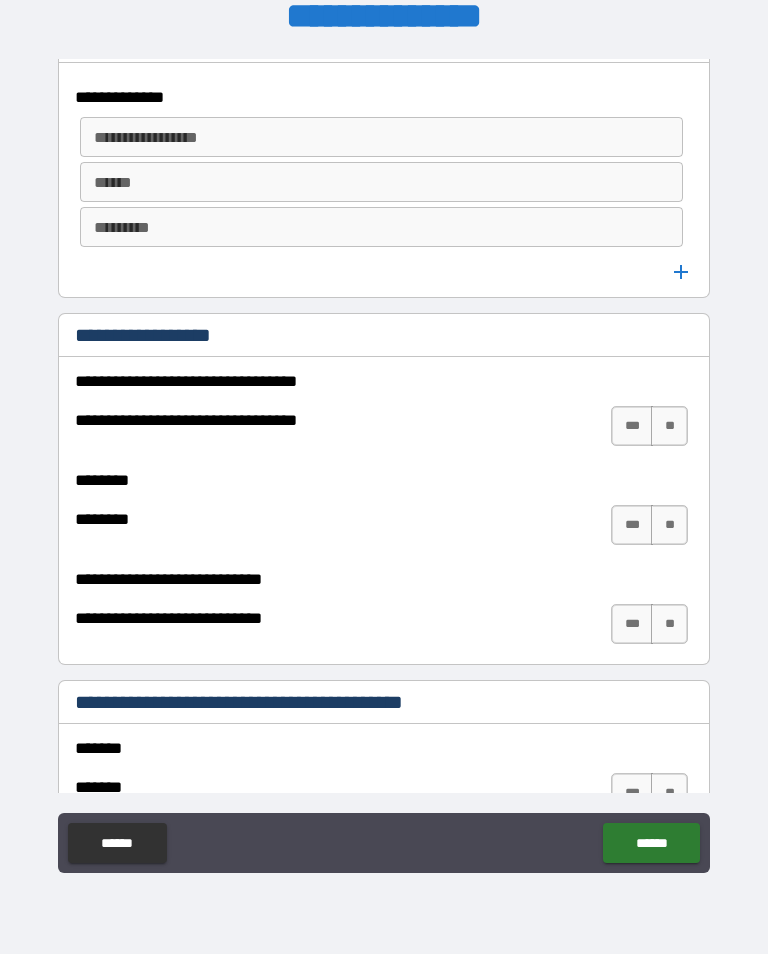 click on "**" at bounding box center [669, 426] 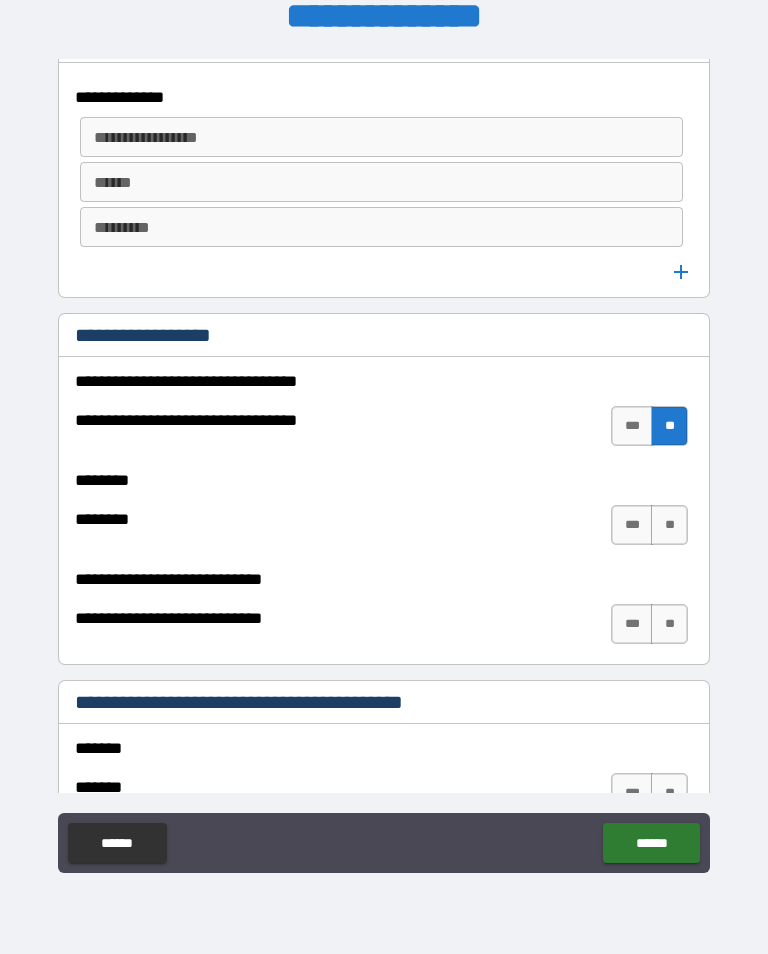 click on "**" at bounding box center [669, 525] 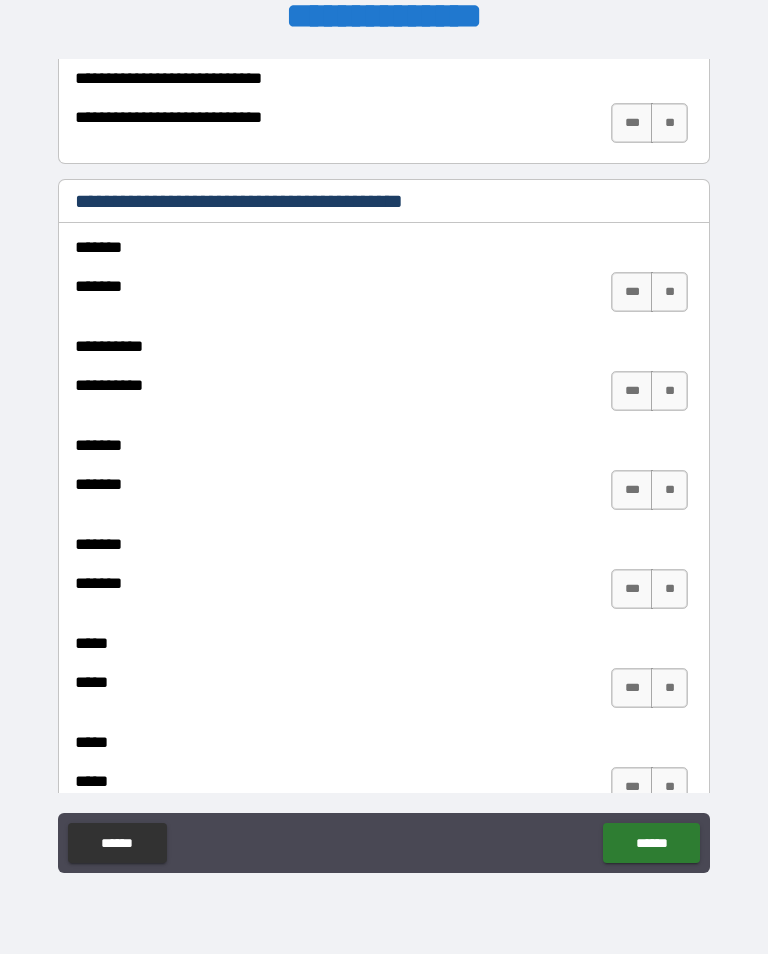 scroll, scrollTop: 1798, scrollLeft: 0, axis: vertical 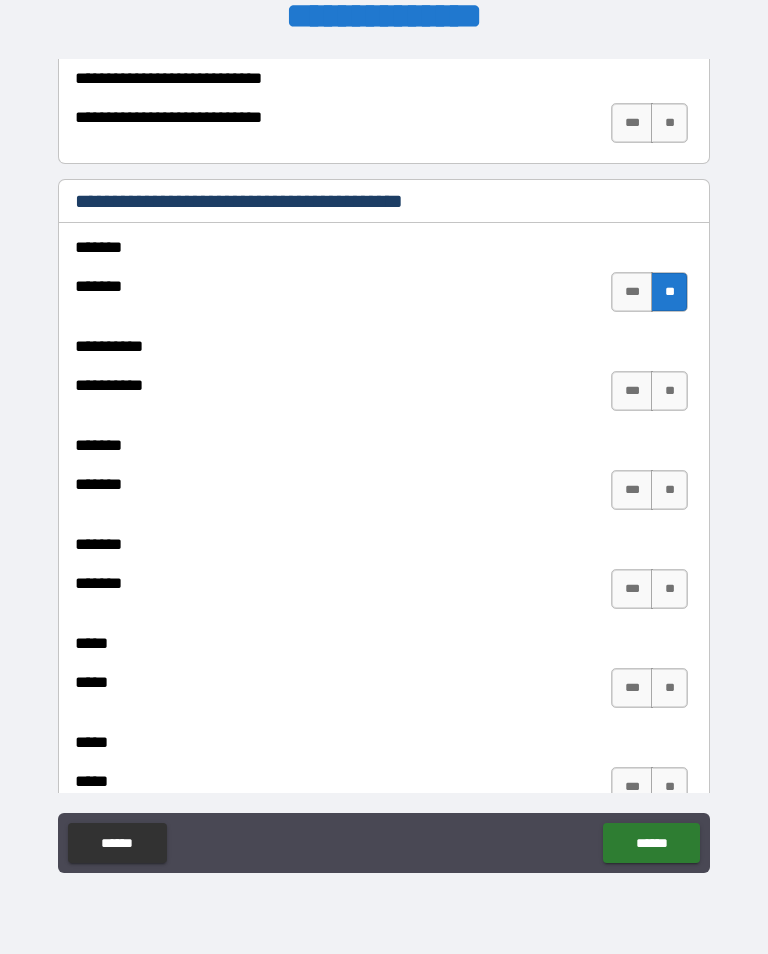 click on "**" at bounding box center (669, 391) 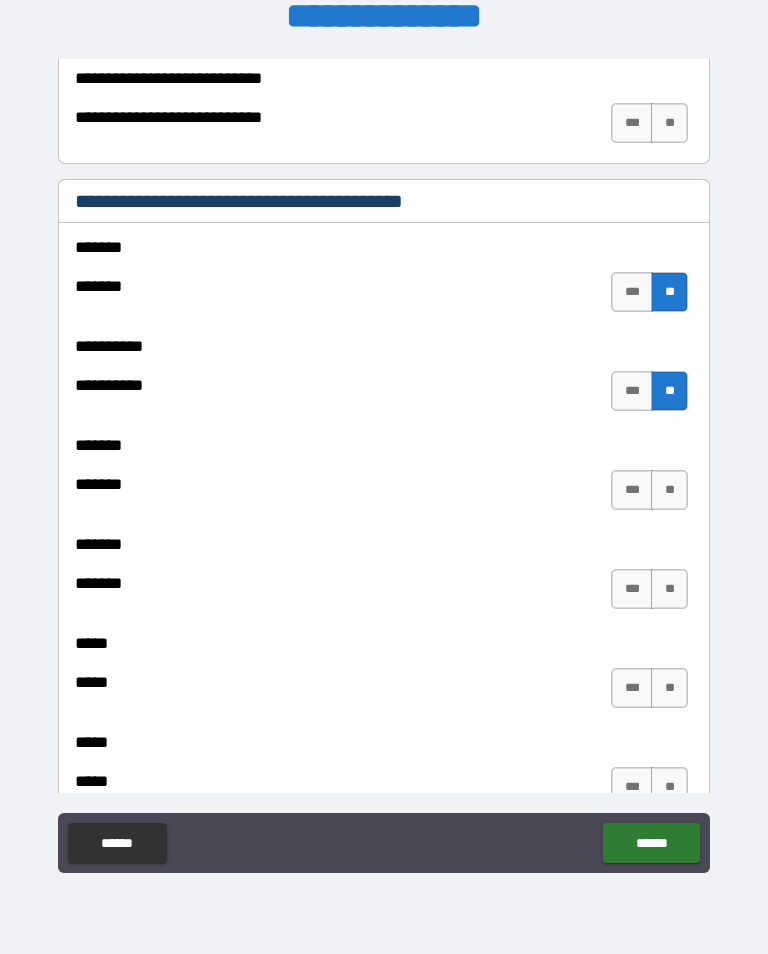 click on "**" at bounding box center [669, 490] 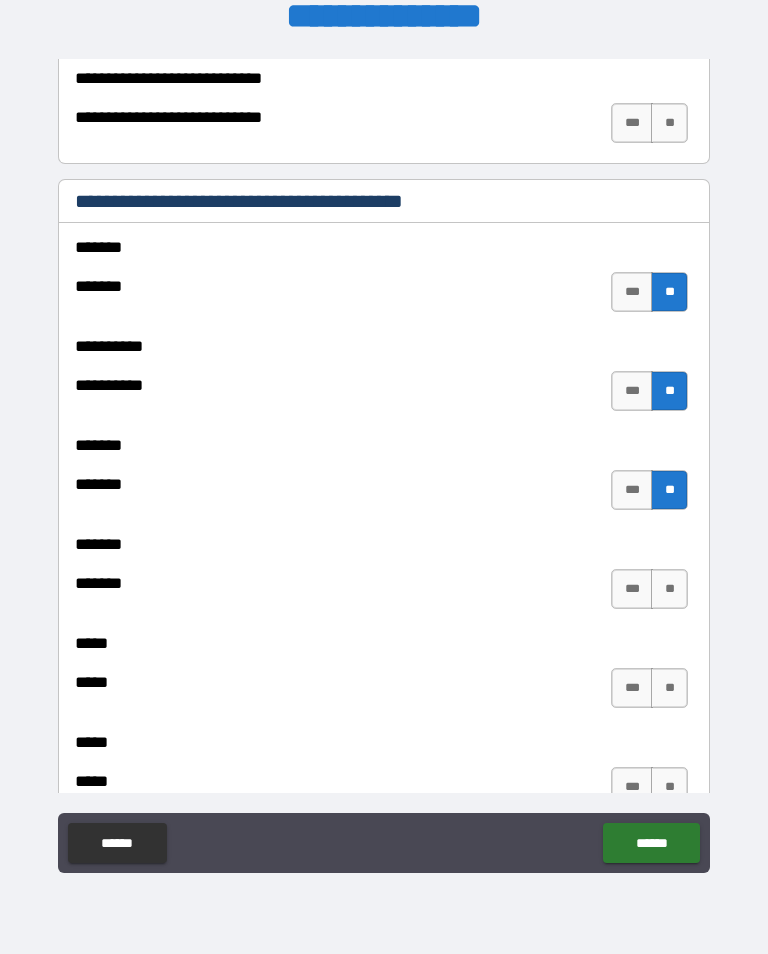 click on "**" at bounding box center [669, 589] 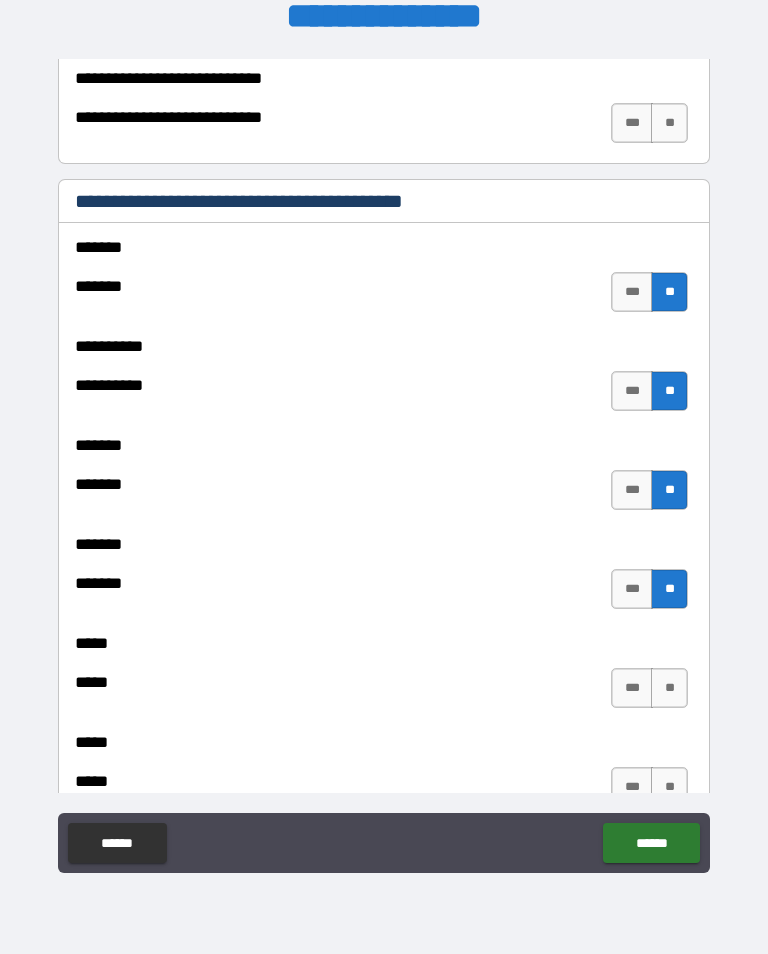 click on "**" at bounding box center [669, 688] 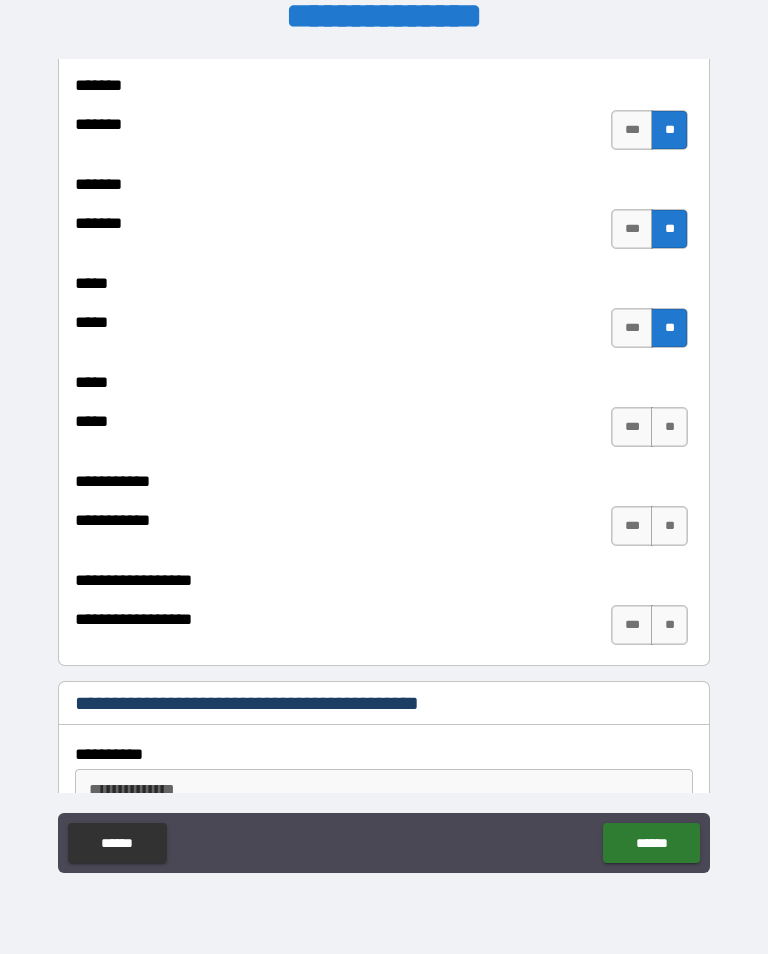 scroll, scrollTop: 2232, scrollLeft: 0, axis: vertical 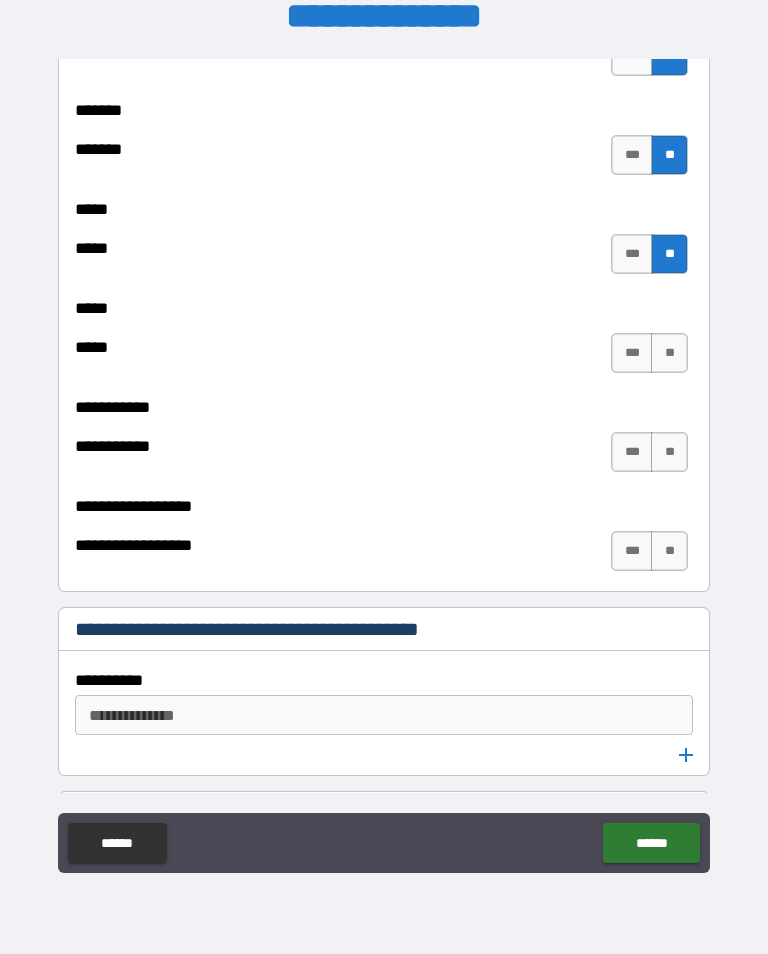 click on "**" at bounding box center (669, 551) 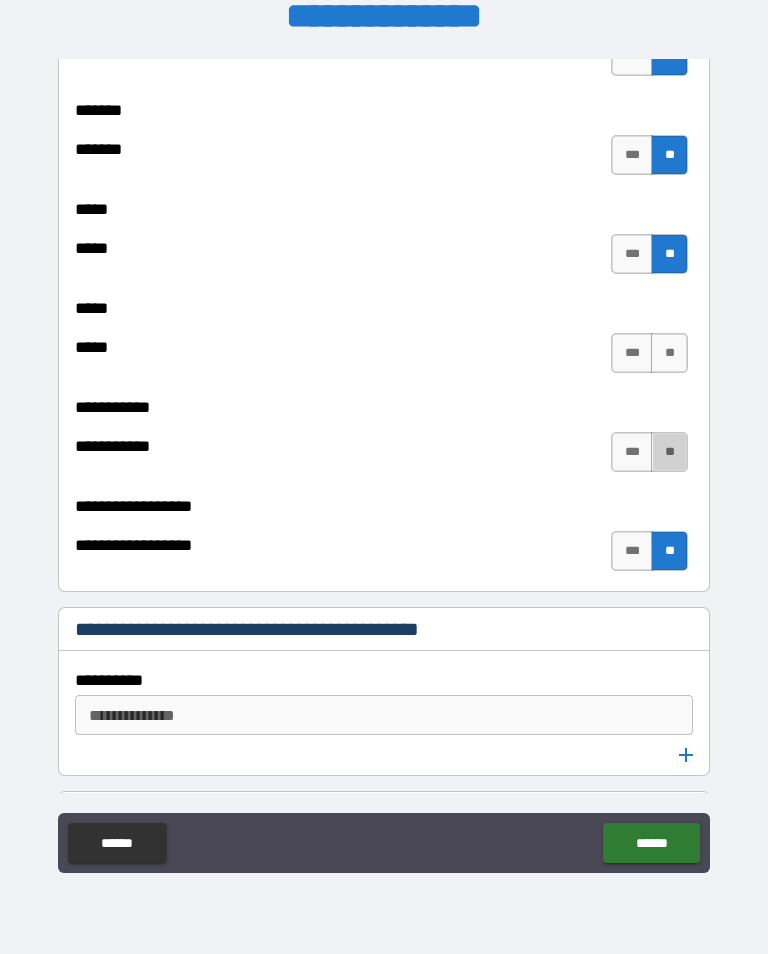 click on "**" at bounding box center (669, 452) 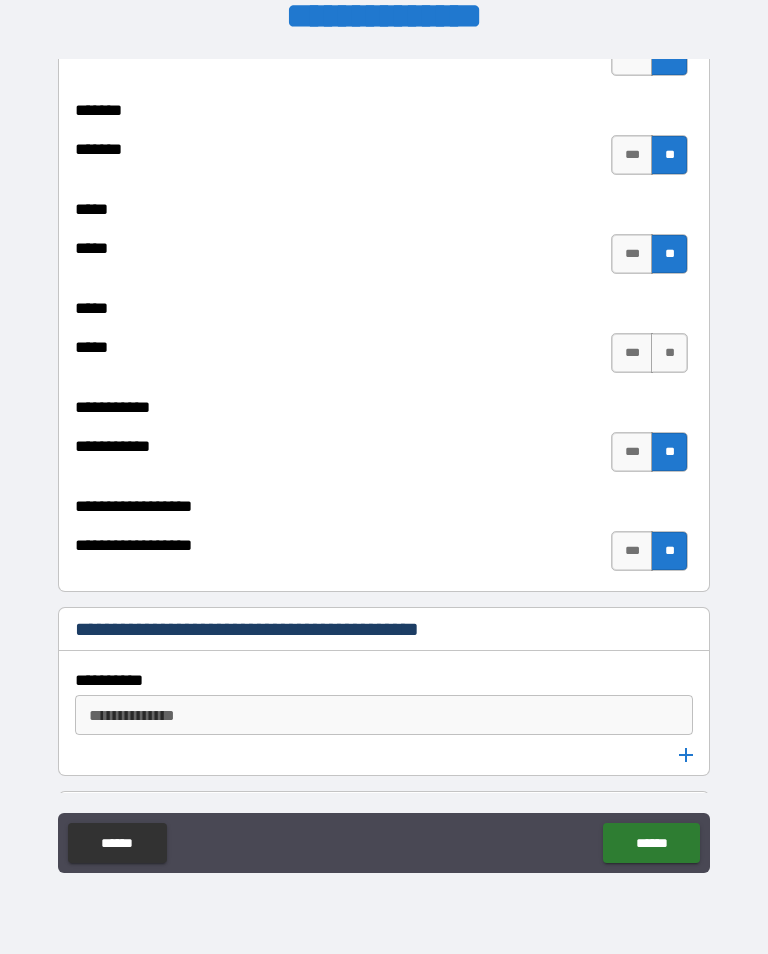 click on "**" at bounding box center (669, 353) 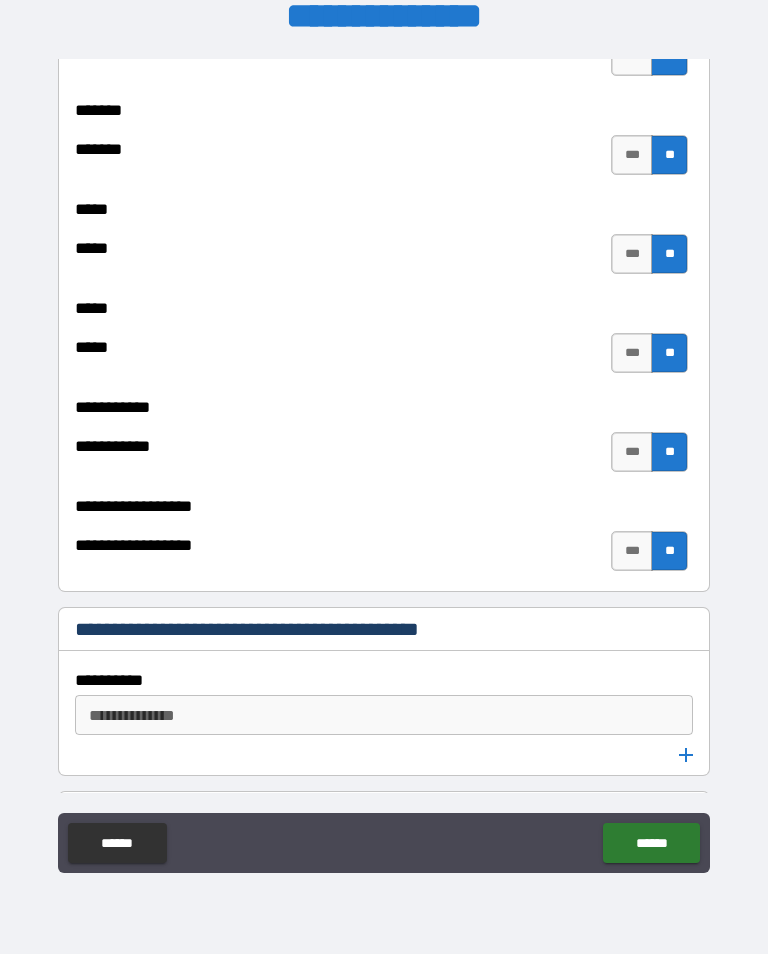 scroll, scrollTop: 2499, scrollLeft: 0, axis: vertical 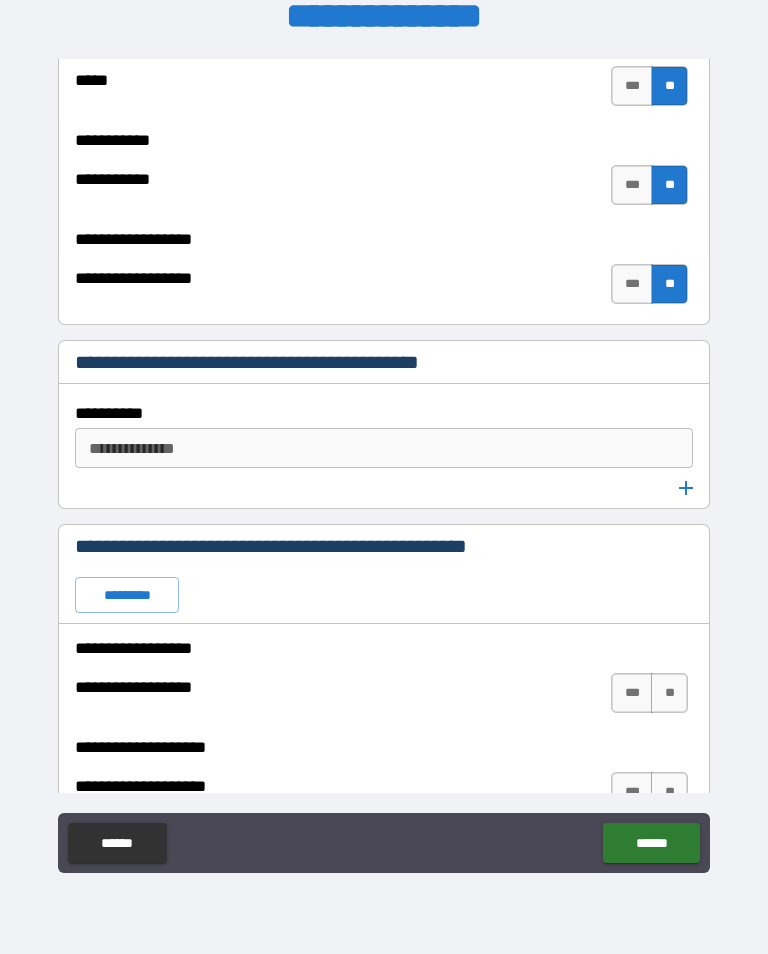 click on "**********" at bounding box center (382, 448) 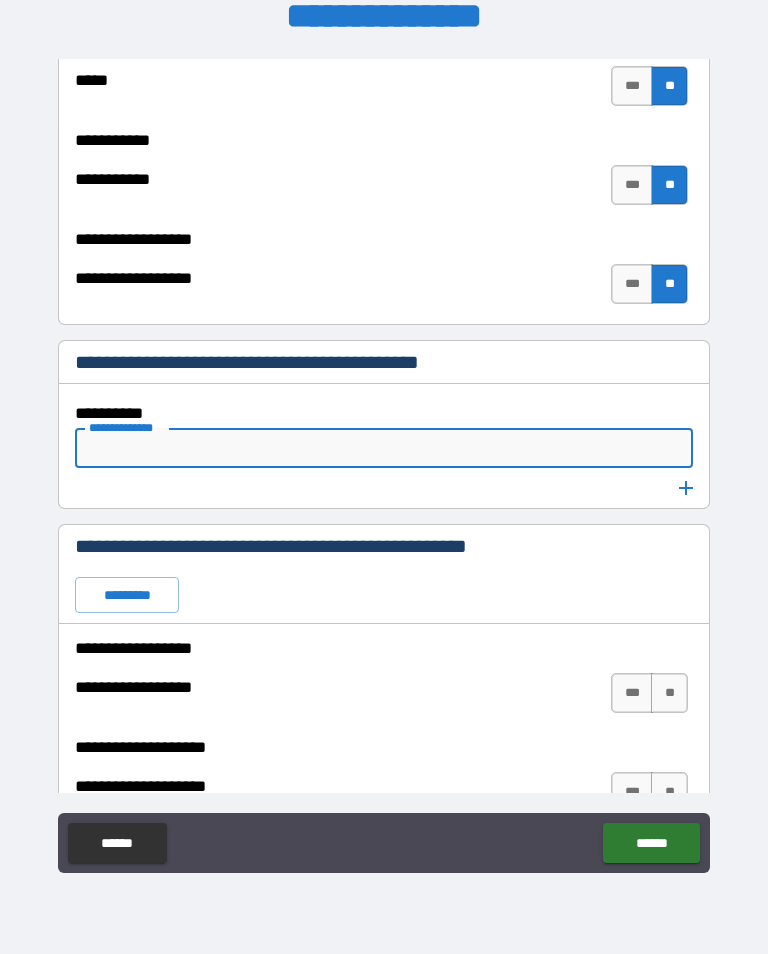 click on "**********" at bounding box center [384, 451] 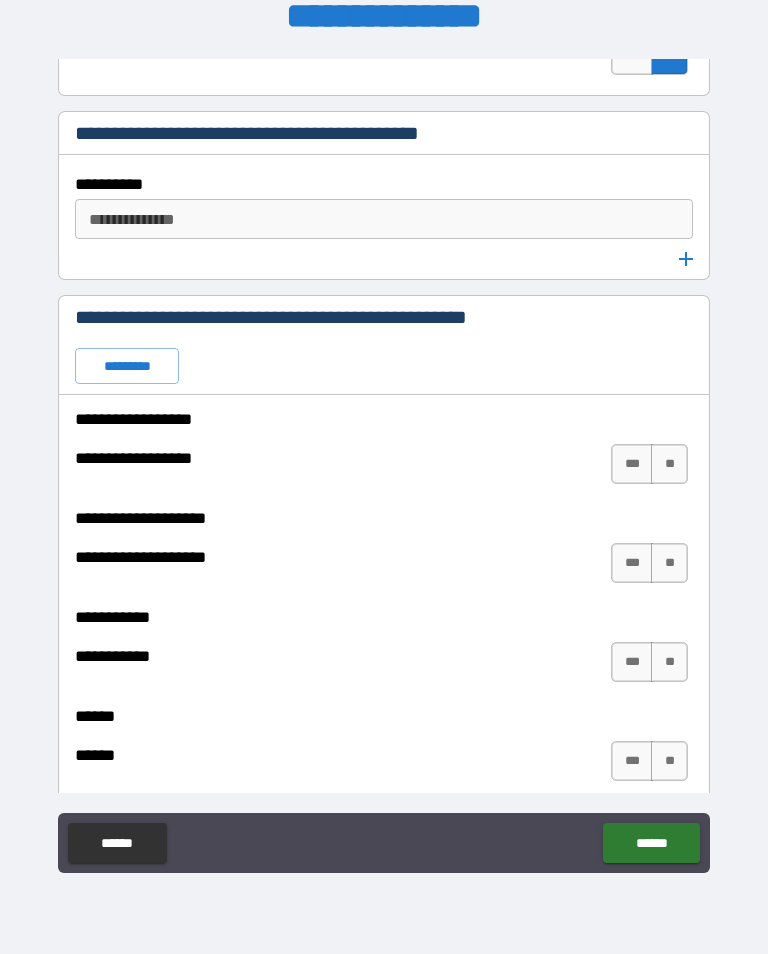 scroll, scrollTop: 2734, scrollLeft: 0, axis: vertical 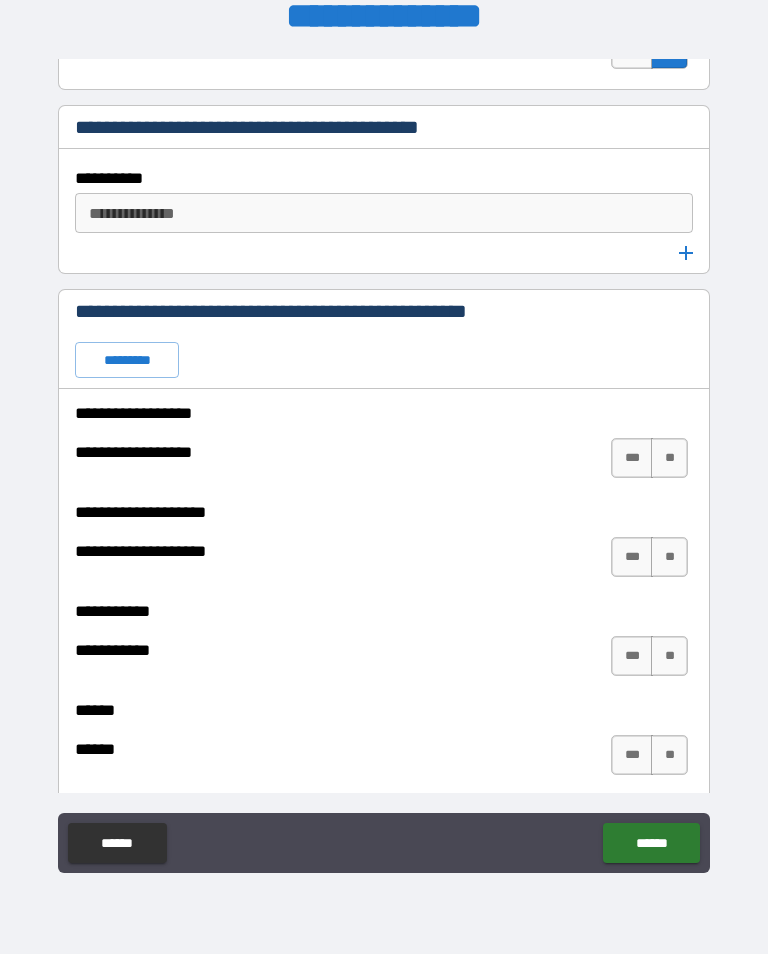 click on "**" at bounding box center [669, 458] 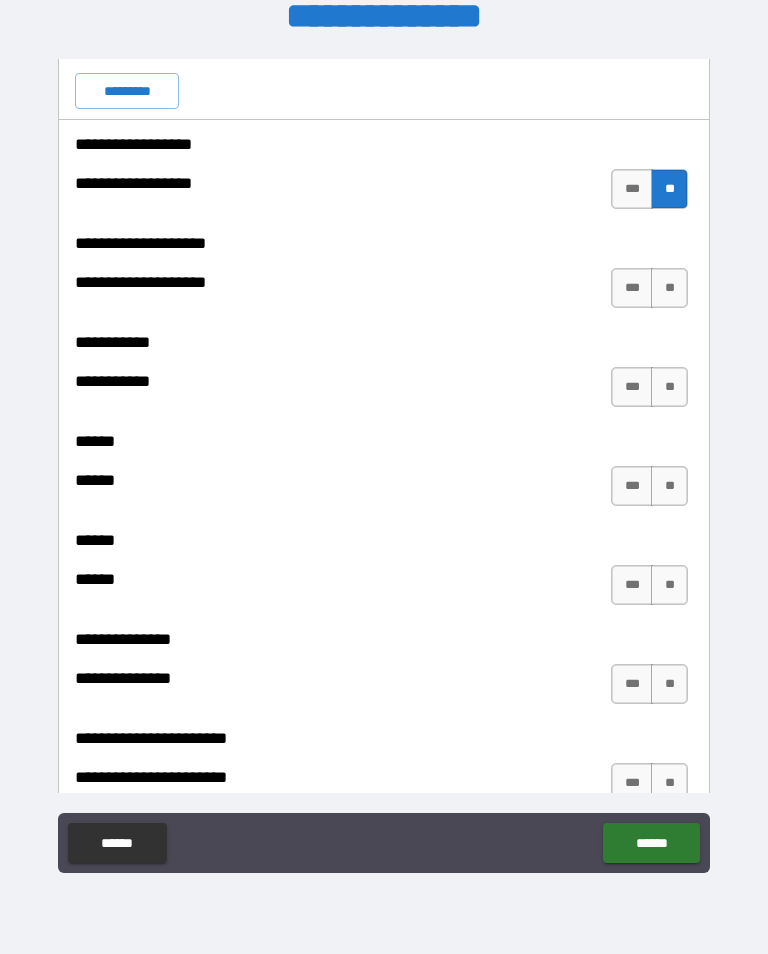 scroll, scrollTop: 3004, scrollLeft: 0, axis: vertical 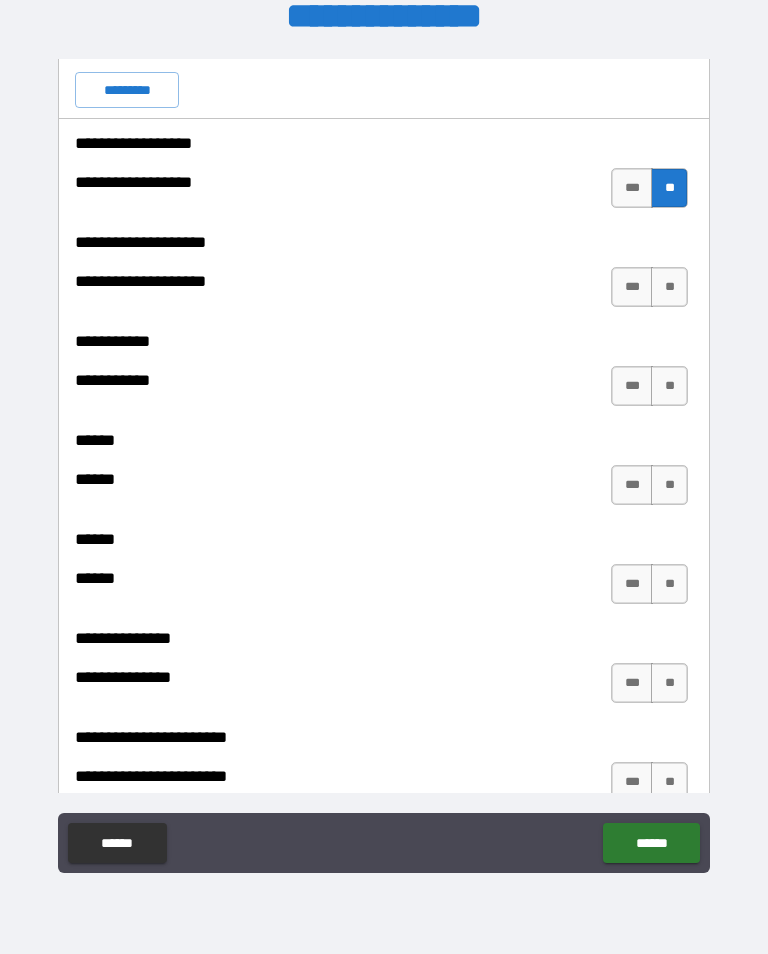 click on "**" at bounding box center (669, 287) 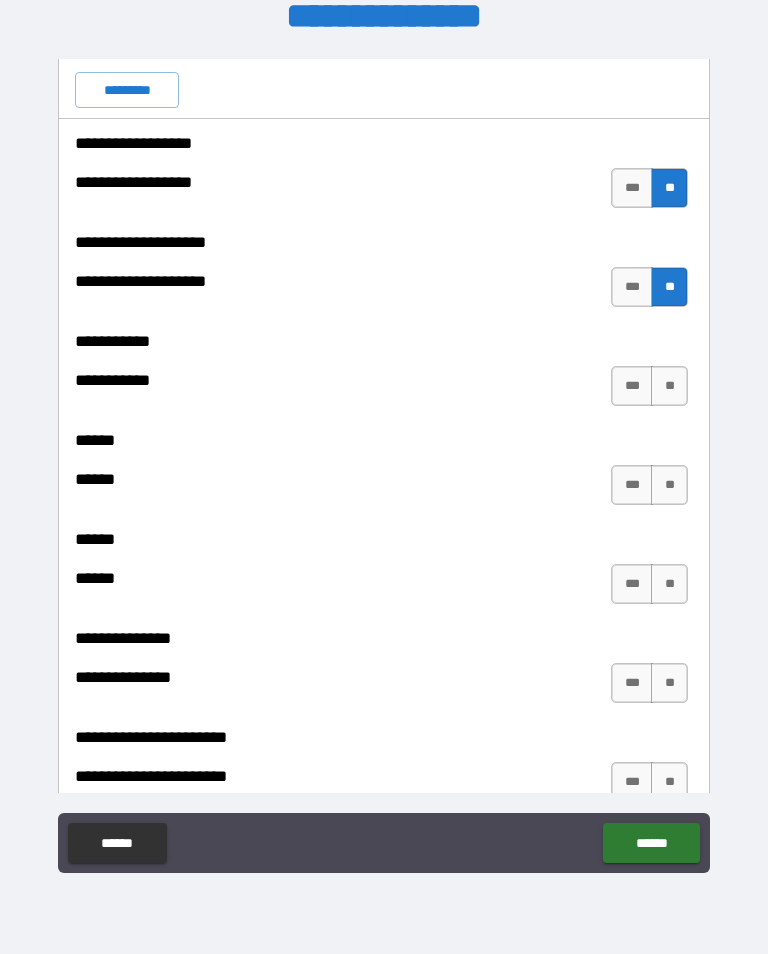 click on "**" at bounding box center [669, 386] 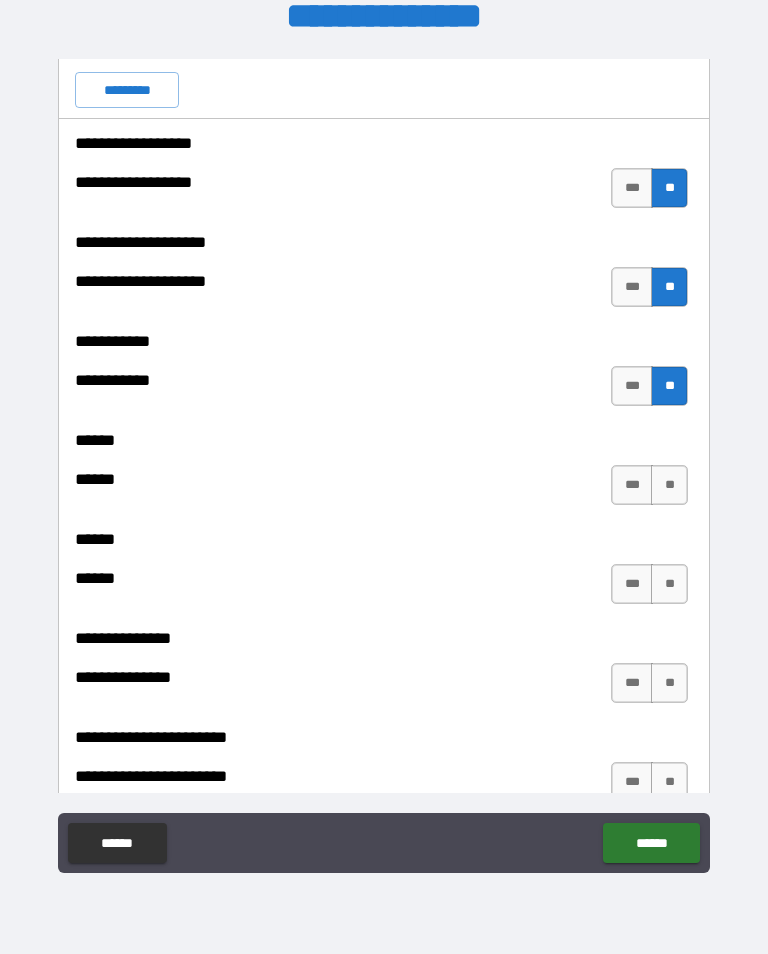 click on "**" at bounding box center (669, 485) 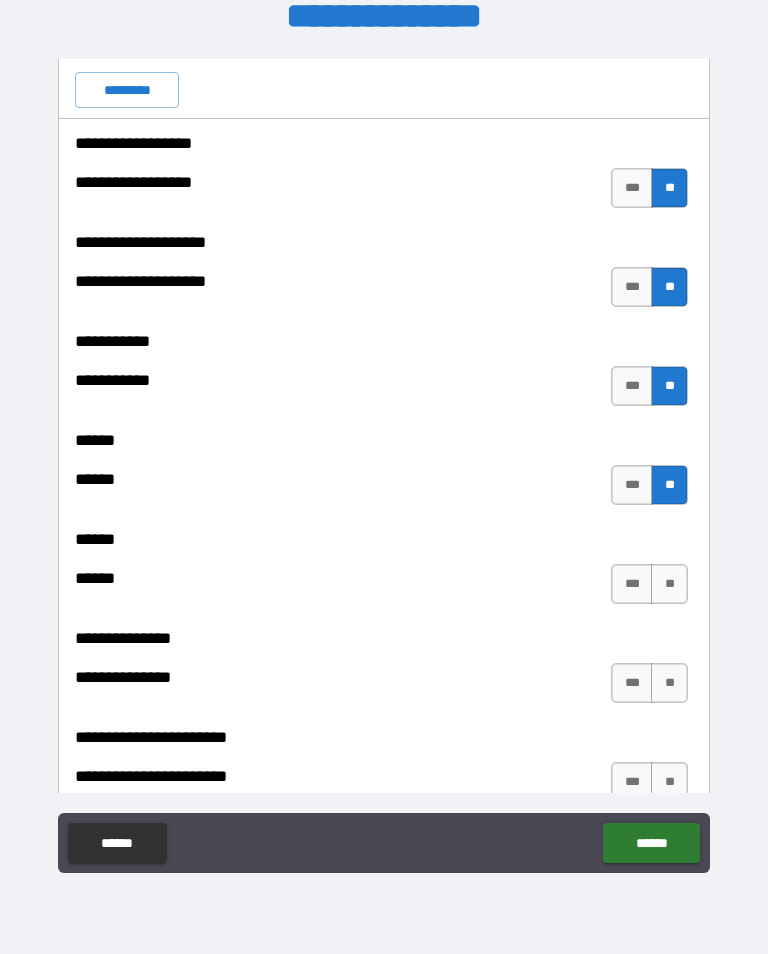 click on "**" at bounding box center [669, 584] 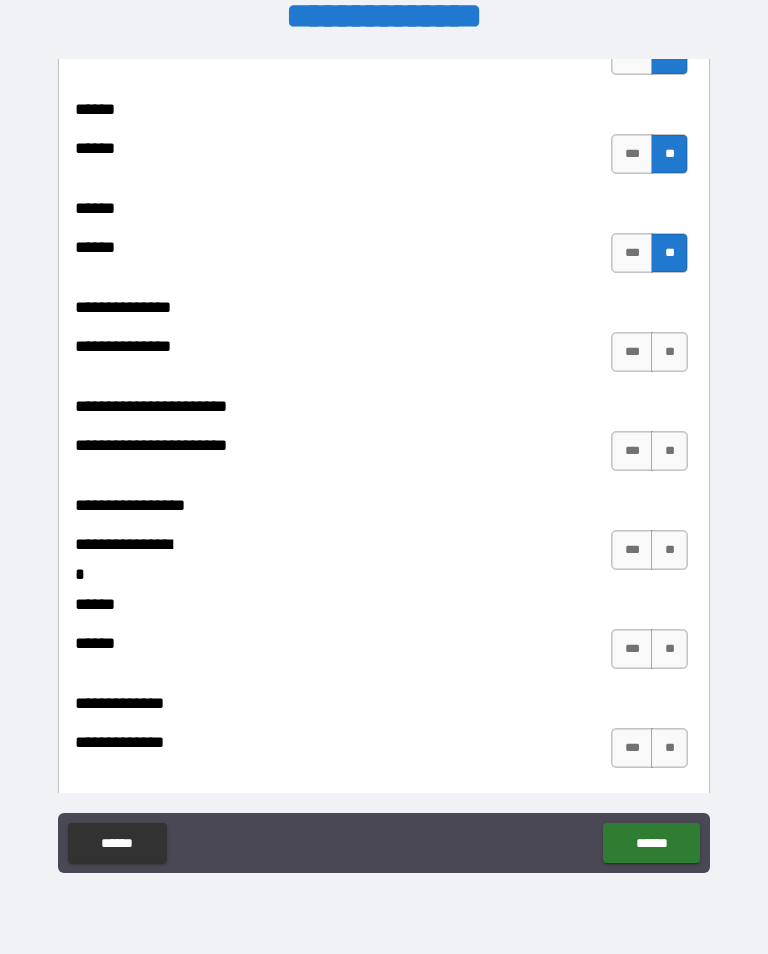 scroll, scrollTop: 3383, scrollLeft: 0, axis: vertical 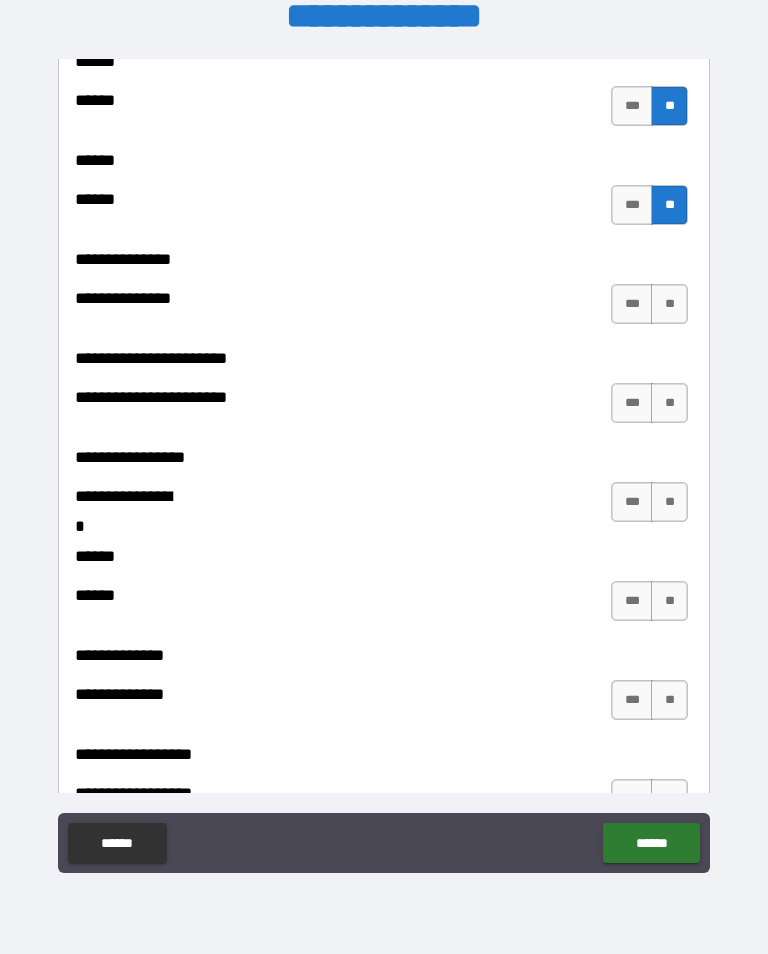 click on "**" at bounding box center [669, 304] 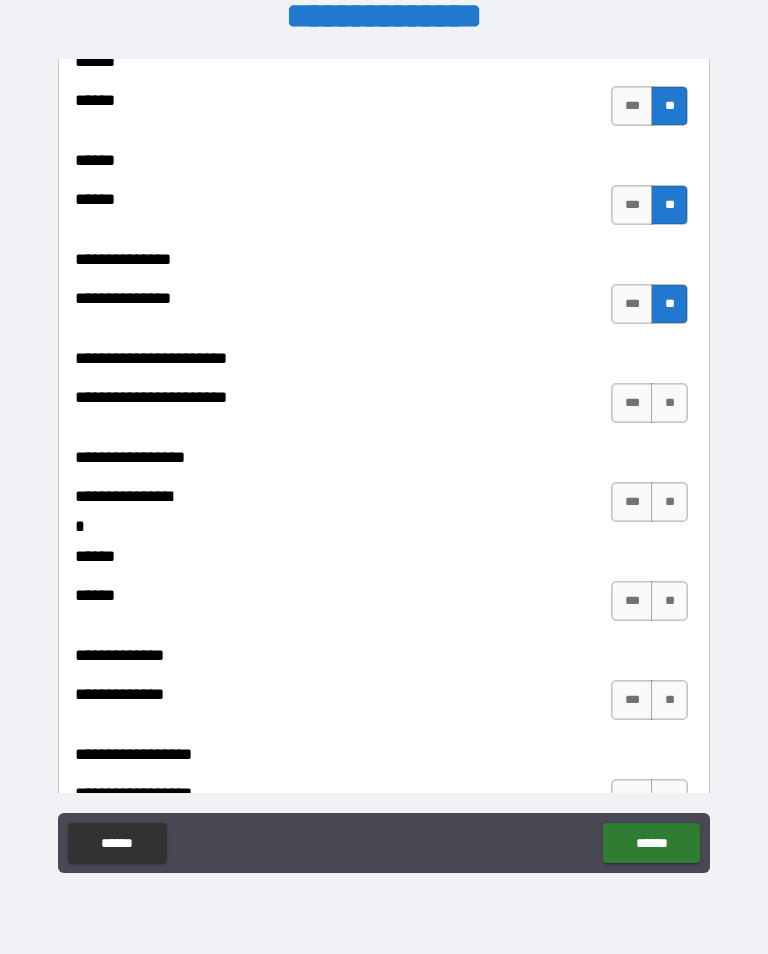 click on "**" at bounding box center [669, 403] 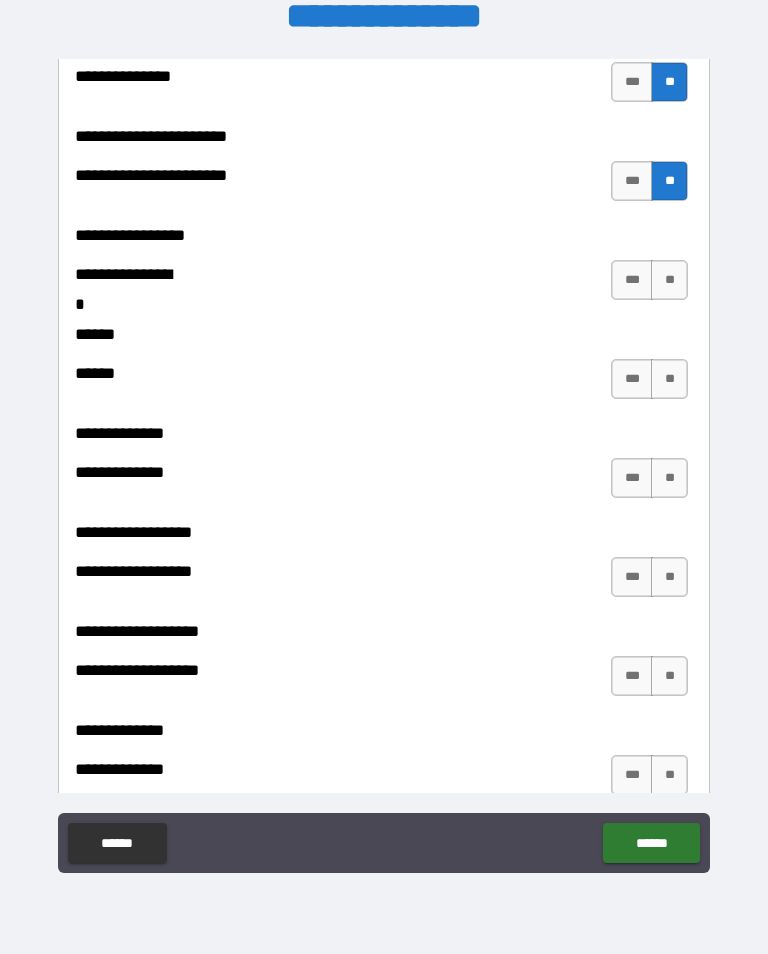 scroll, scrollTop: 3612, scrollLeft: 0, axis: vertical 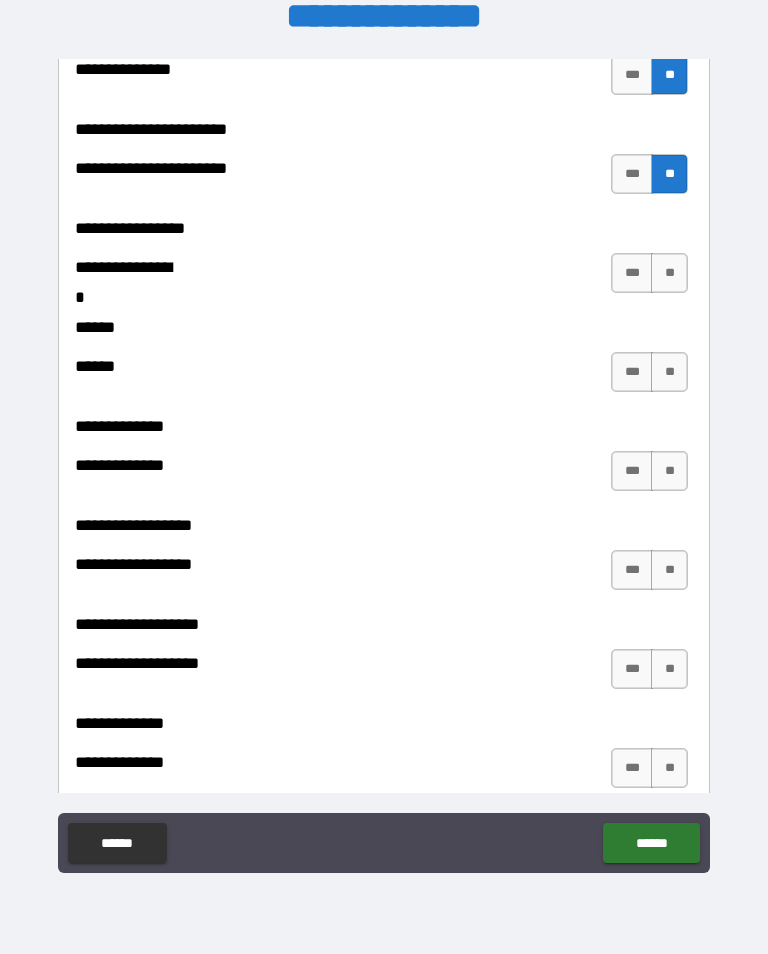 click on "***" at bounding box center (632, 273) 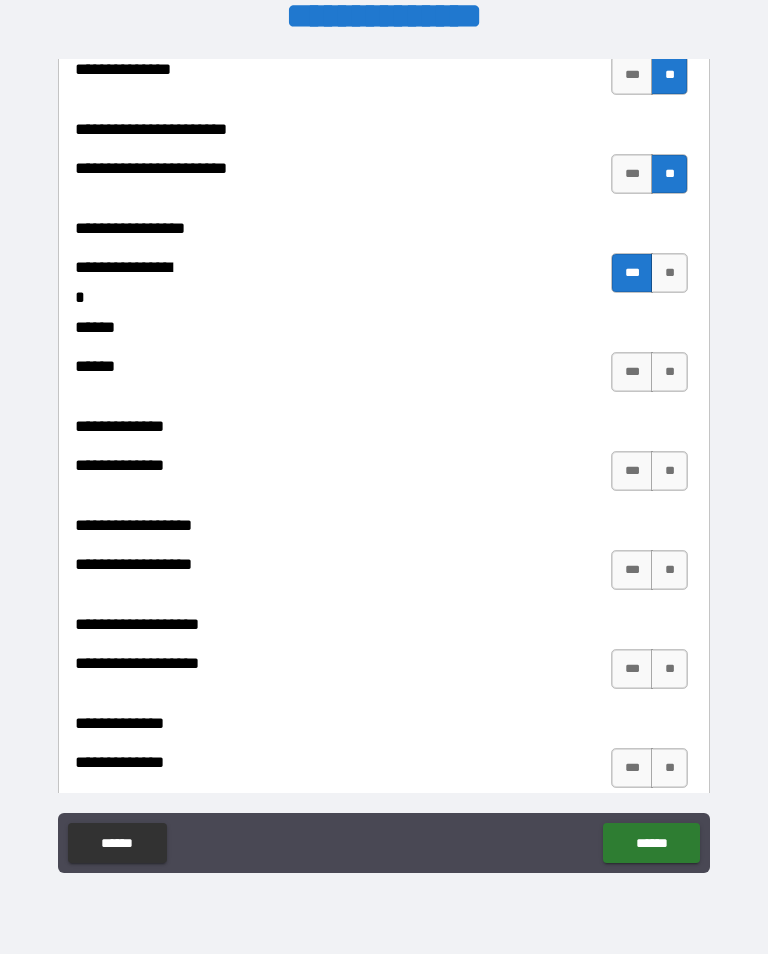 click on "**" at bounding box center (669, 273) 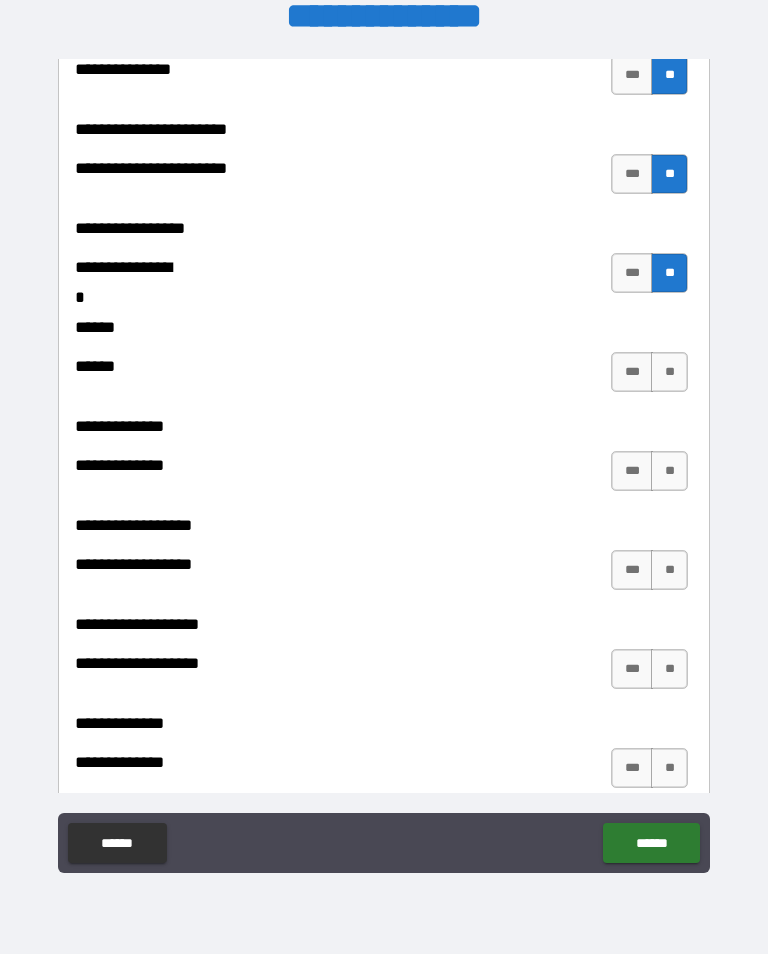 click on "***" at bounding box center (632, 372) 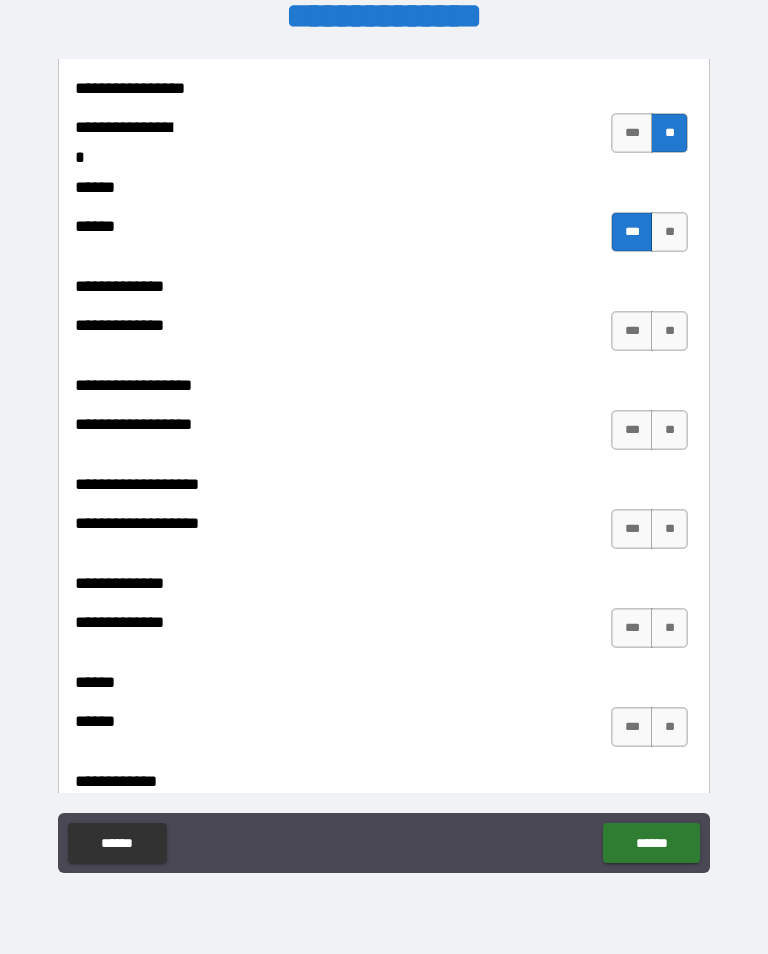scroll, scrollTop: 3784, scrollLeft: 0, axis: vertical 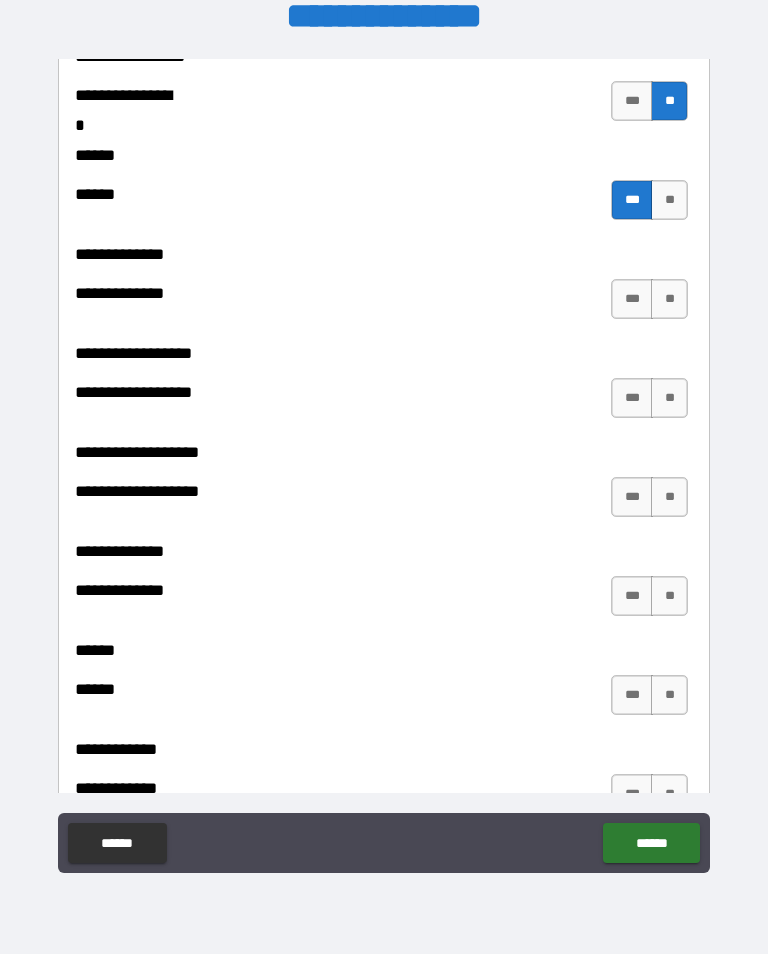 click on "**" at bounding box center (669, 299) 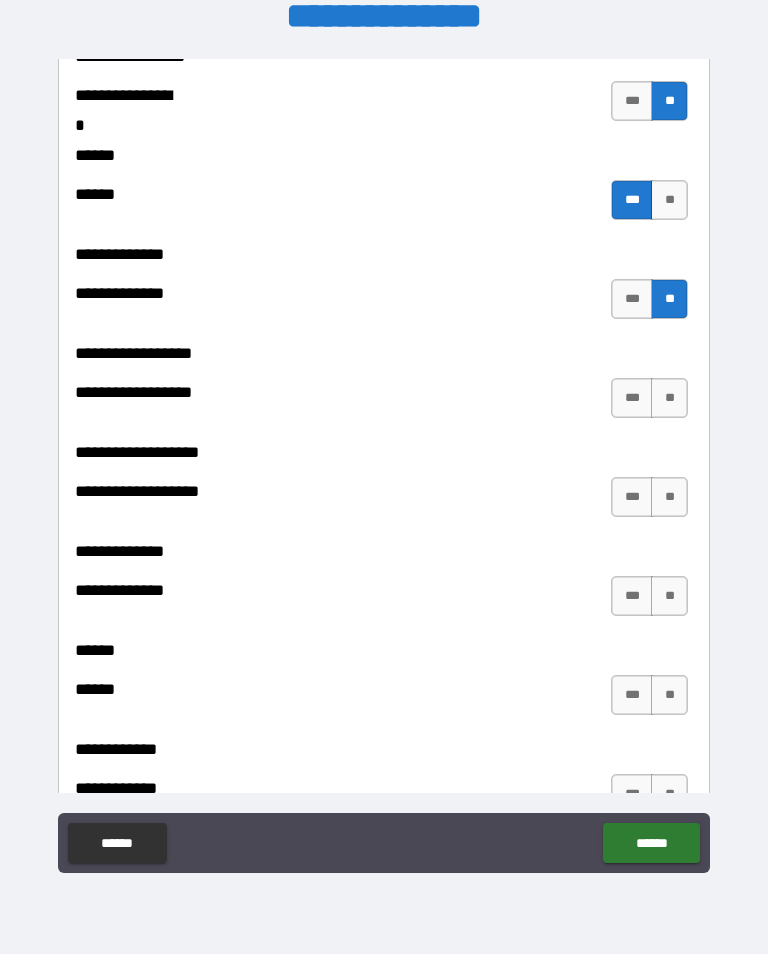 click on "**" at bounding box center (669, 398) 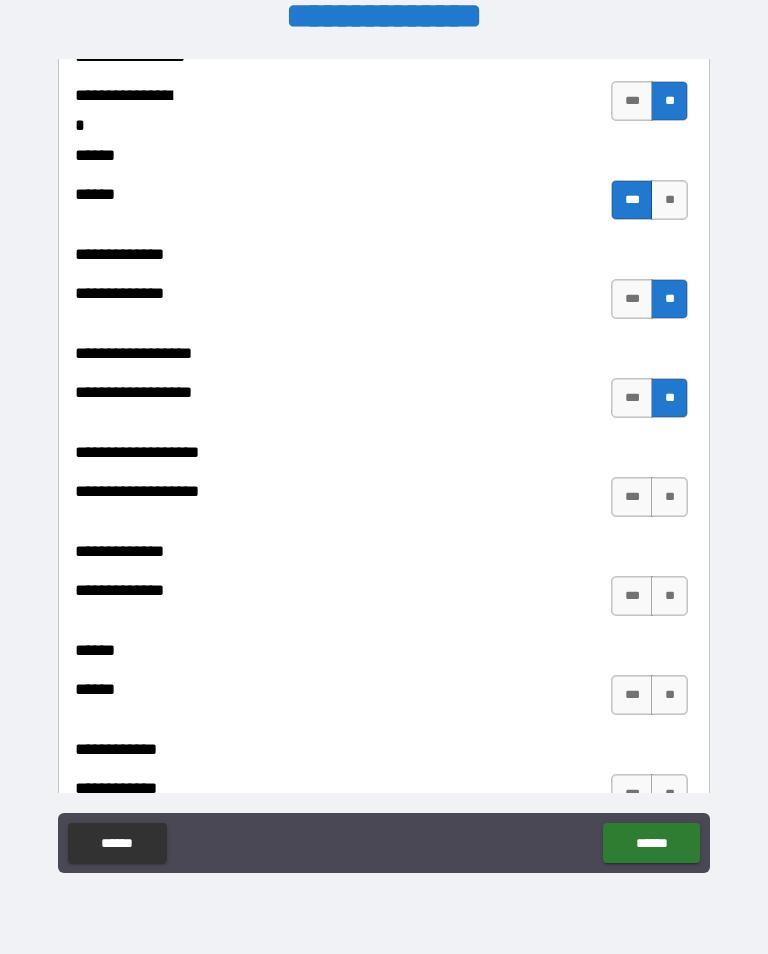 click on "**" at bounding box center (669, 497) 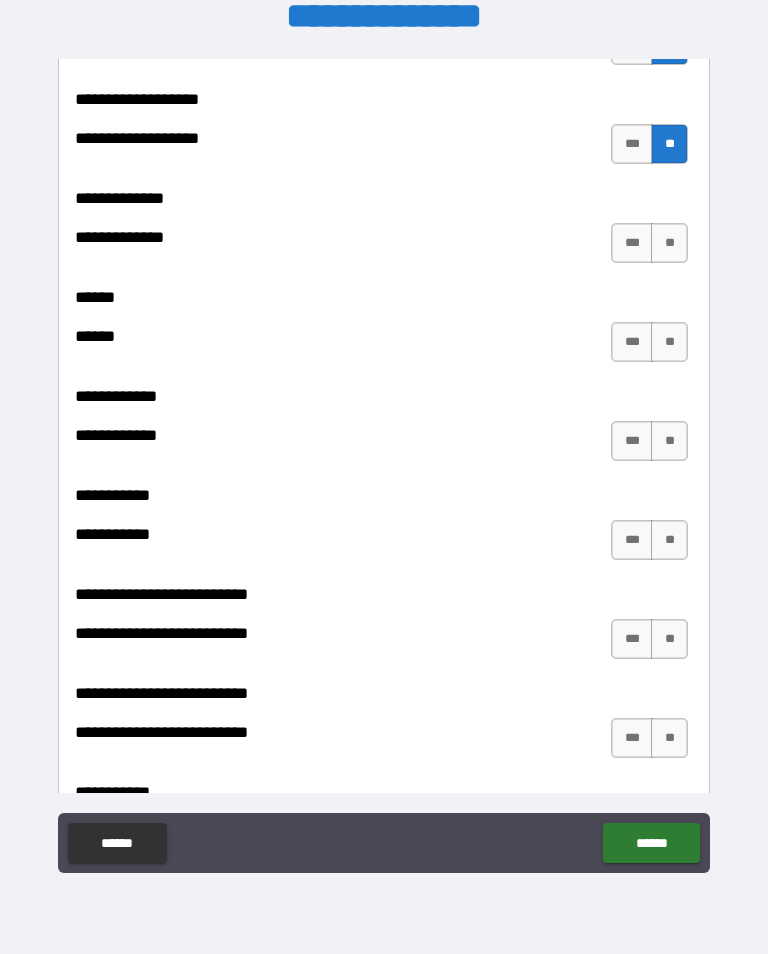 scroll, scrollTop: 4145, scrollLeft: 0, axis: vertical 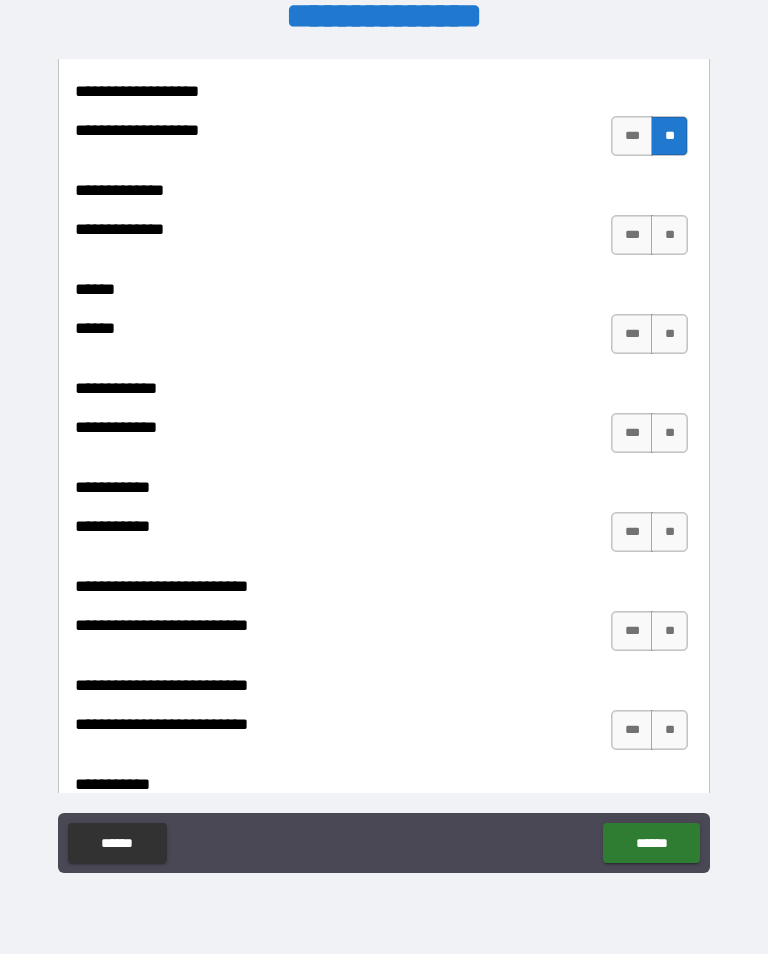 click on "**" at bounding box center (669, 235) 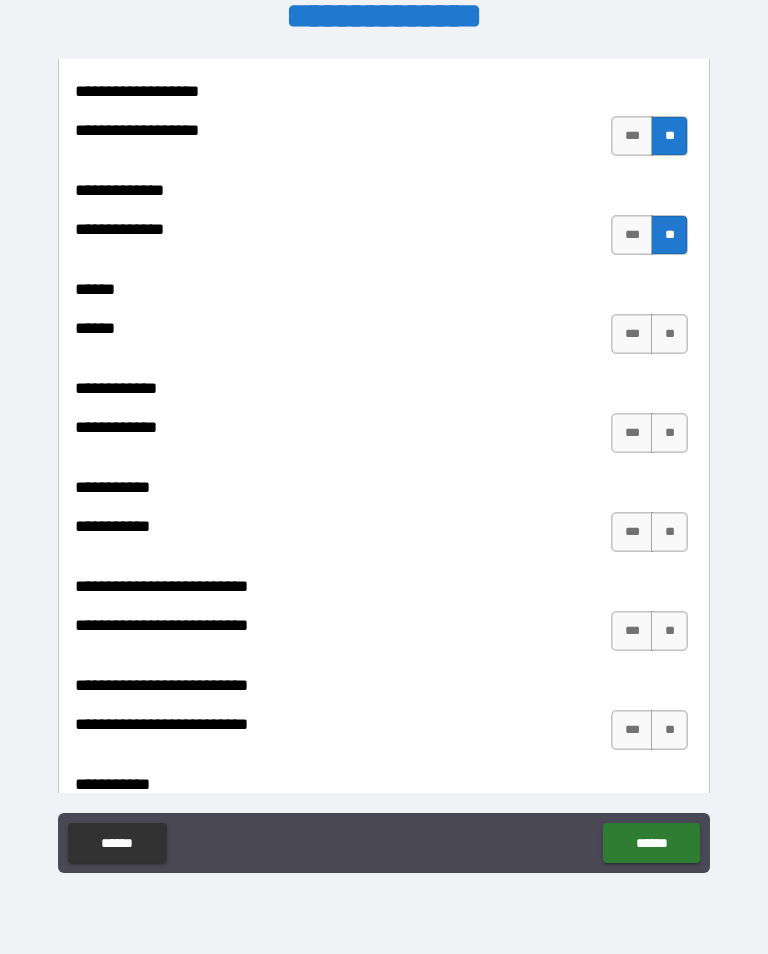 click on "**" at bounding box center [669, 334] 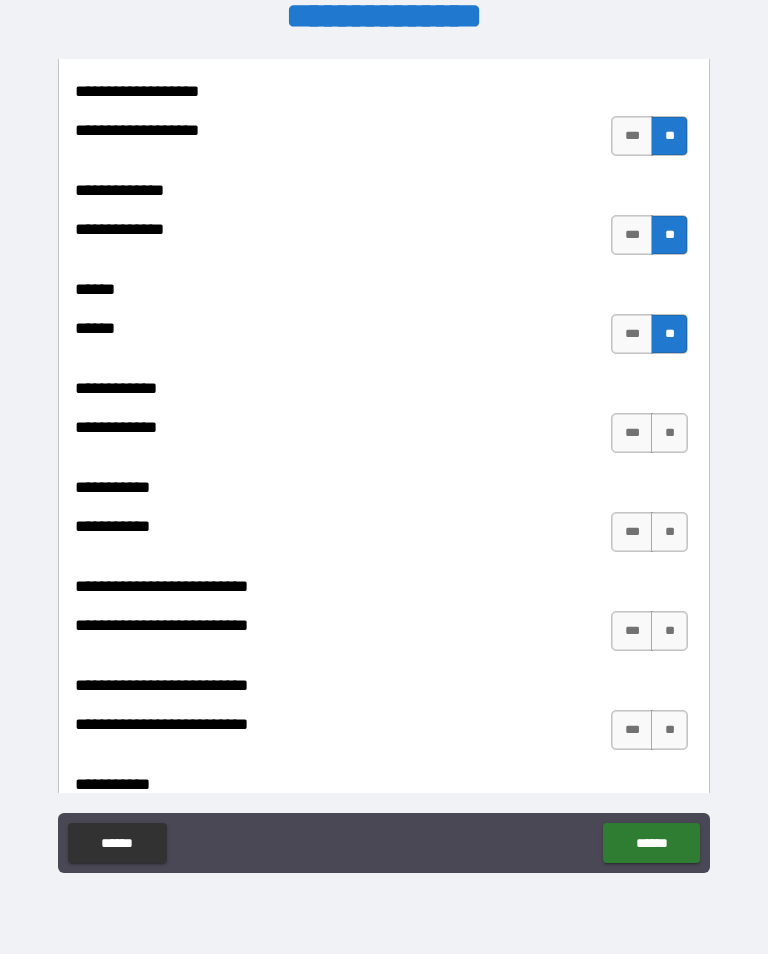 click on "**" at bounding box center (669, 433) 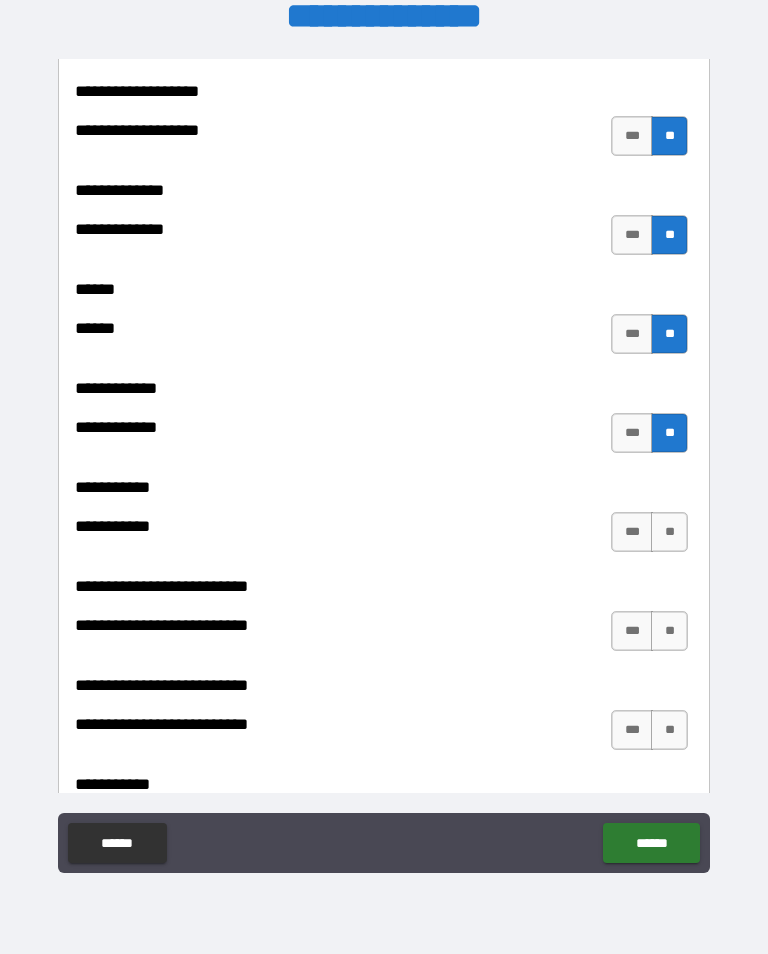 click on "**" at bounding box center (669, 532) 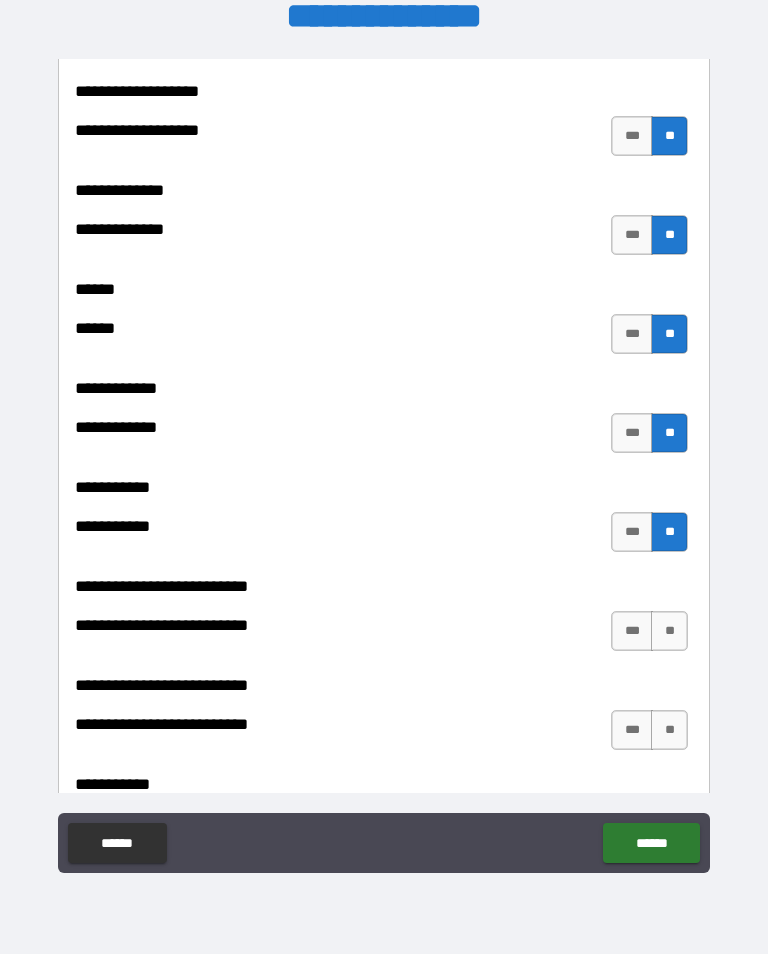 click on "**" at bounding box center [669, 631] 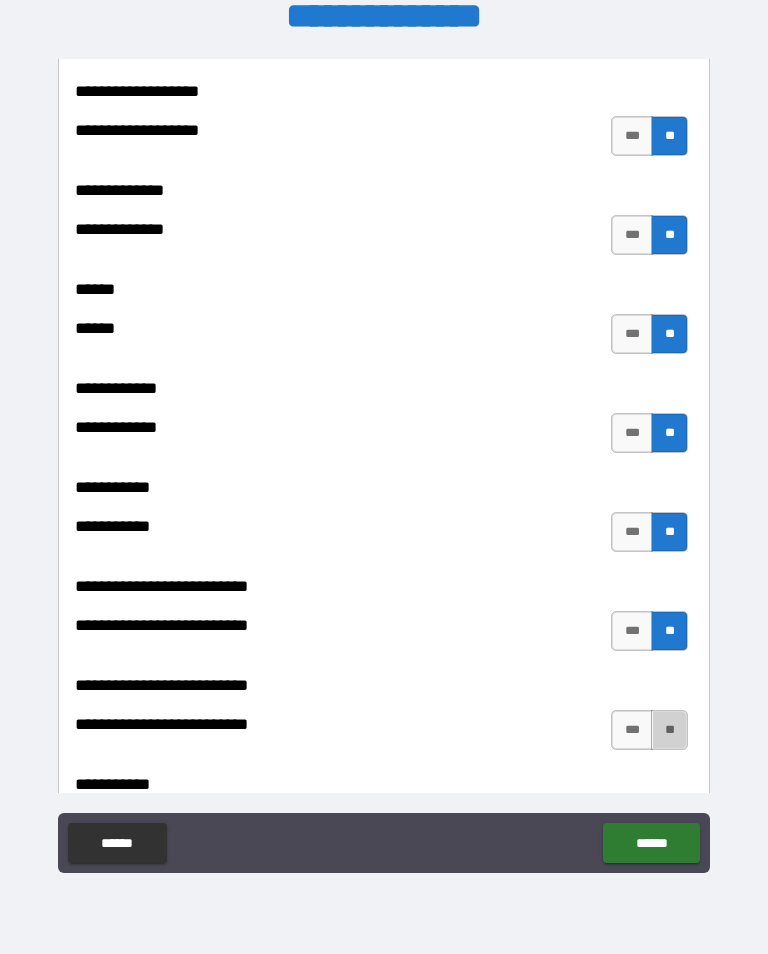 click on "**" at bounding box center (669, 730) 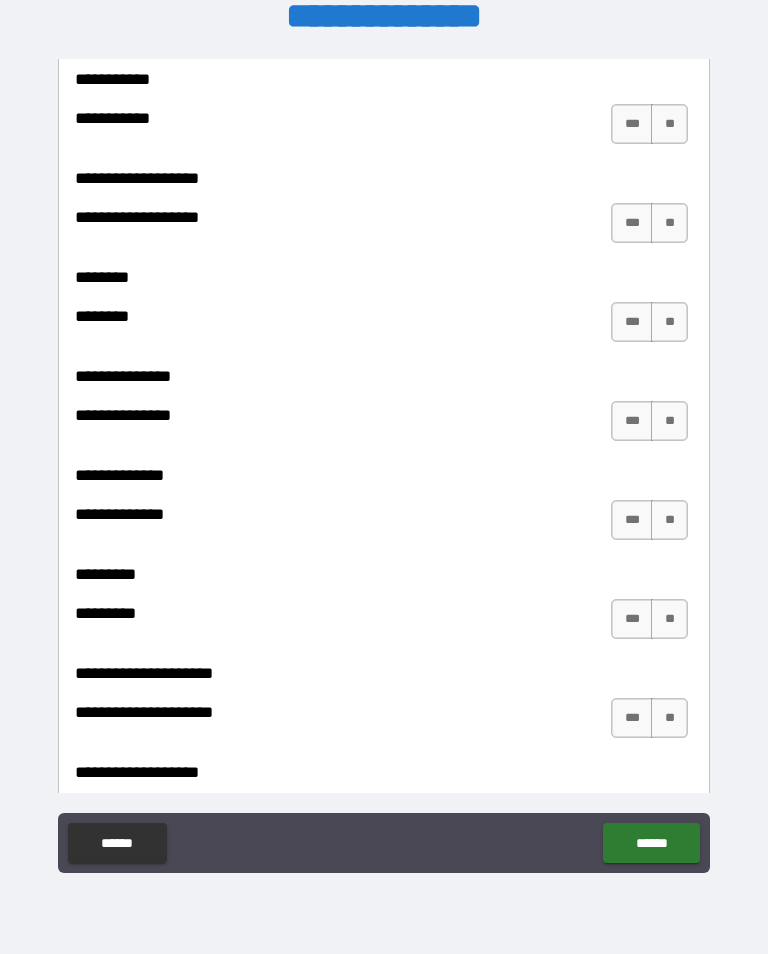 scroll, scrollTop: 4854, scrollLeft: 0, axis: vertical 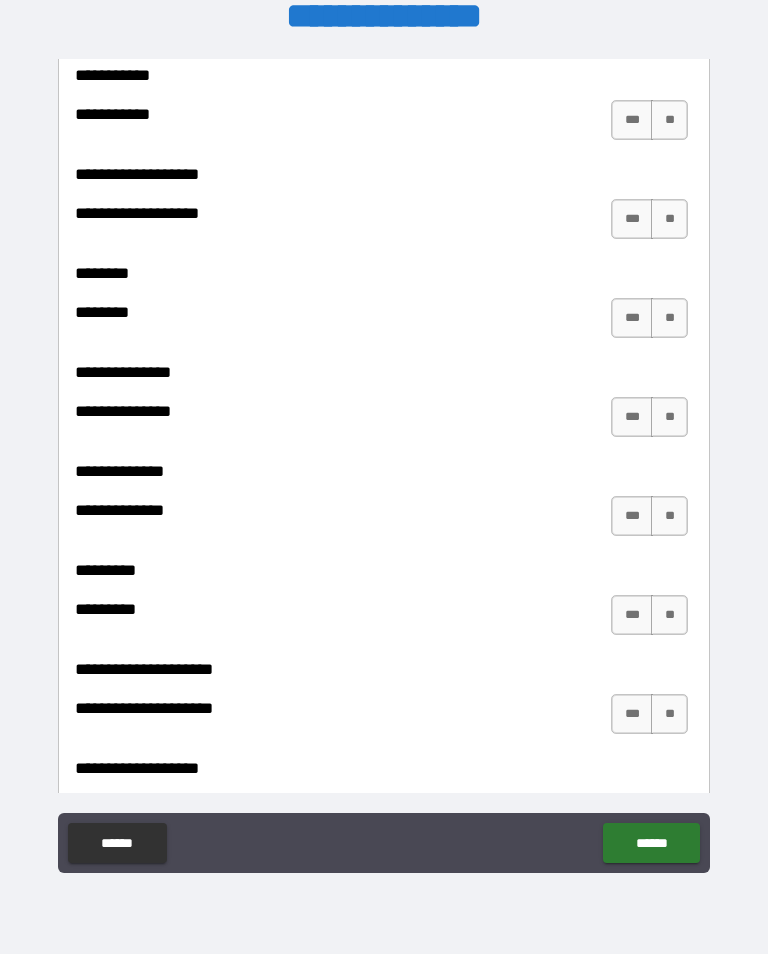 click on "**" at bounding box center (669, 120) 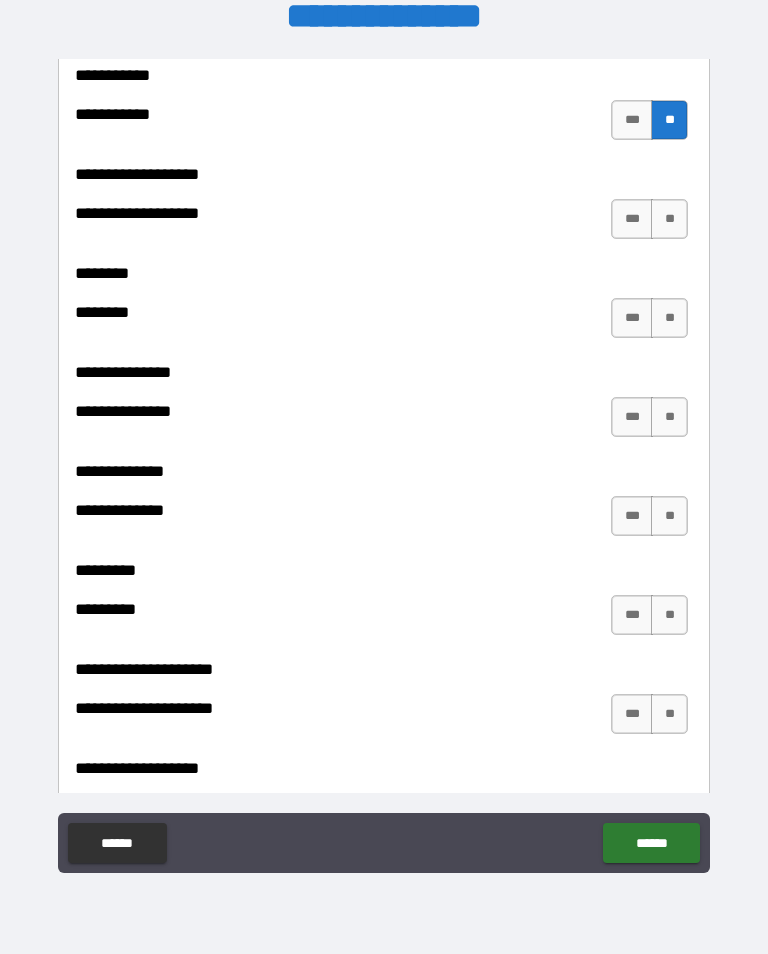 click on "**" at bounding box center (669, 219) 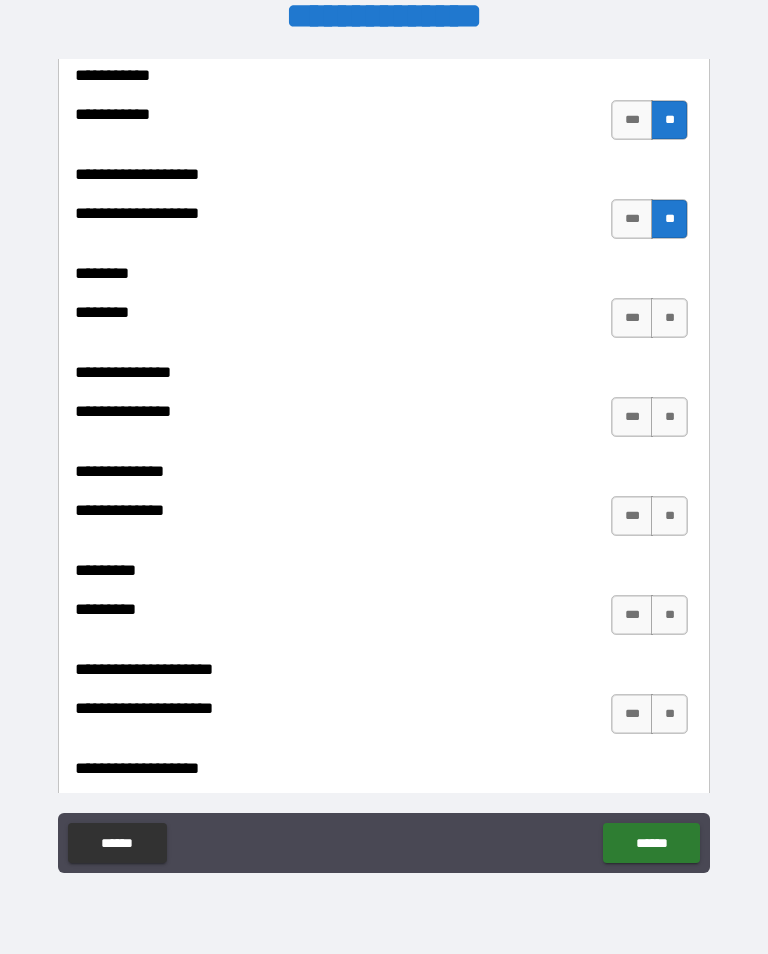 click on "**" at bounding box center [669, 318] 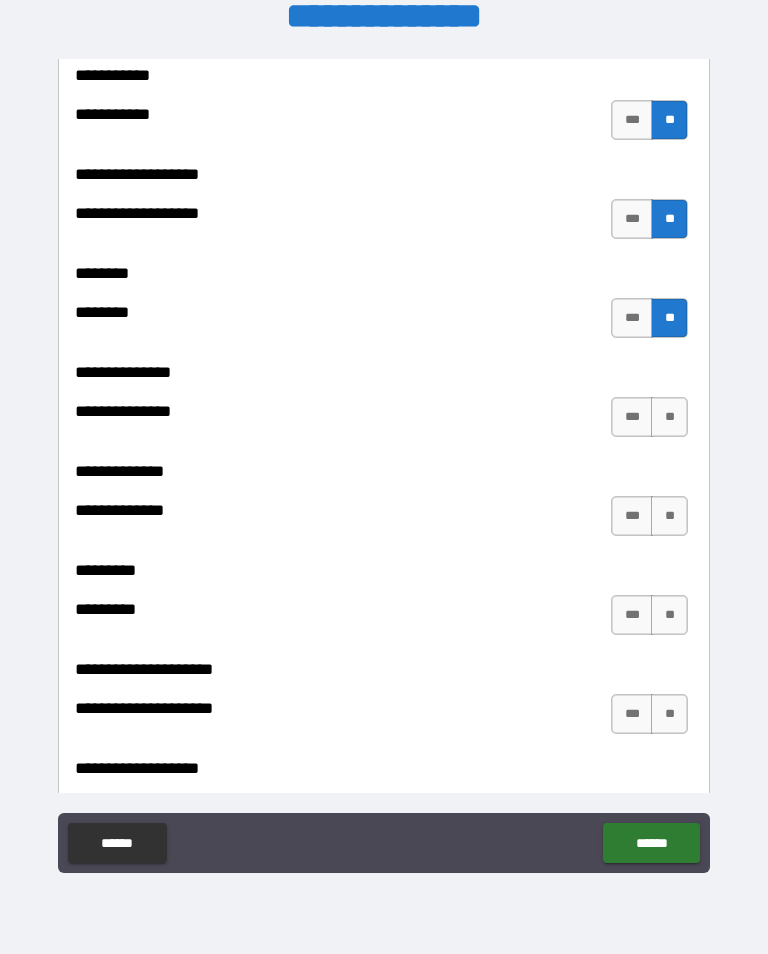 click on "**" at bounding box center (669, 417) 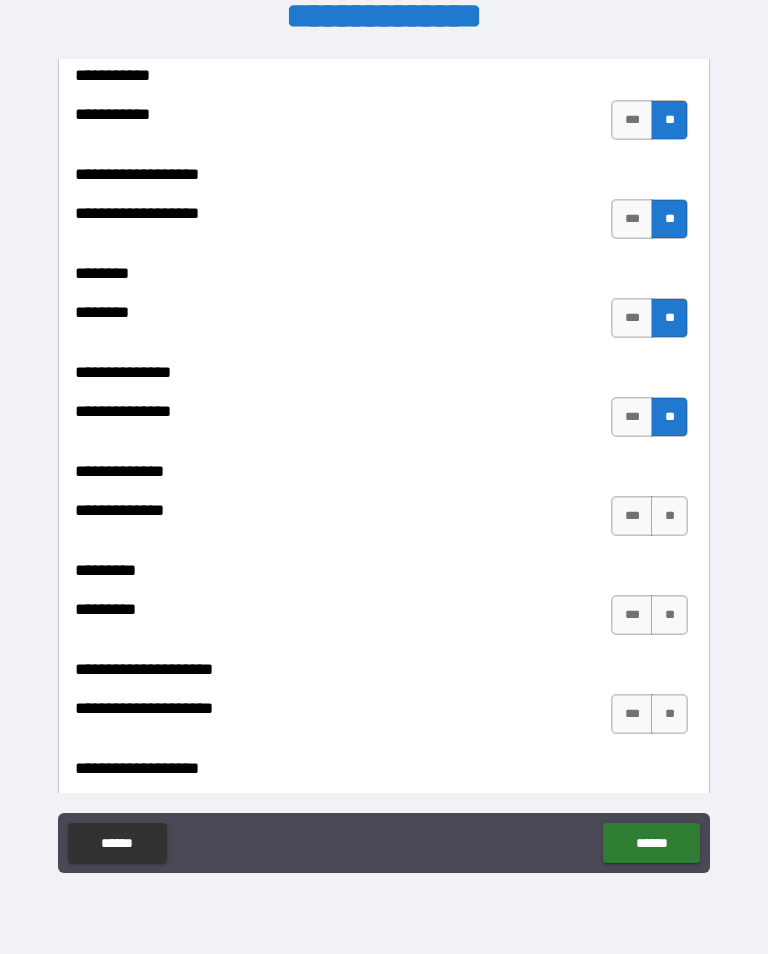 click on "**" at bounding box center [669, 516] 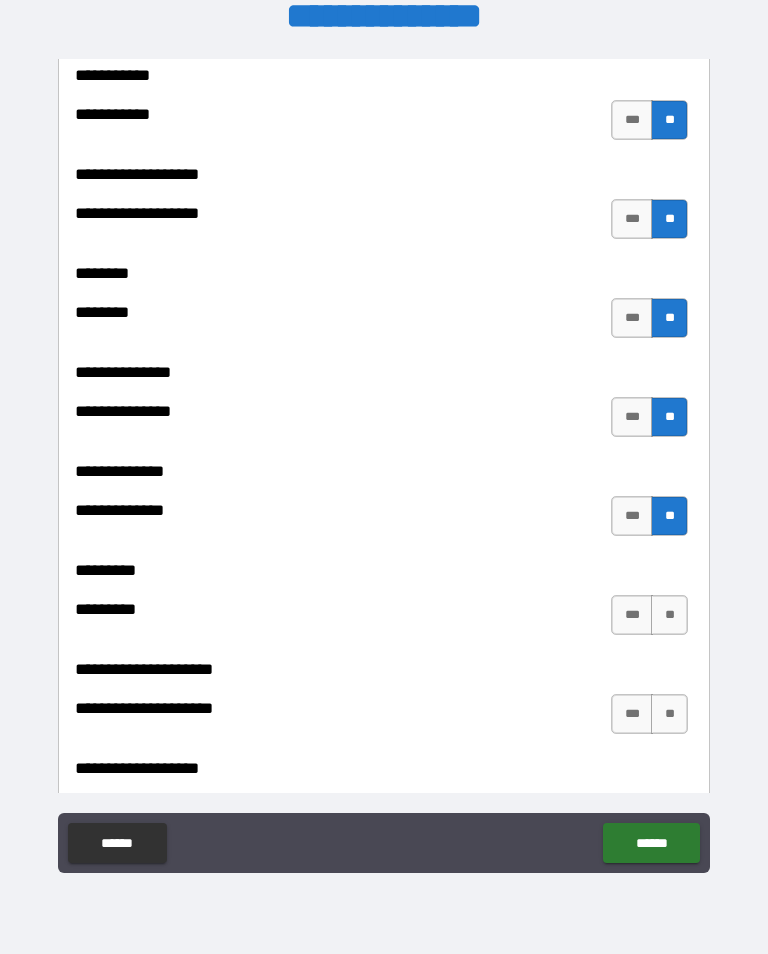 click on "**" at bounding box center [669, 615] 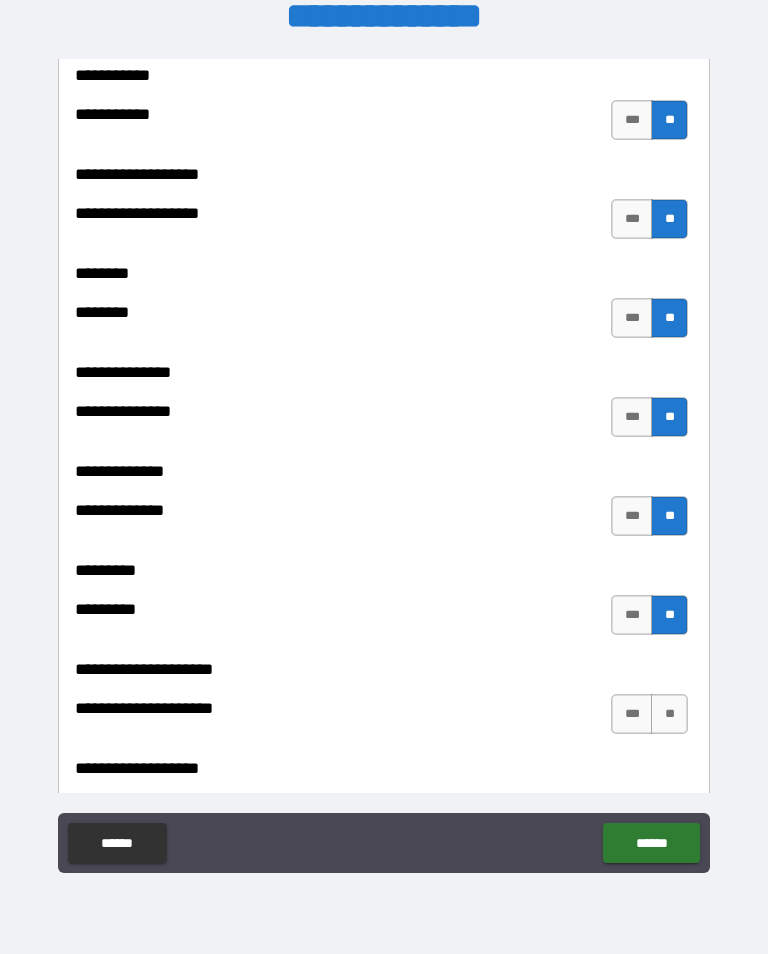 click on "**" at bounding box center (669, 714) 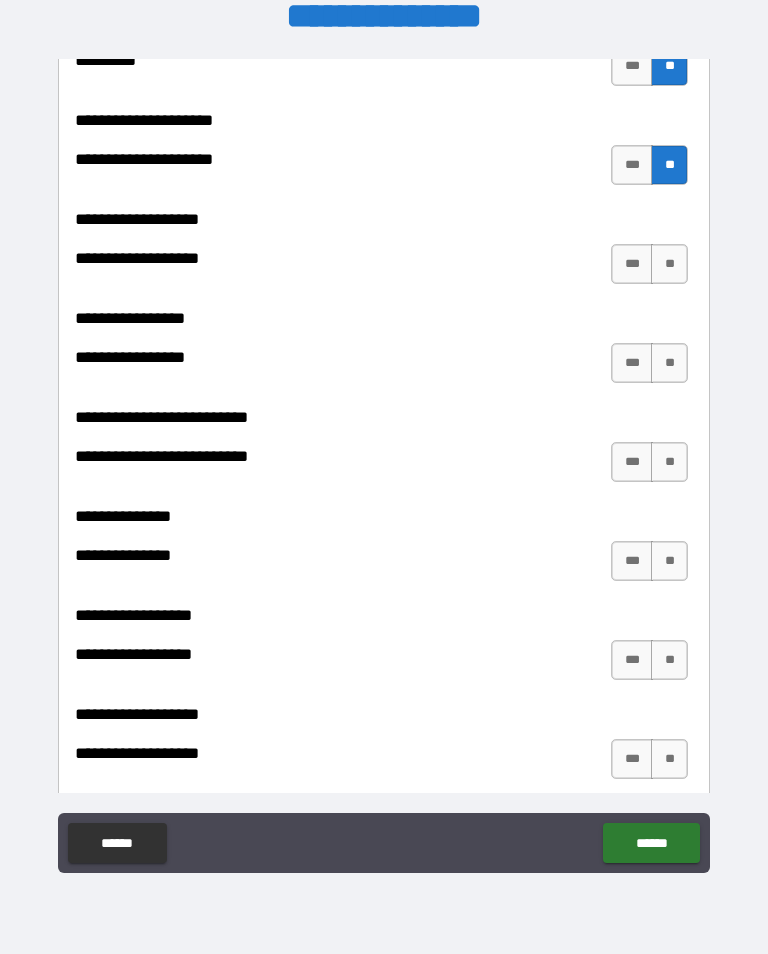 scroll, scrollTop: 5424, scrollLeft: 0, axis: vertical 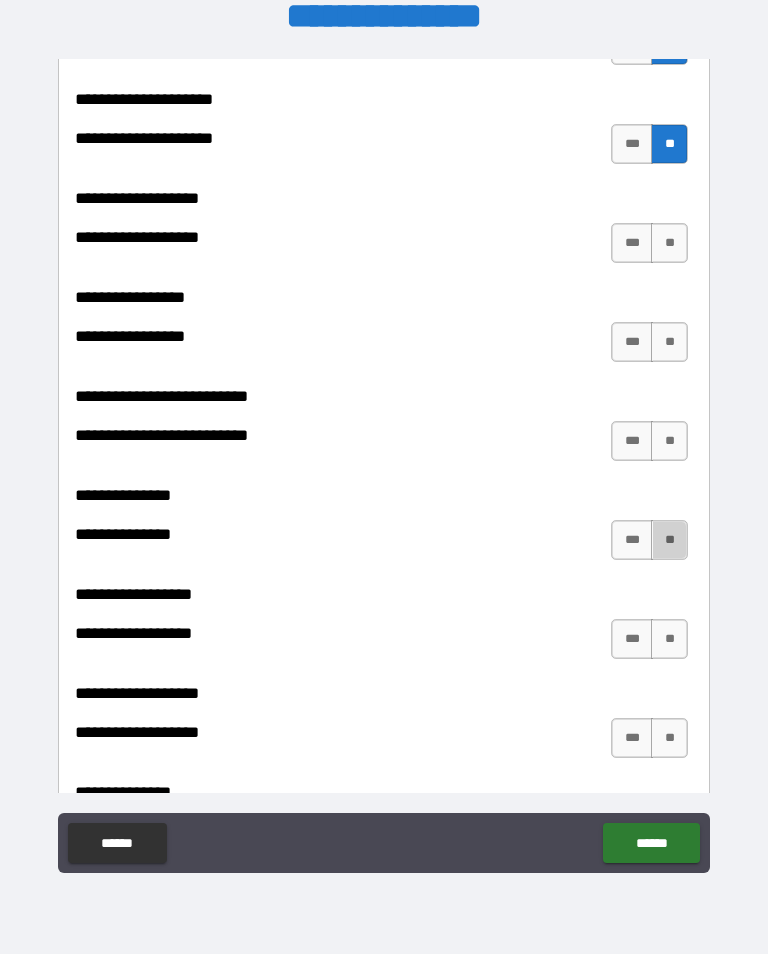 click on "**" at bounding box center [669, 540] 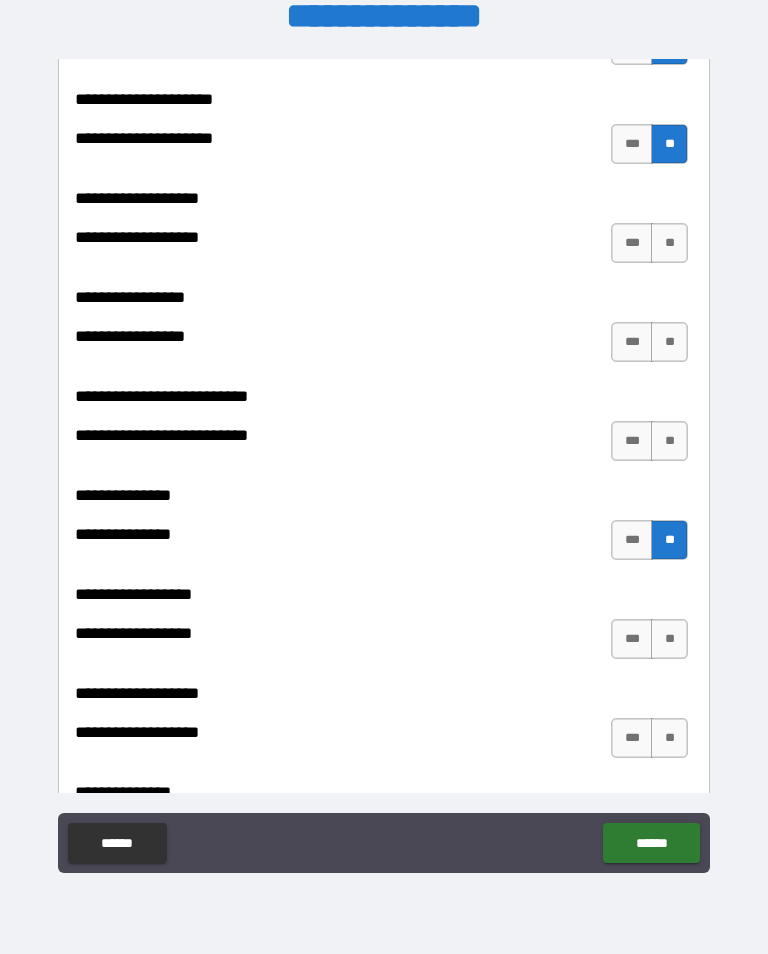 click on "**" at bounding box center (669, 441) 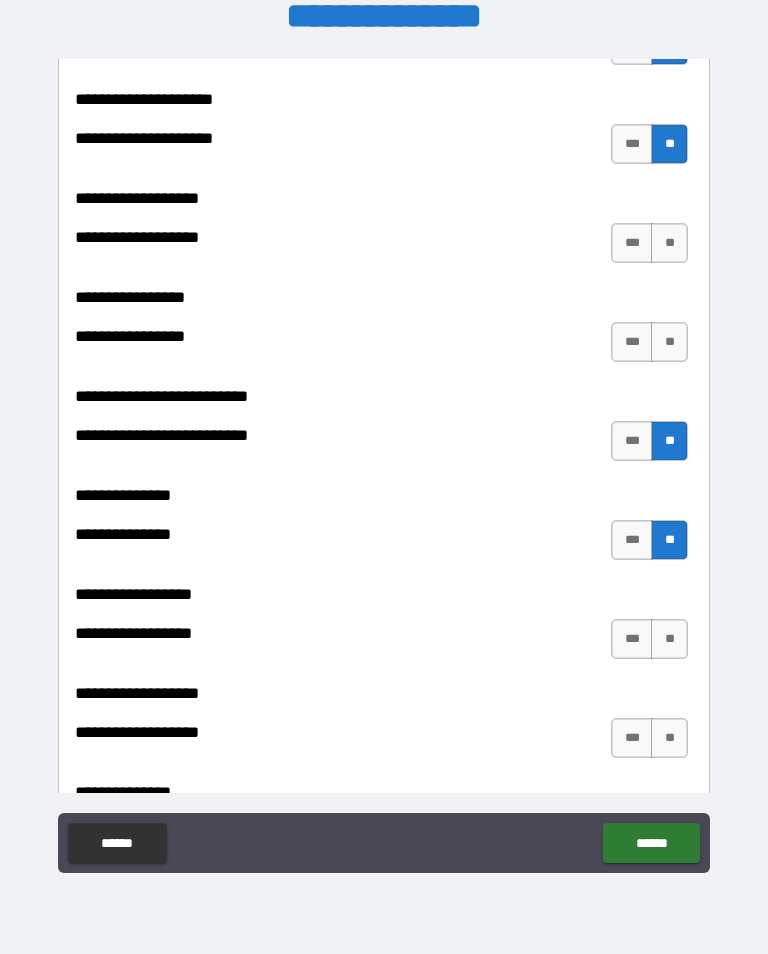 click on "**" at bounding box center [669, 342] 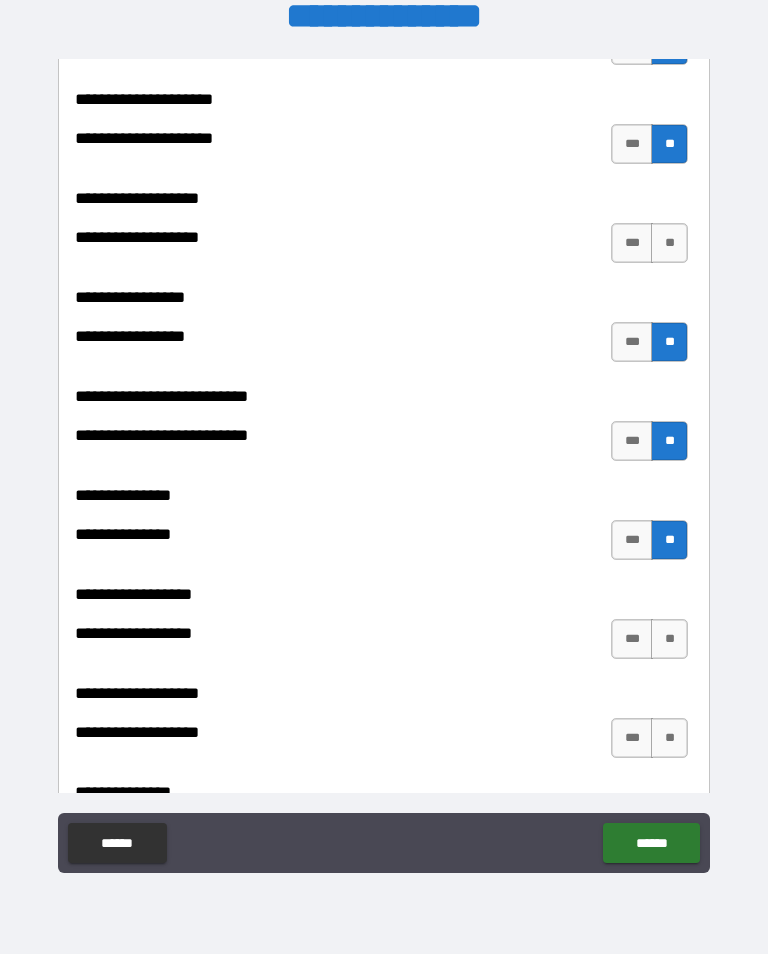 click on "**" at bounding box center [669, 243] 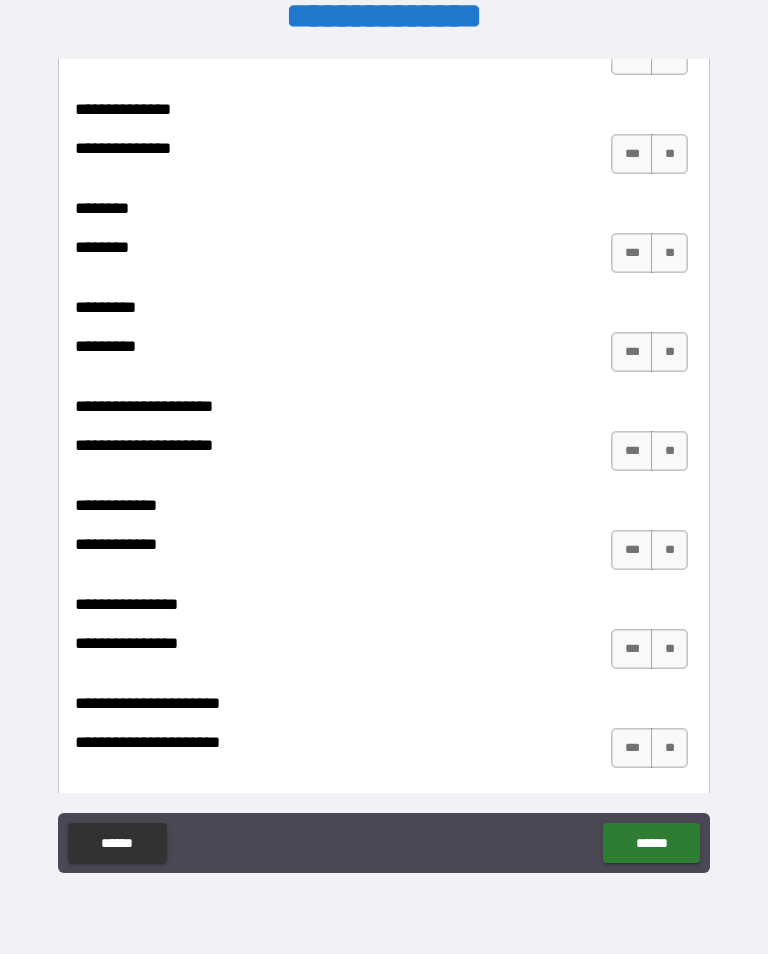 scroll, scrollTop: 6108, scrollLeft: 0, axis: vertical 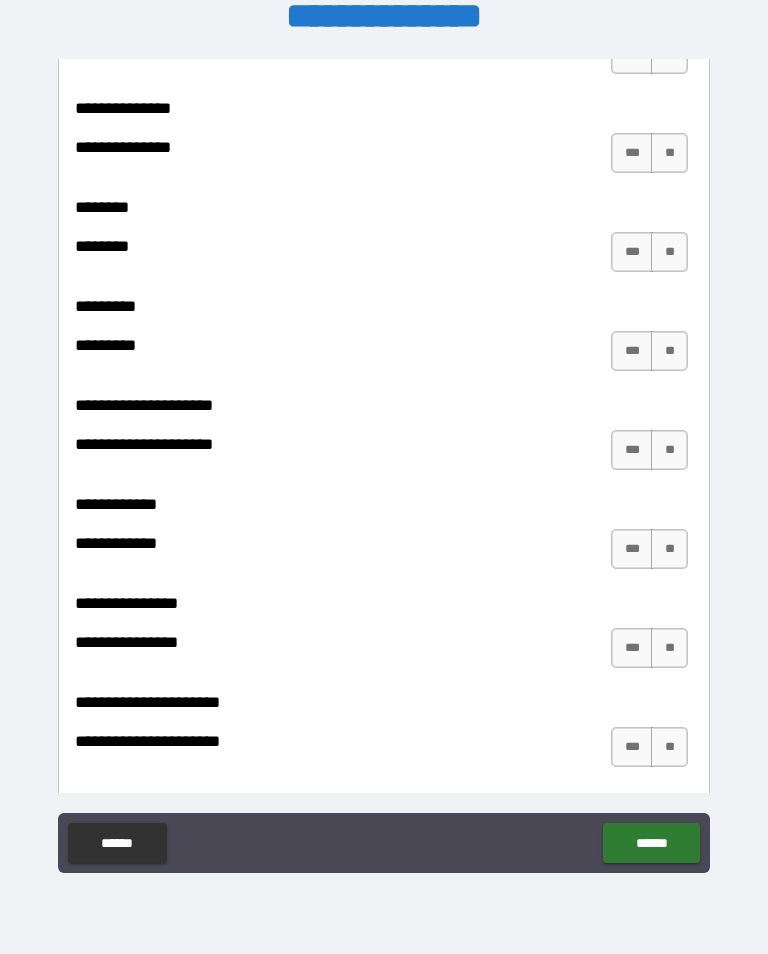 click on "**" at bounding box center [669, 747] 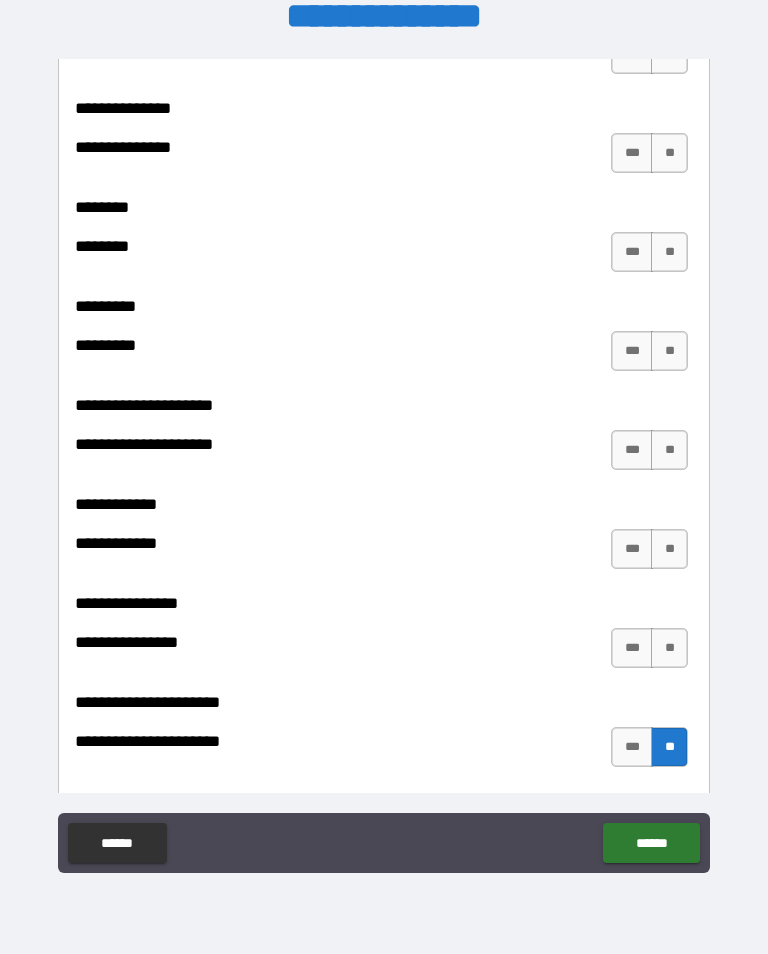 click on "**" at bounding box center [669, 648] 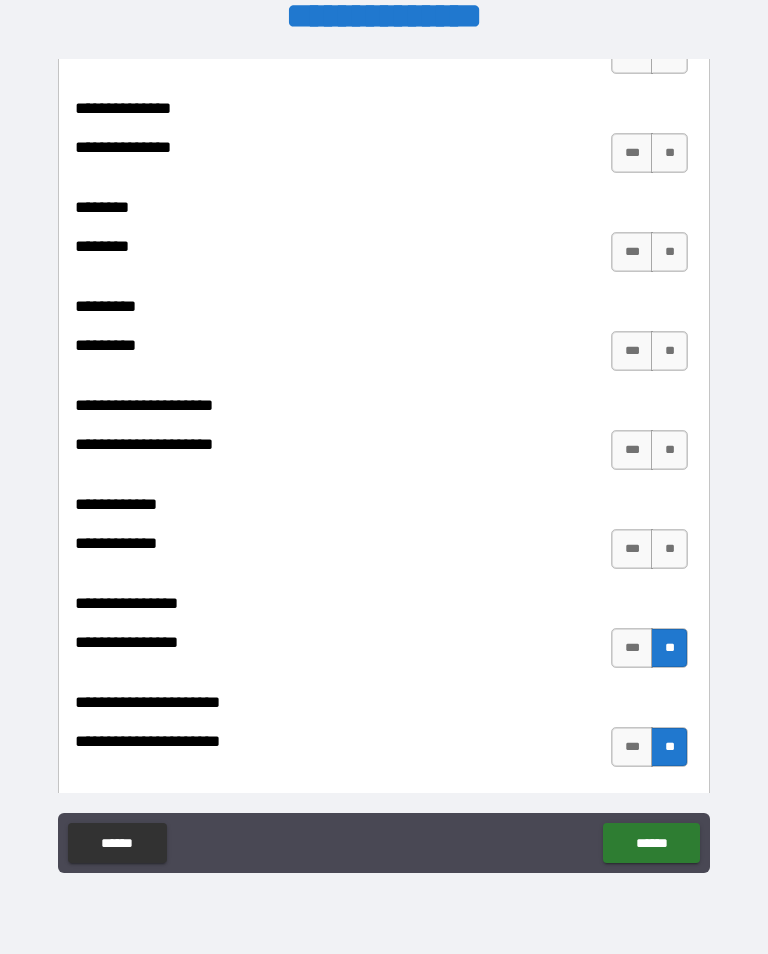click on "**" at bounding box center (669, 549) 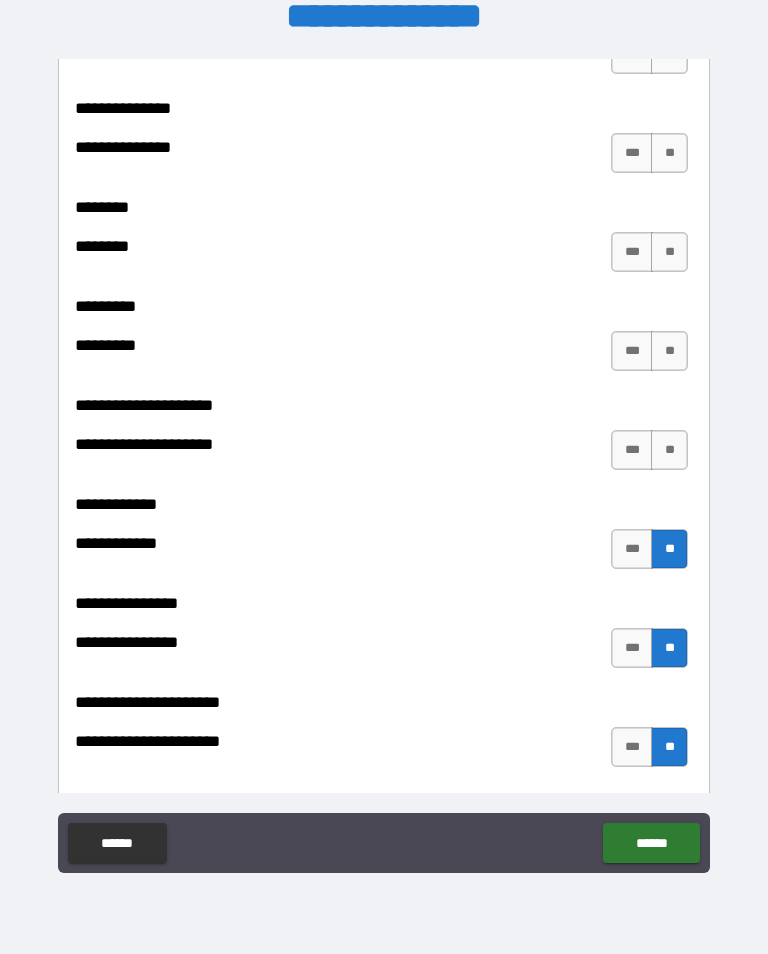 click on "**" at bounding box center (669, 450) 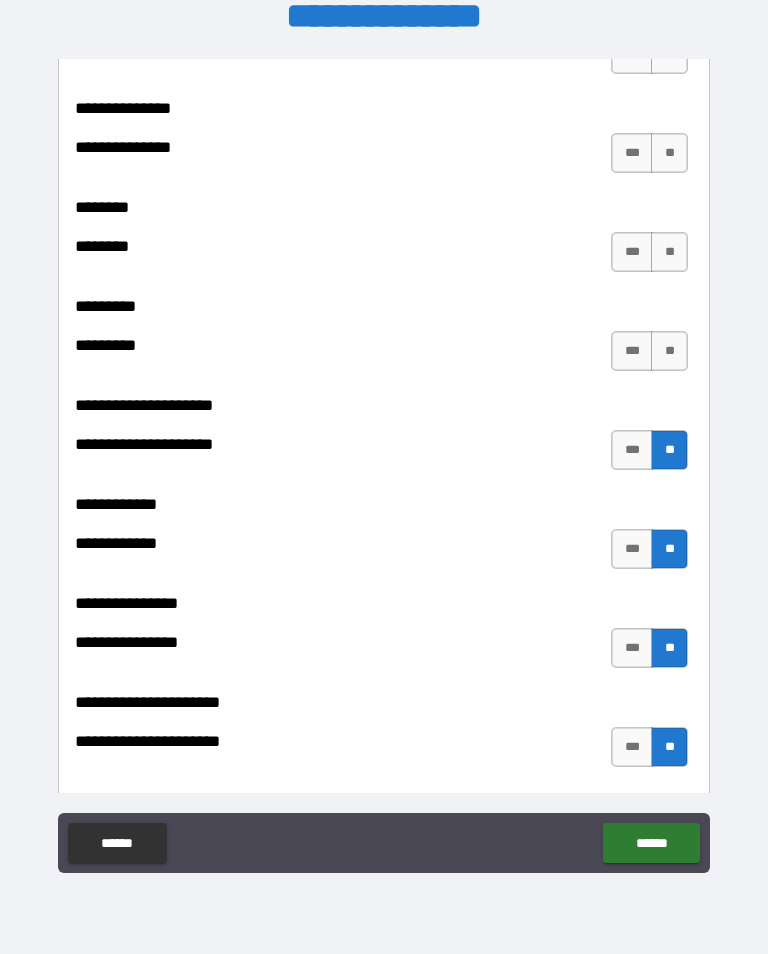 click on "**" at bounding box center (669, 351) 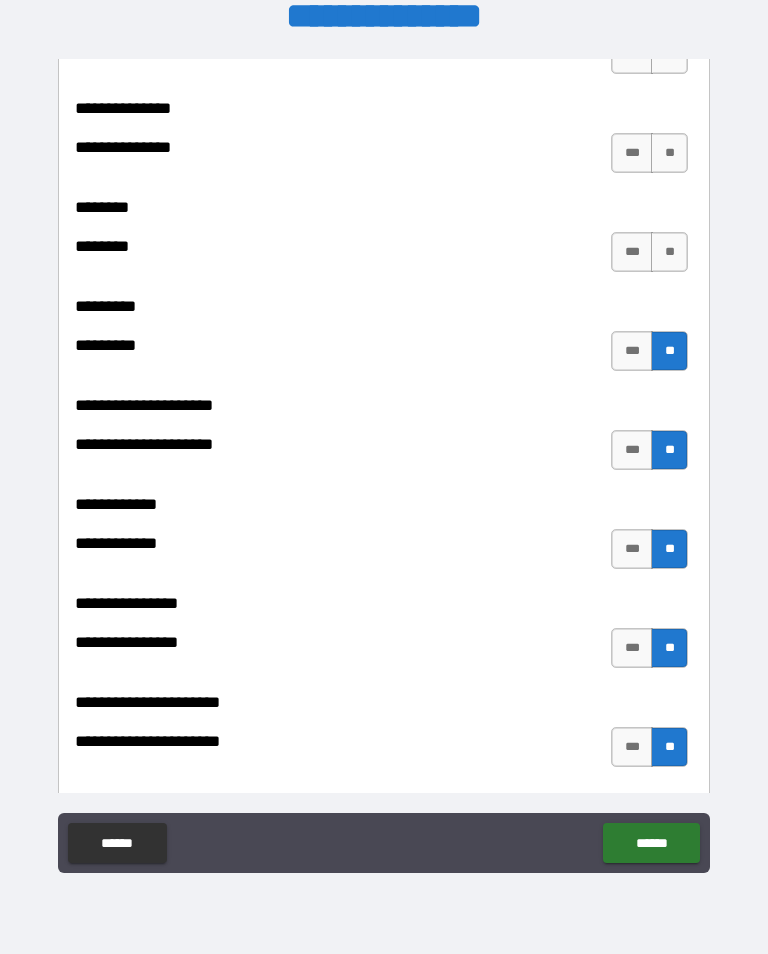 click on "**" at bounding box center [669, 252] 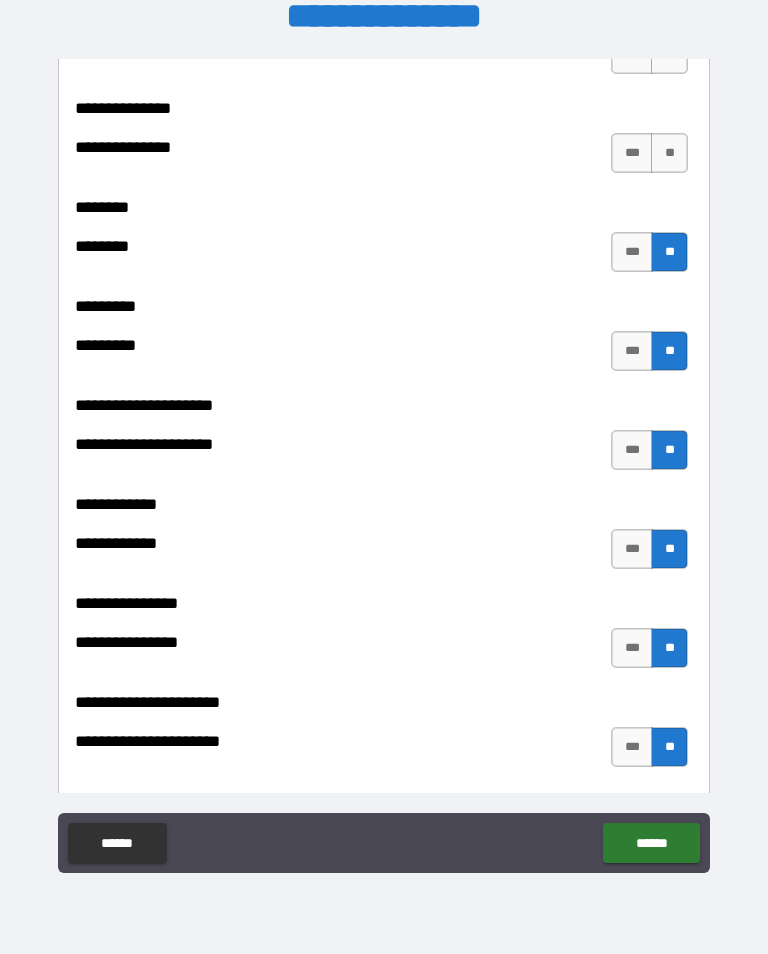 click on "**" at bounding box center [669, 153] 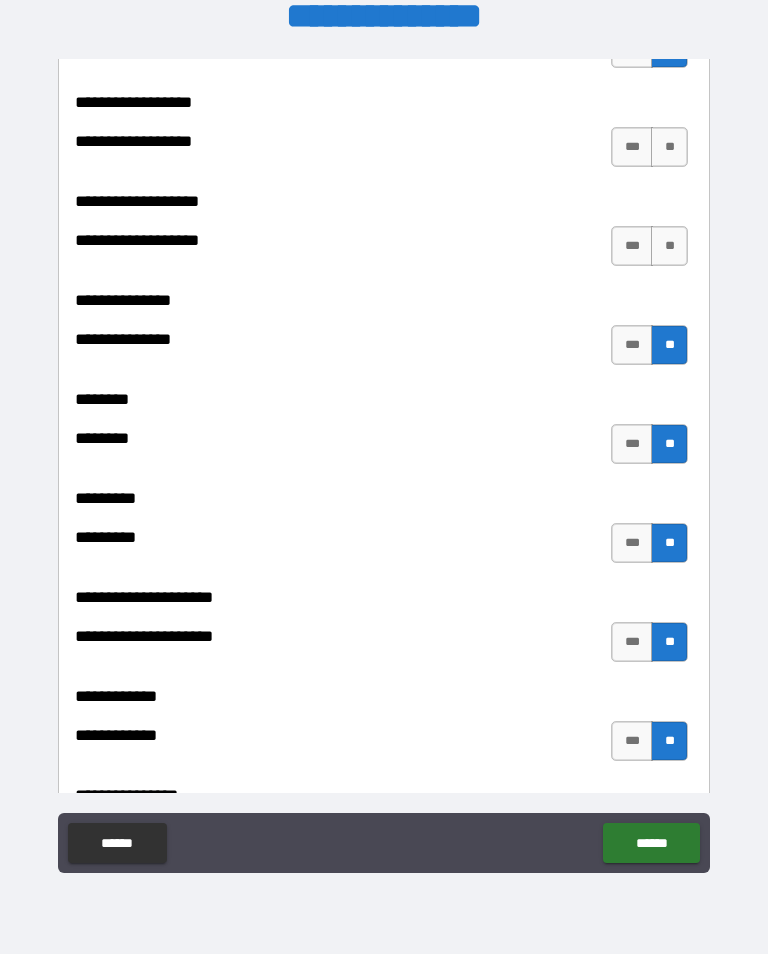 scroll, scrollTop: 5914, scrollLeft: 0, axis: vertical 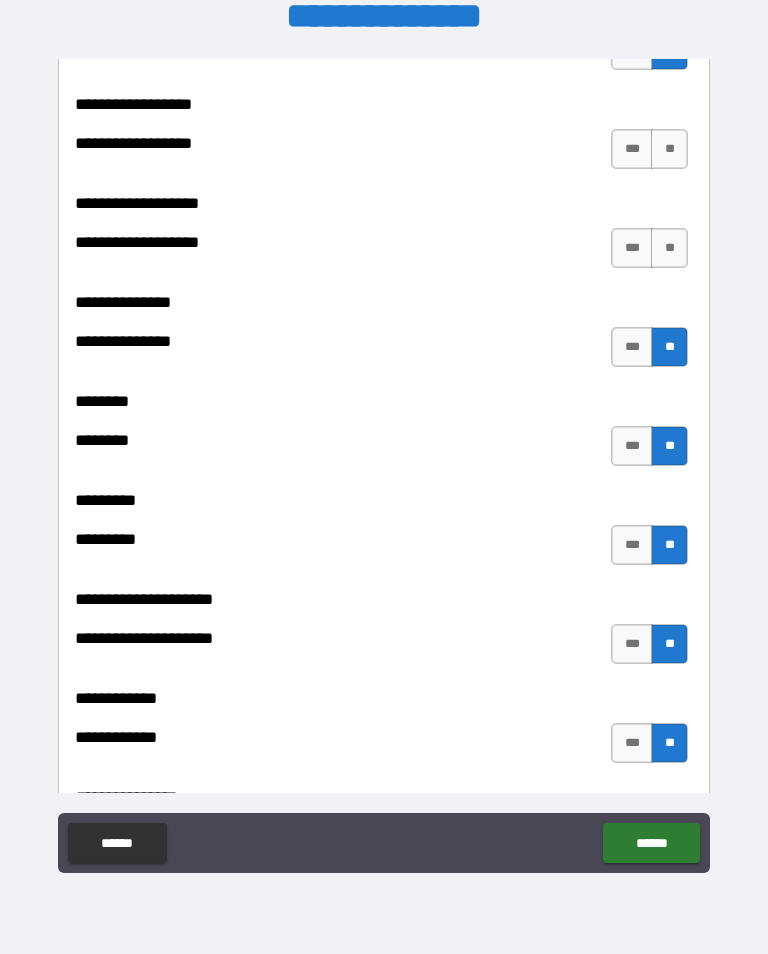 click on "**" at bounding box center [669, 248] 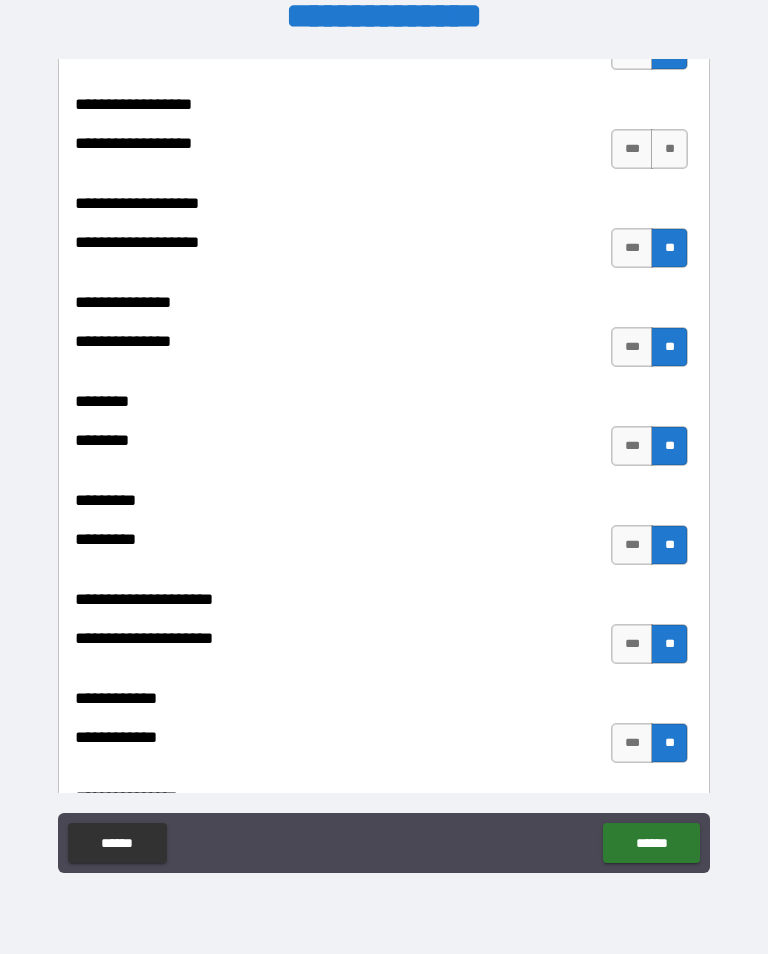 click on "**" at bounding box center [669, 149] 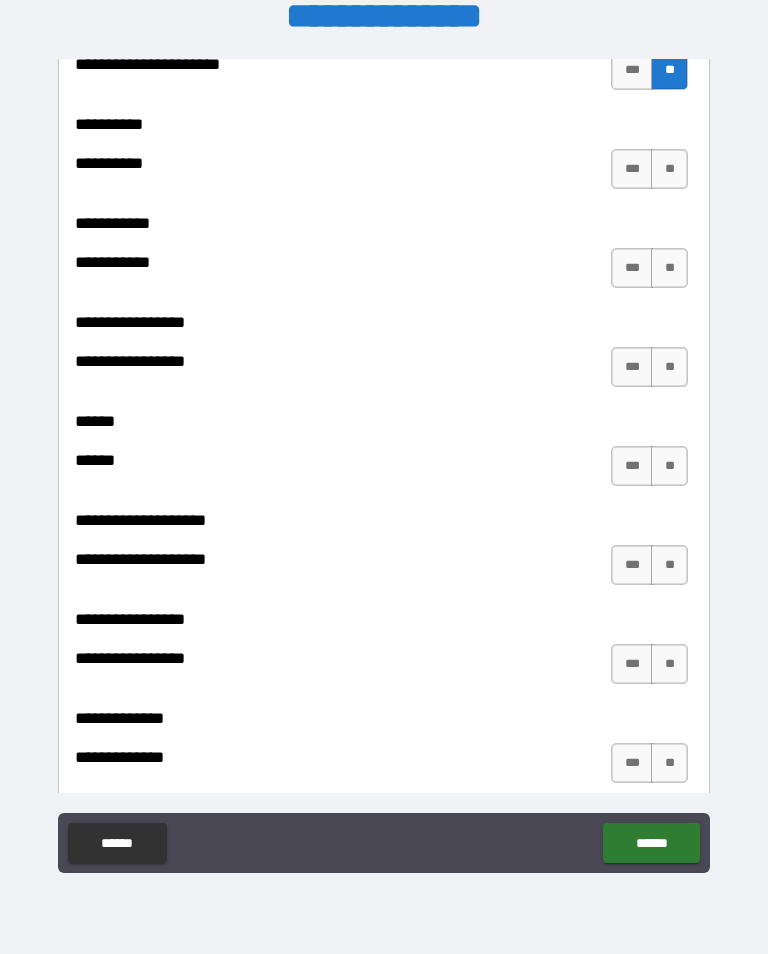 scroll, scrollTop: 6794, scrollLeft: 0, axis: vertical 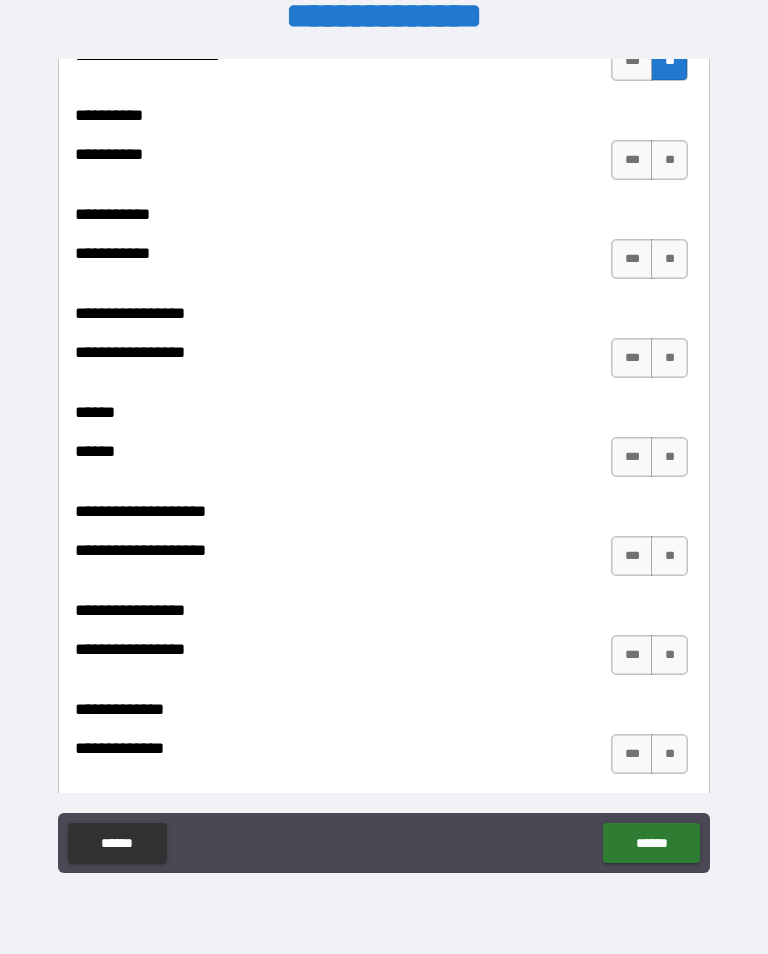 click on "**" at bounding box center (669, 160) 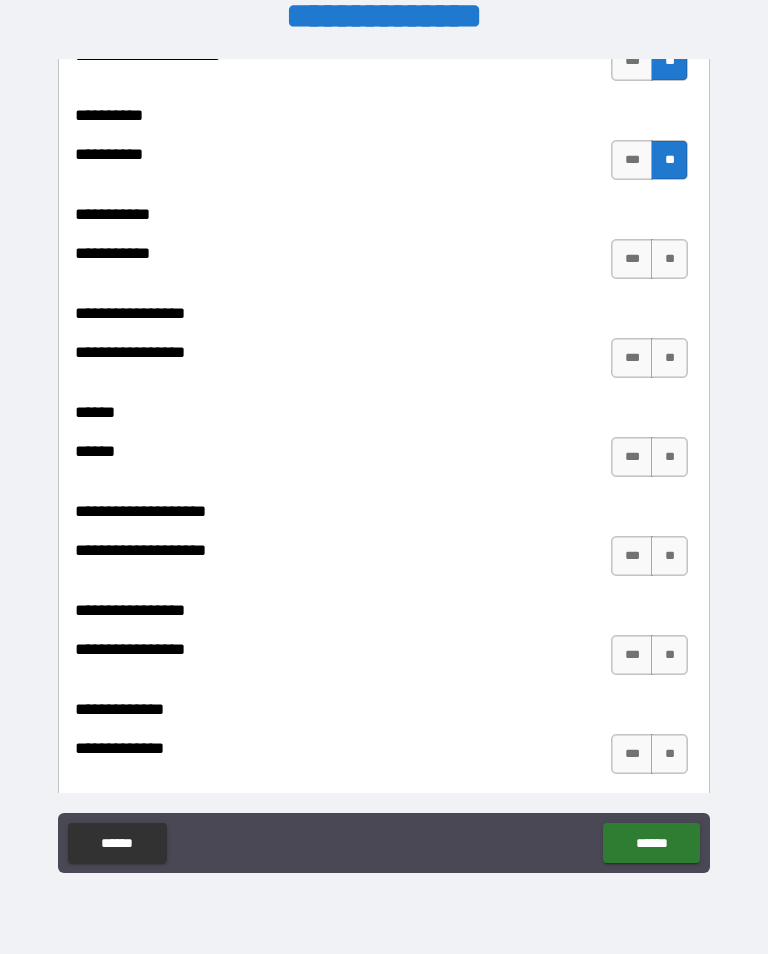 click on "**" at bounding box center (669, 259) 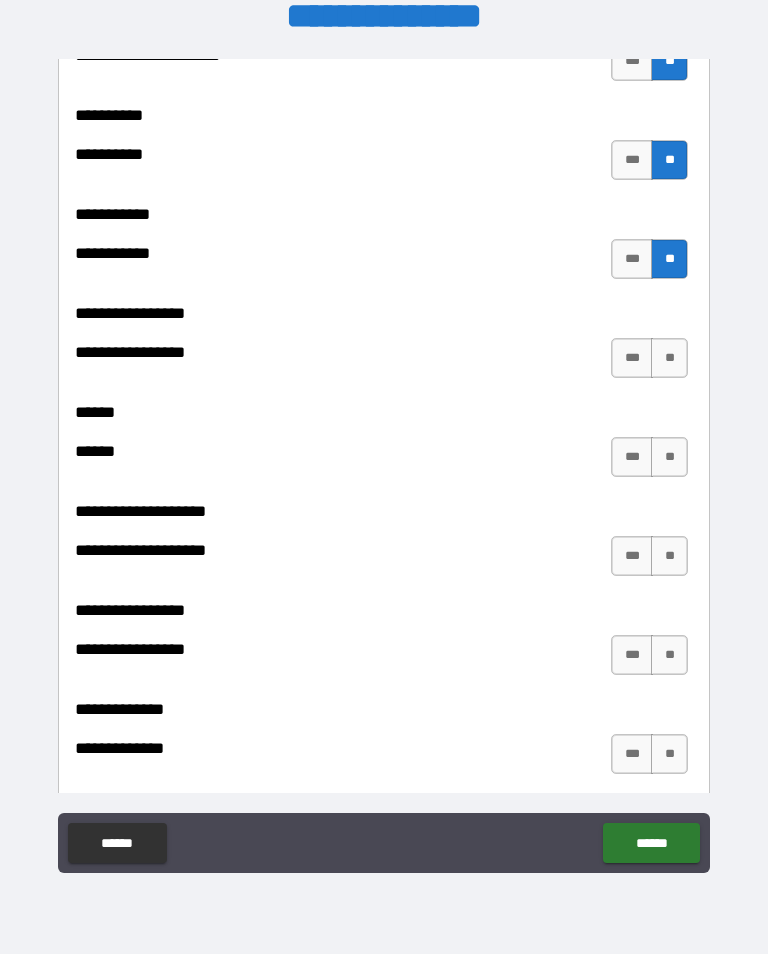 click on "**" at bounding box center [669, 358] 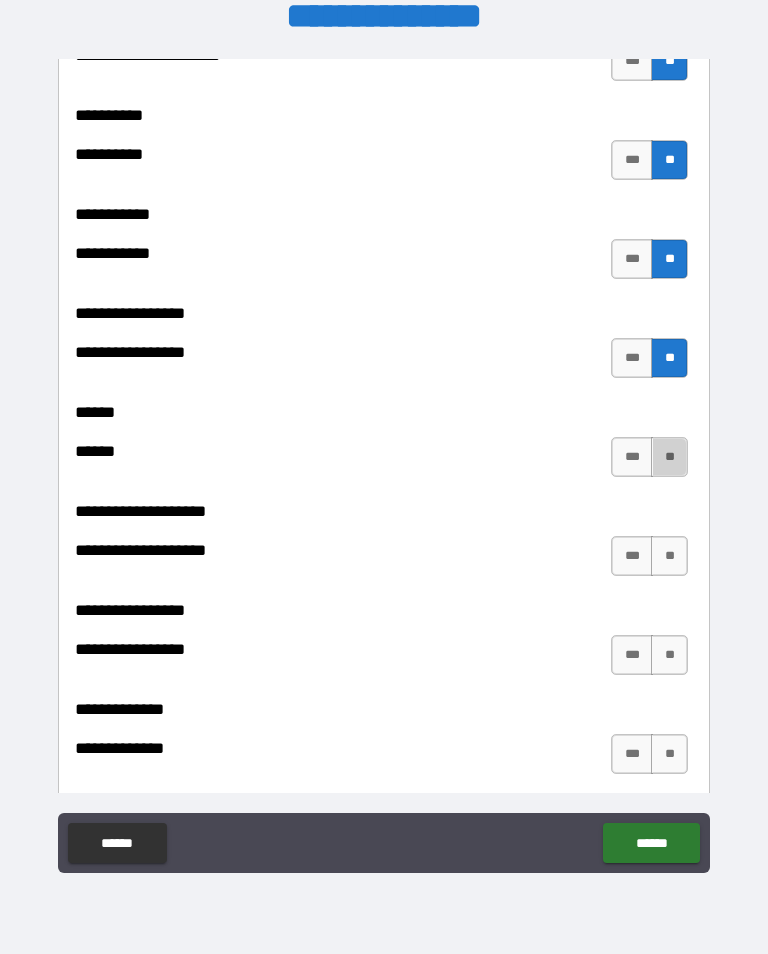 click on "**" at bounding box center (669, 457) 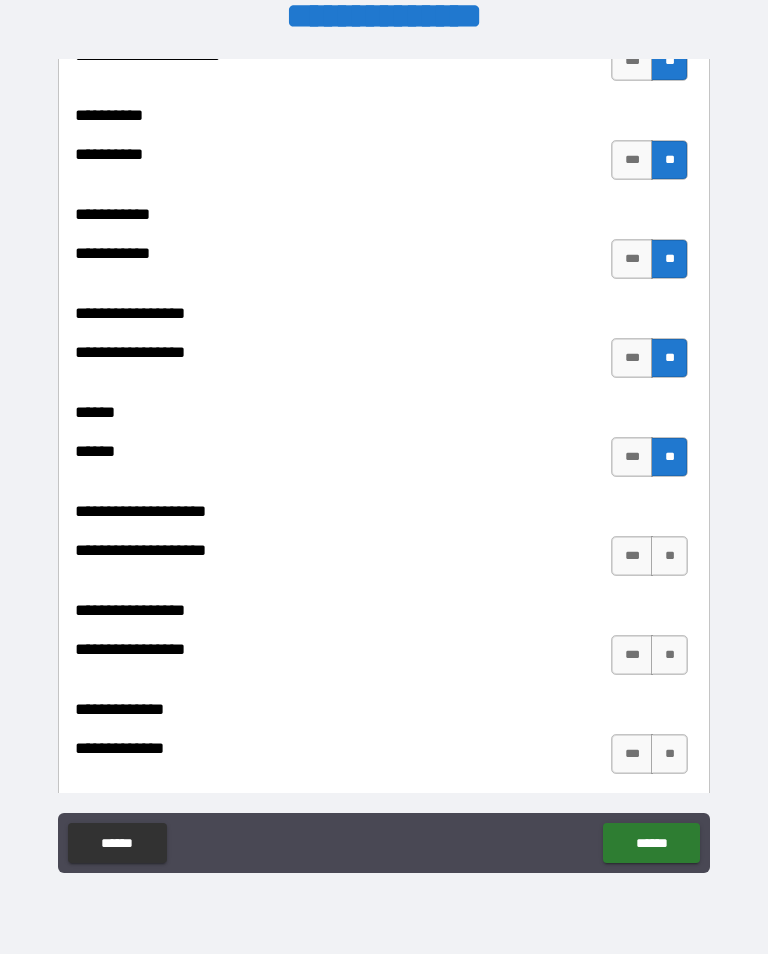 click on "**" at bounding box center (669, 556) 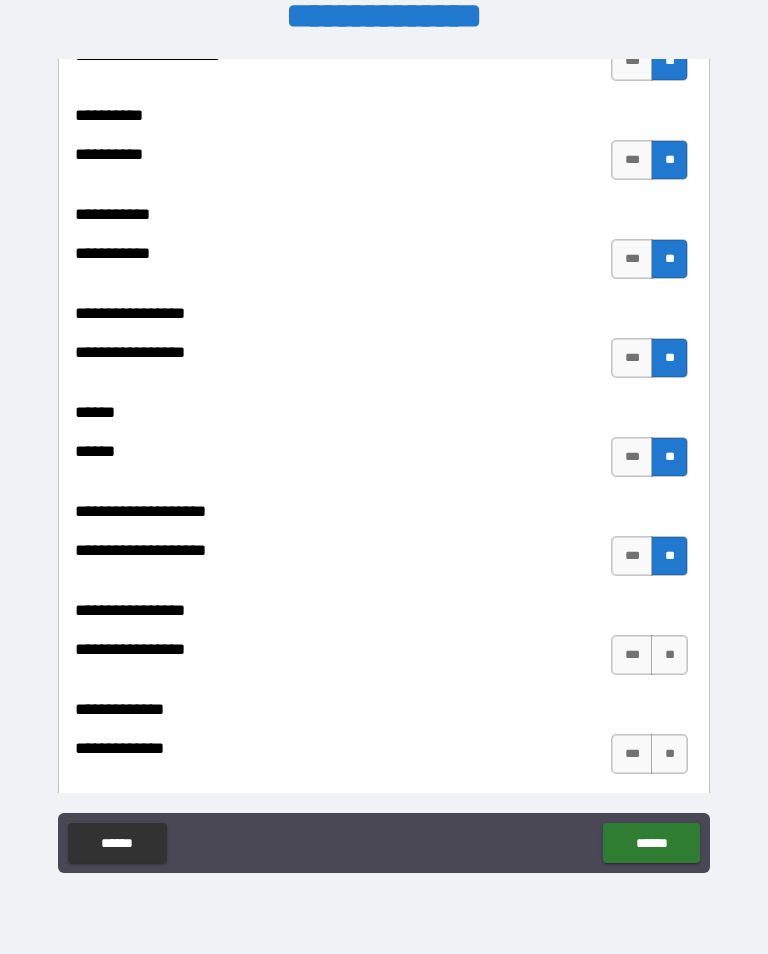click on "**" at bounding box center [669, 655] 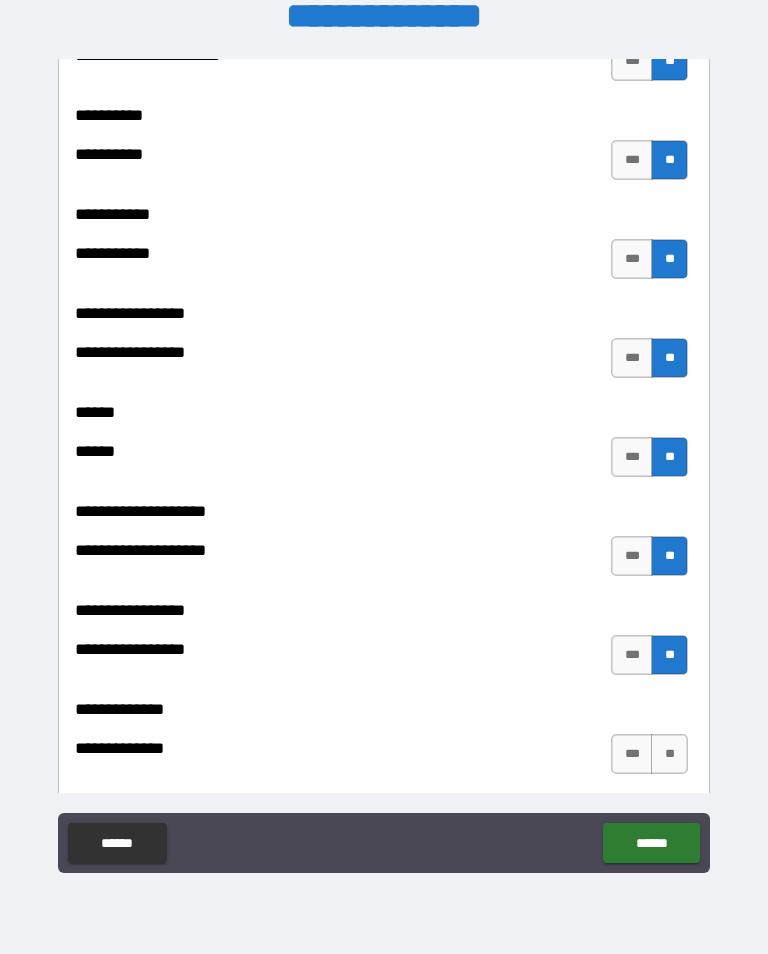 click on "**" at bounding box center (669, 754) 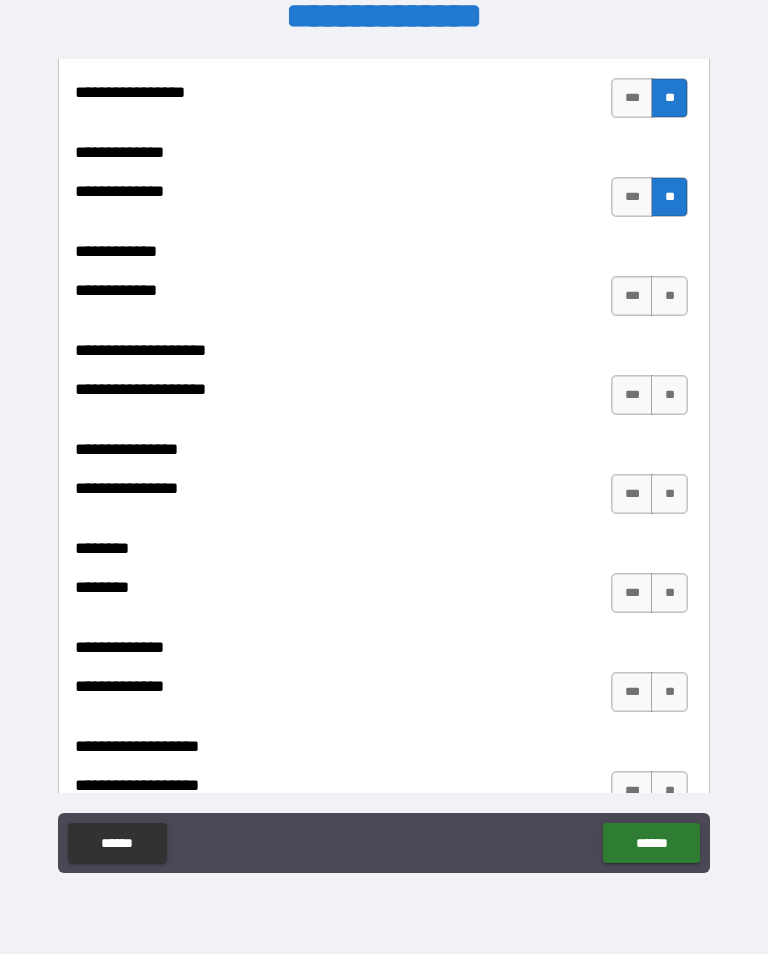 scroll, scrollTop: 7357, scrollLeft: 0, axis: vertical 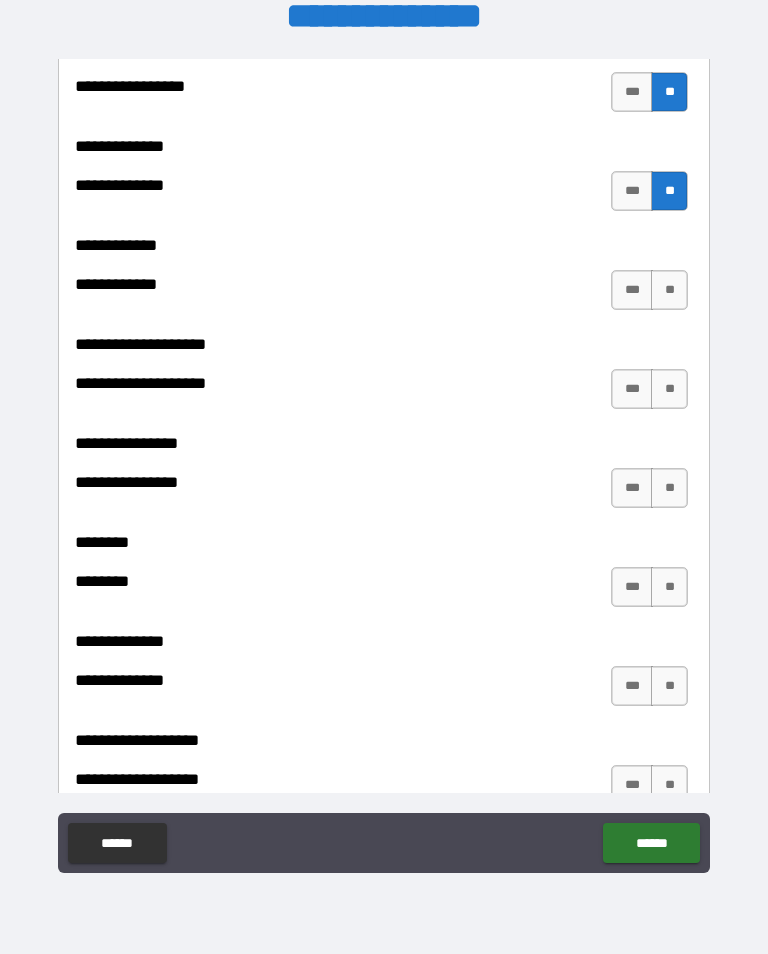 click on "**" at bounding box center (669, 686) 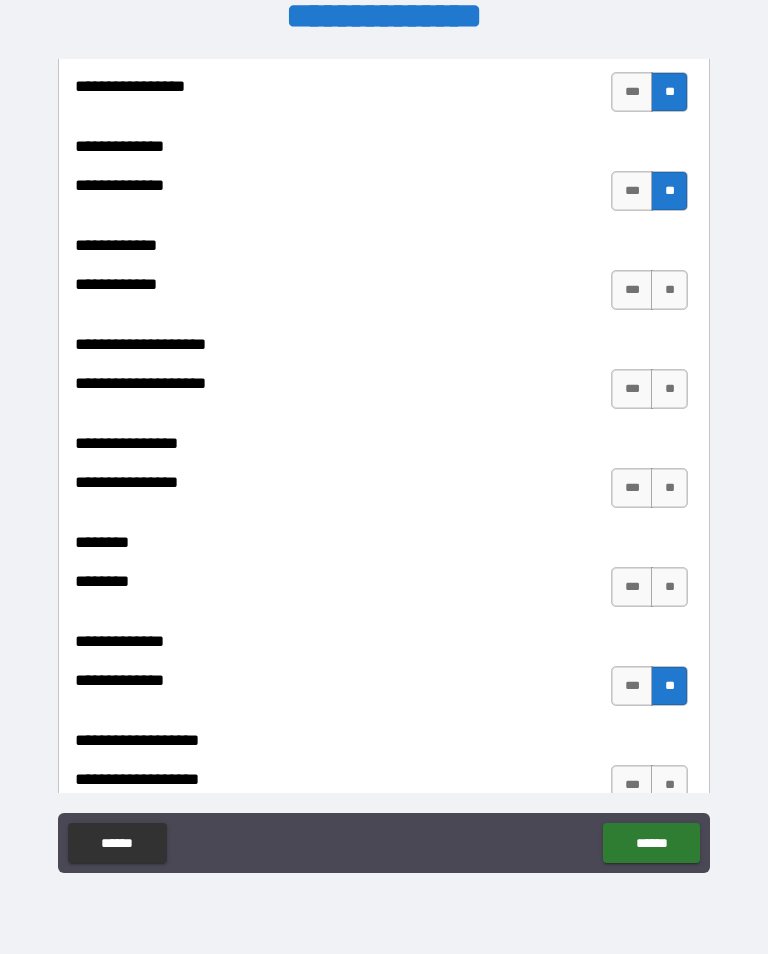 click on "**" at bounding box center [669, 587] 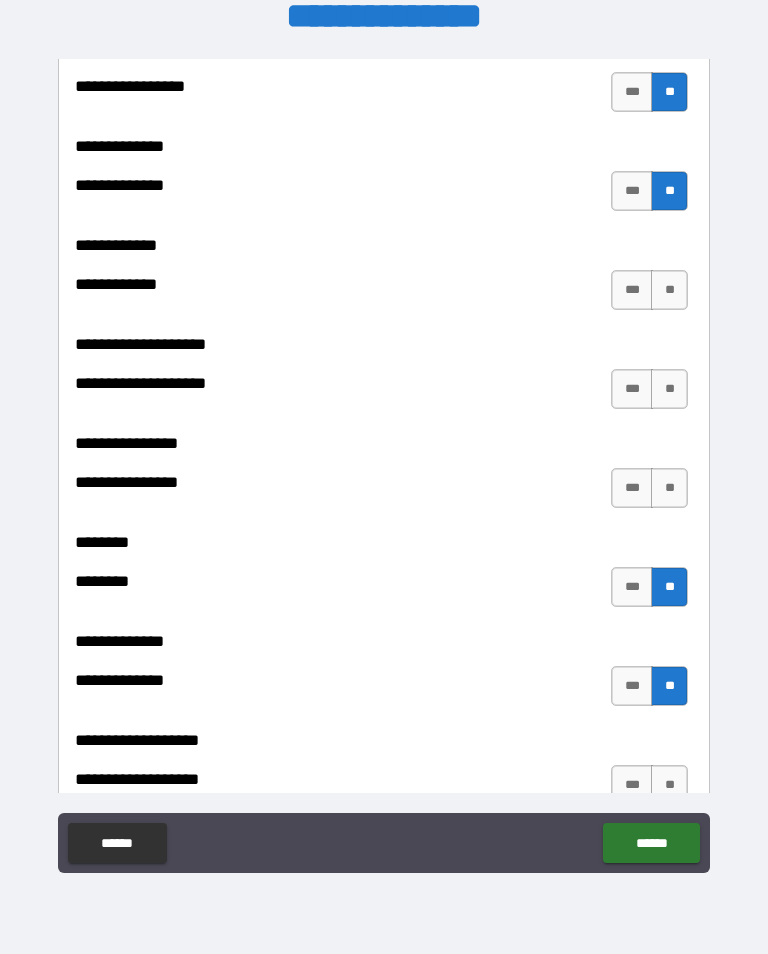 click on "**" at bounding box center [669, 488] 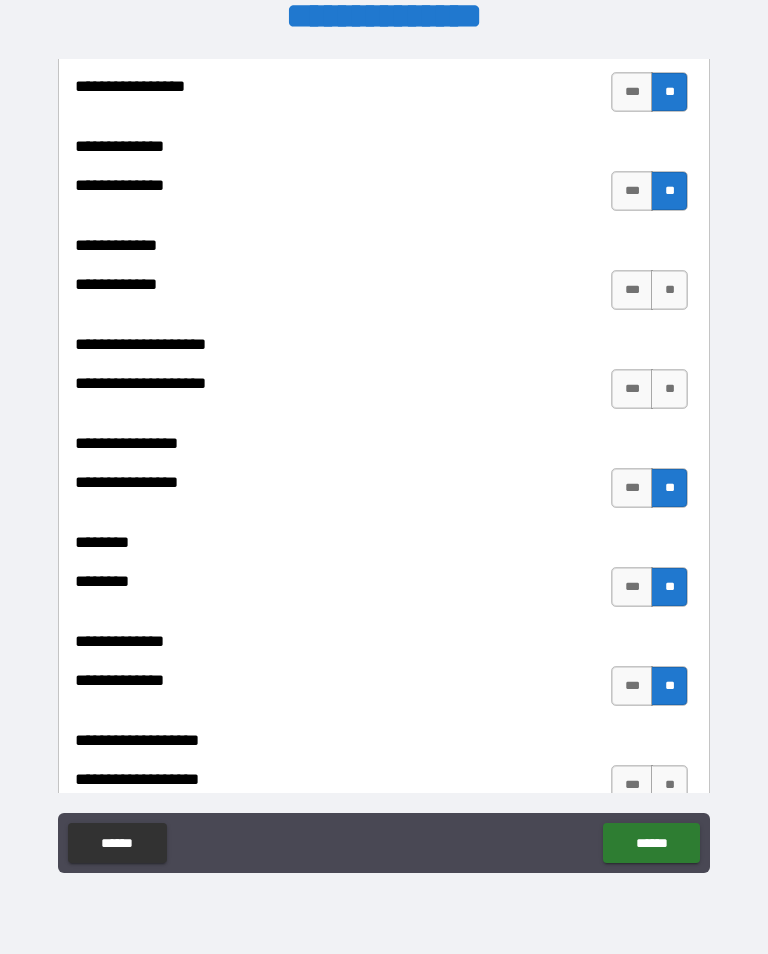 click on "**" at bounding box center (669, 389) 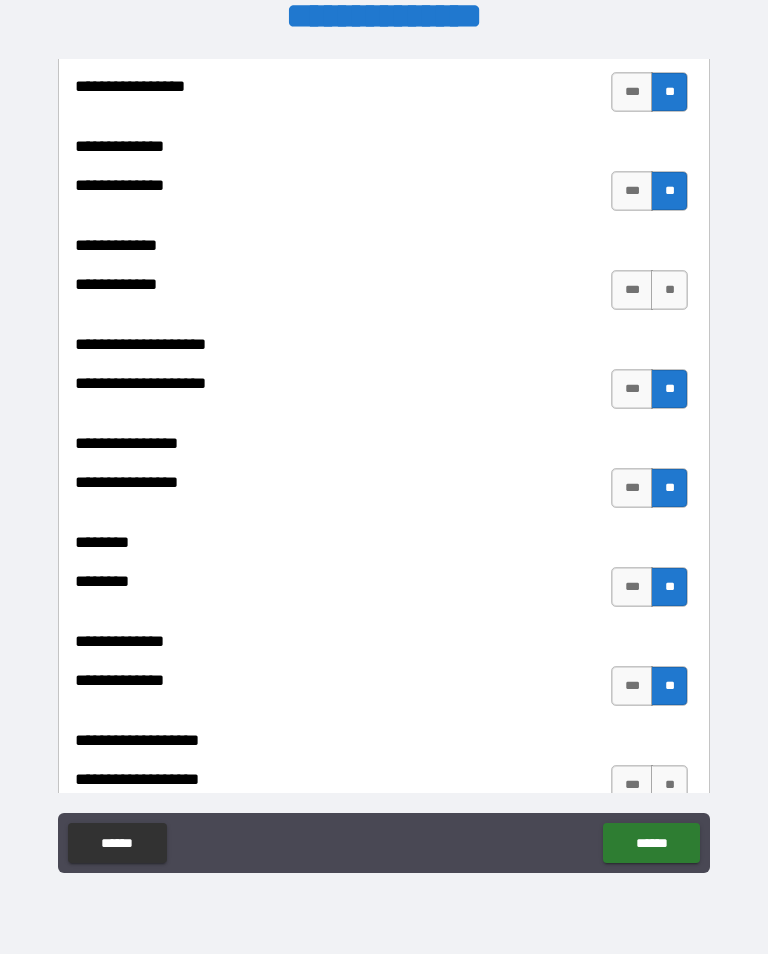 click on "**" at bounding box center (669, 290) 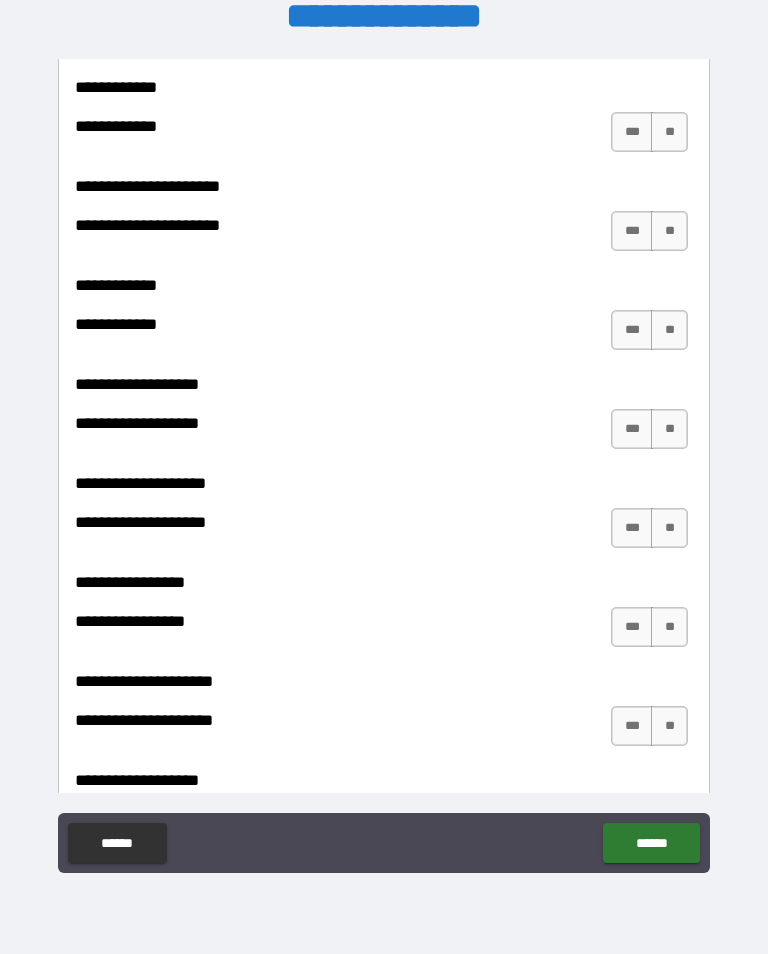 scroll, scrollTop: 8109, scrollLeft: 0, axis: vertical 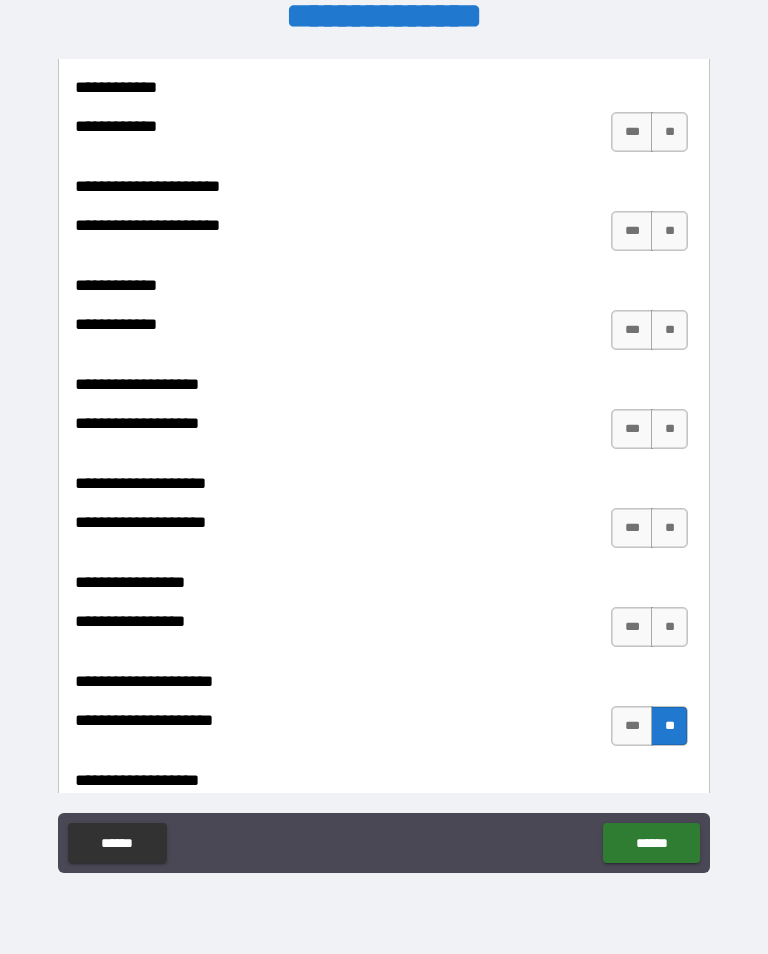 click on "**" at bounding box center (669, 627) 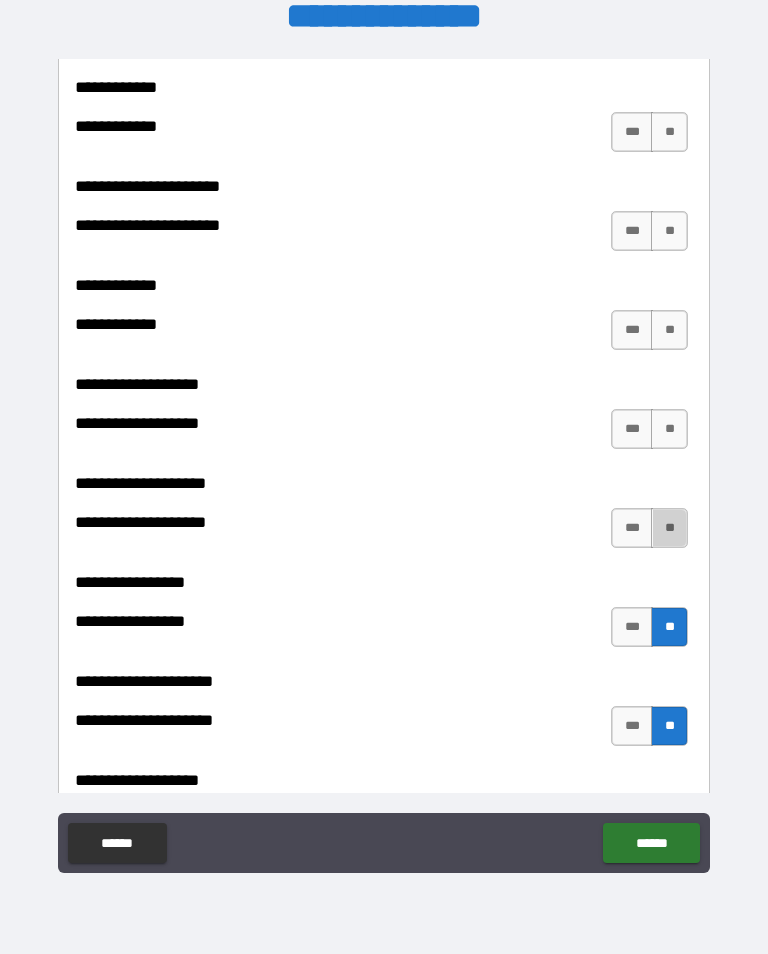 click on "**" at bounding box center (669, 528) 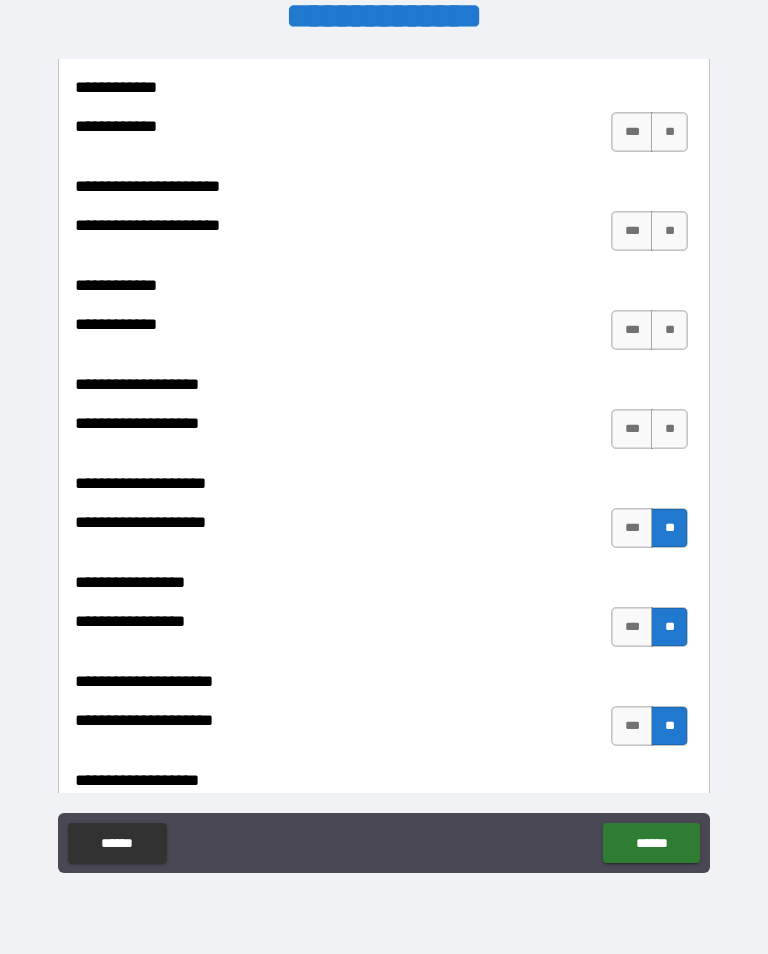 click on "**" at bounding box center (669, 429) 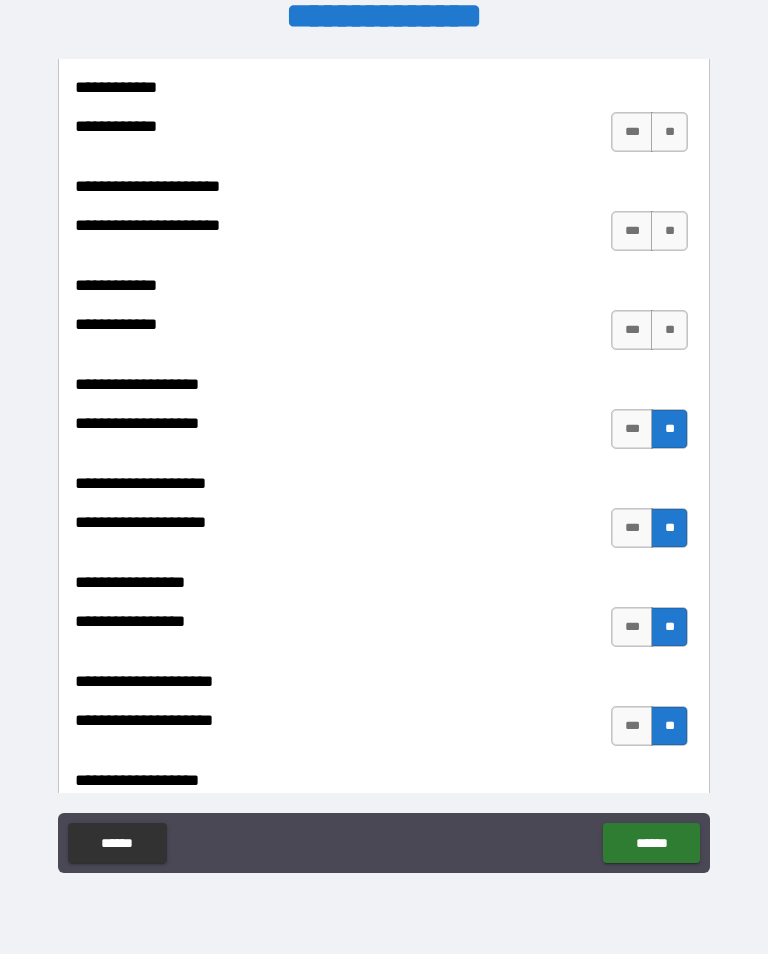 click on "**" at bounding box center (669, 330) 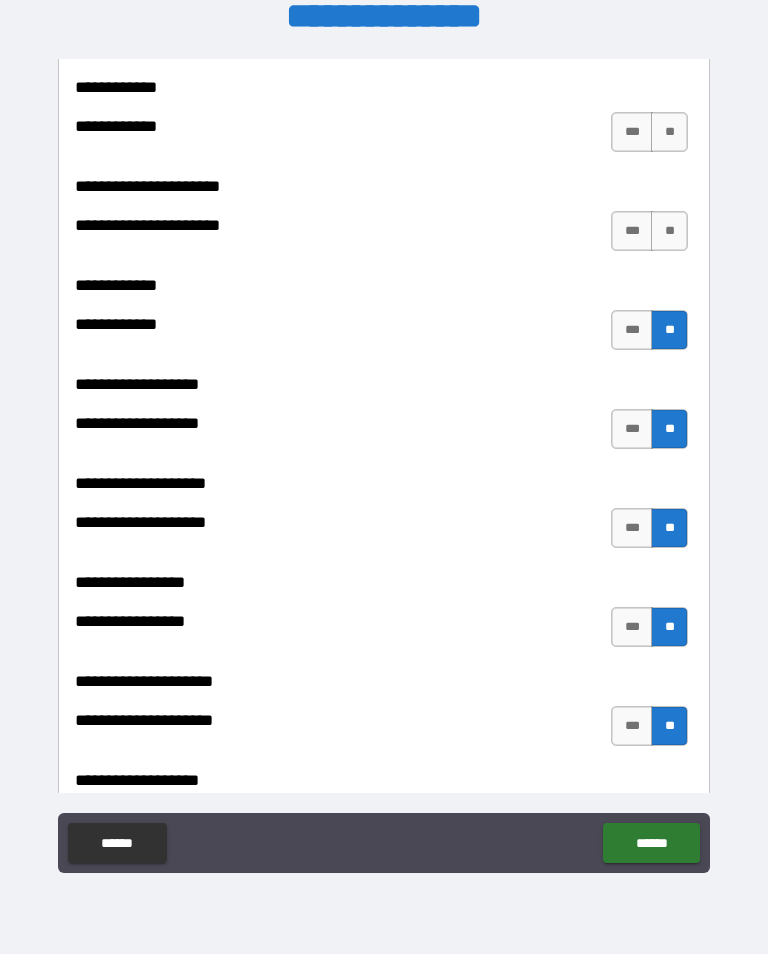 click on "**" at bounding box center [669, 231] 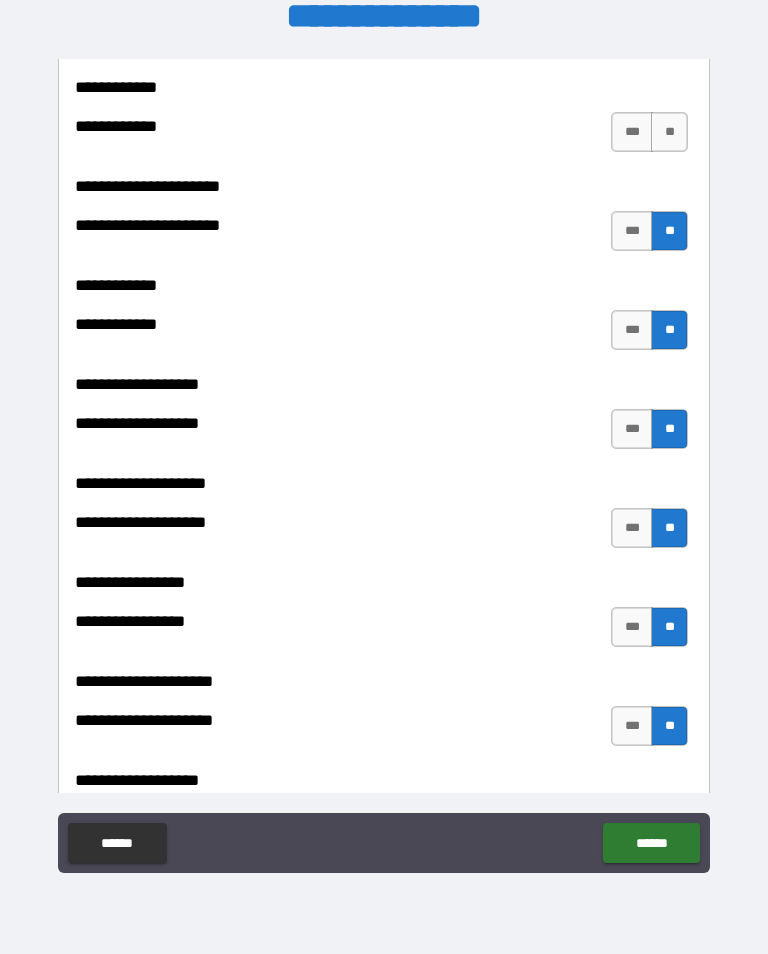 click on "**" at bounding box center [669, 132] 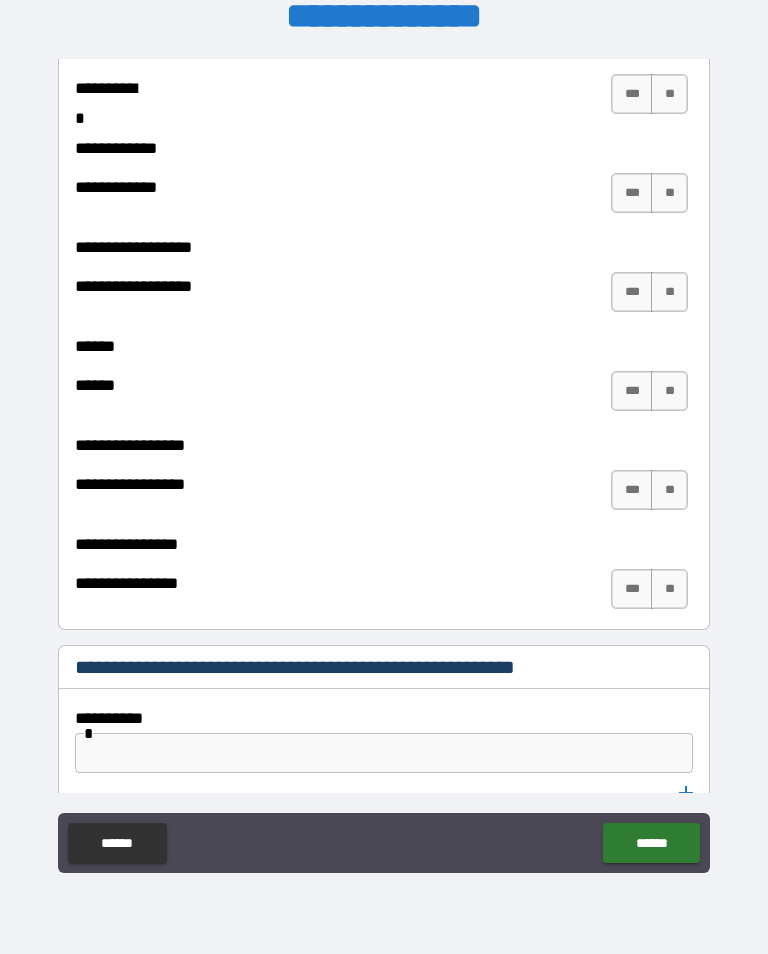 scroll, scrollTop: 10045, scrollLeft: 0, axis: vertical 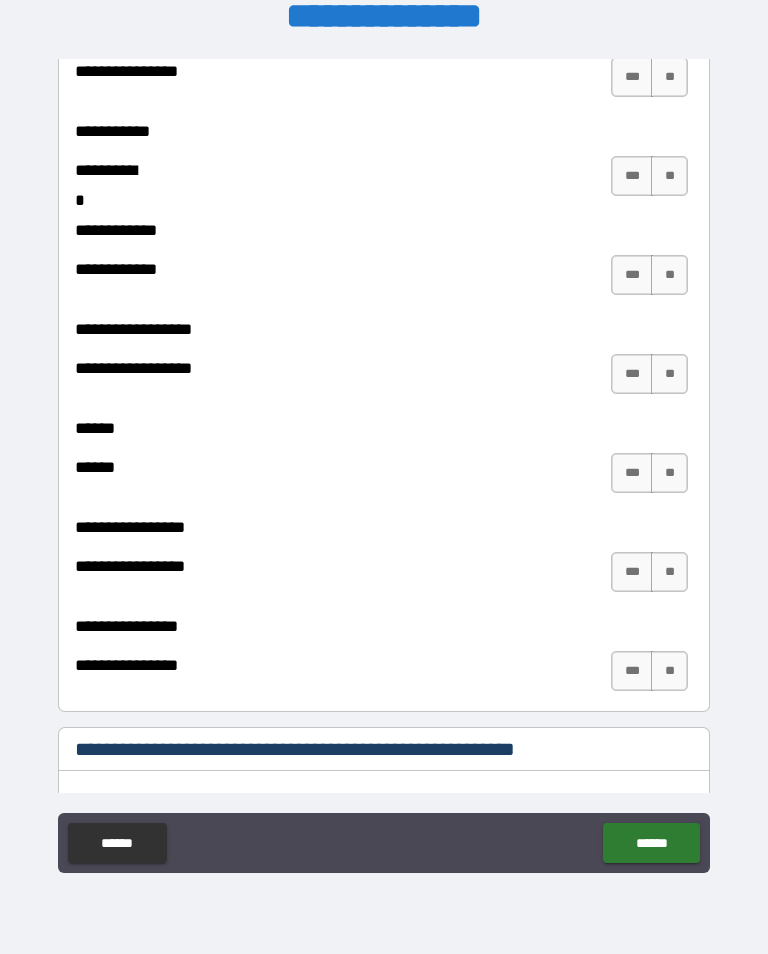 click on "**" at bounding box center [669, 671] 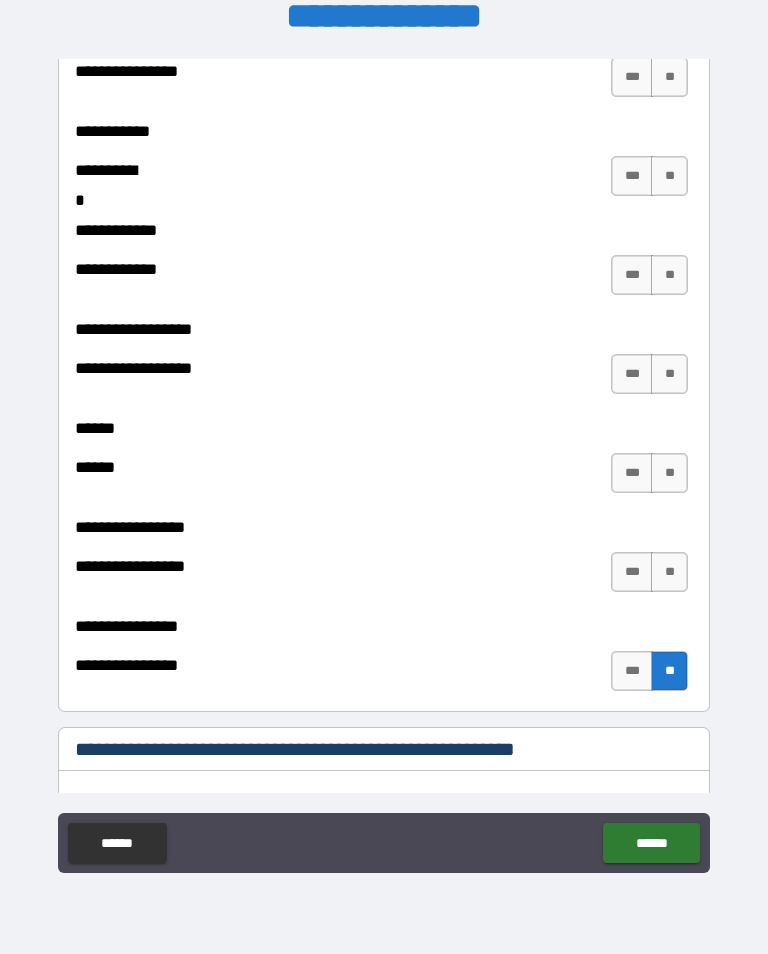 click on "**" at bounding box center (669, 572) 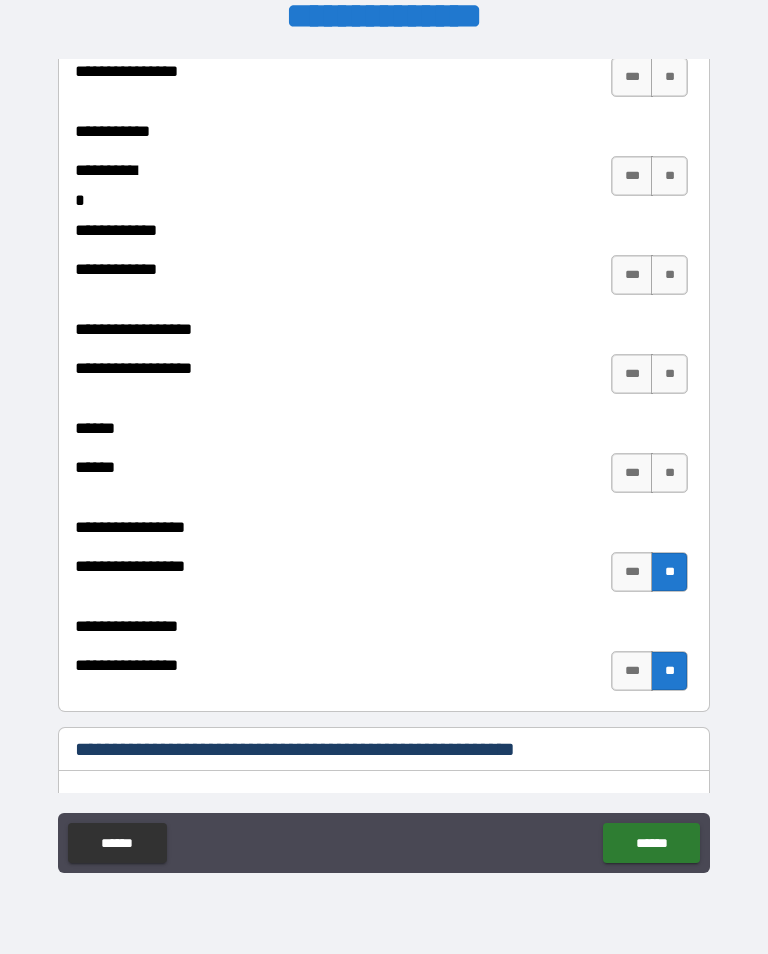 click on "**" at bounding box center (669, 473) 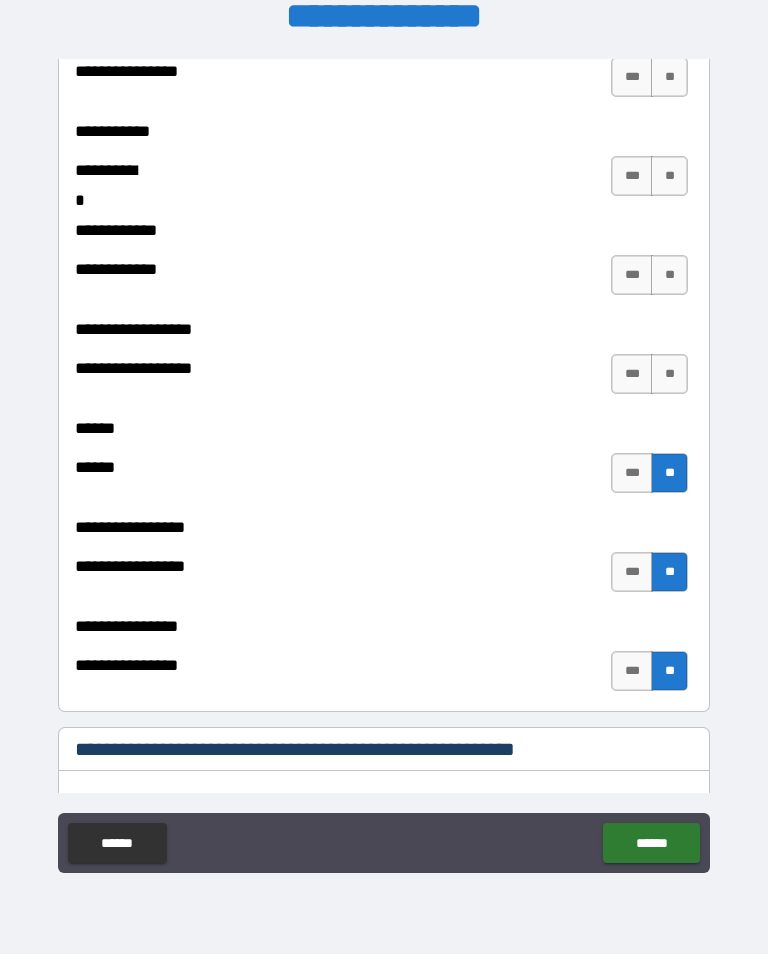 click on "**" at bounding box center (669, 374) 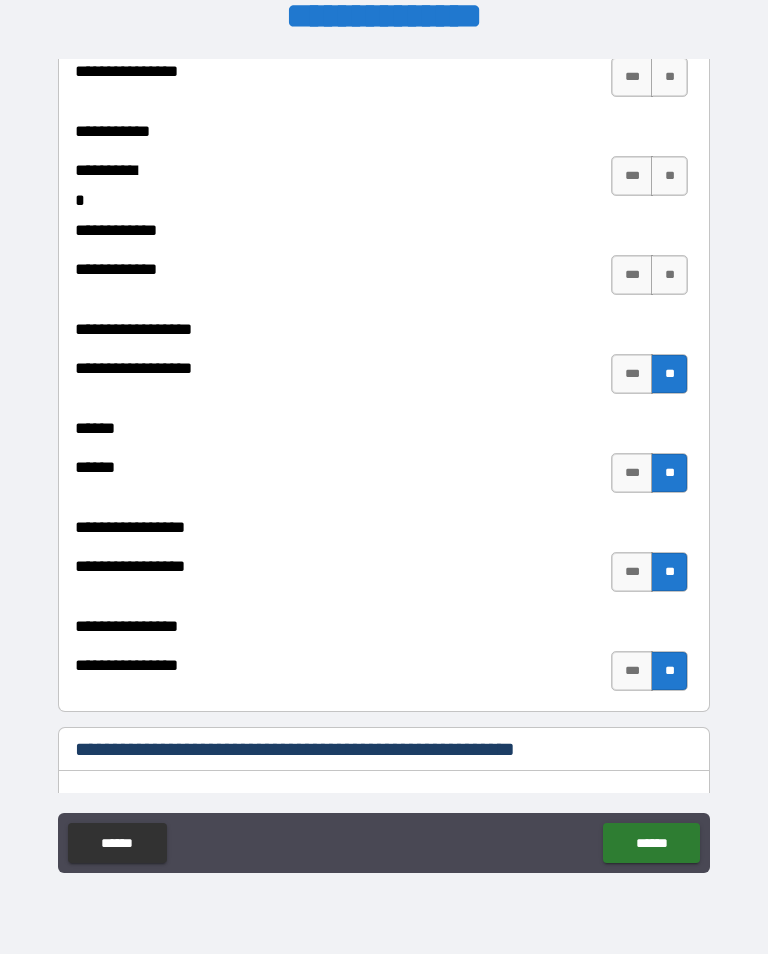 click on "**" at bounding box center [669, 275] 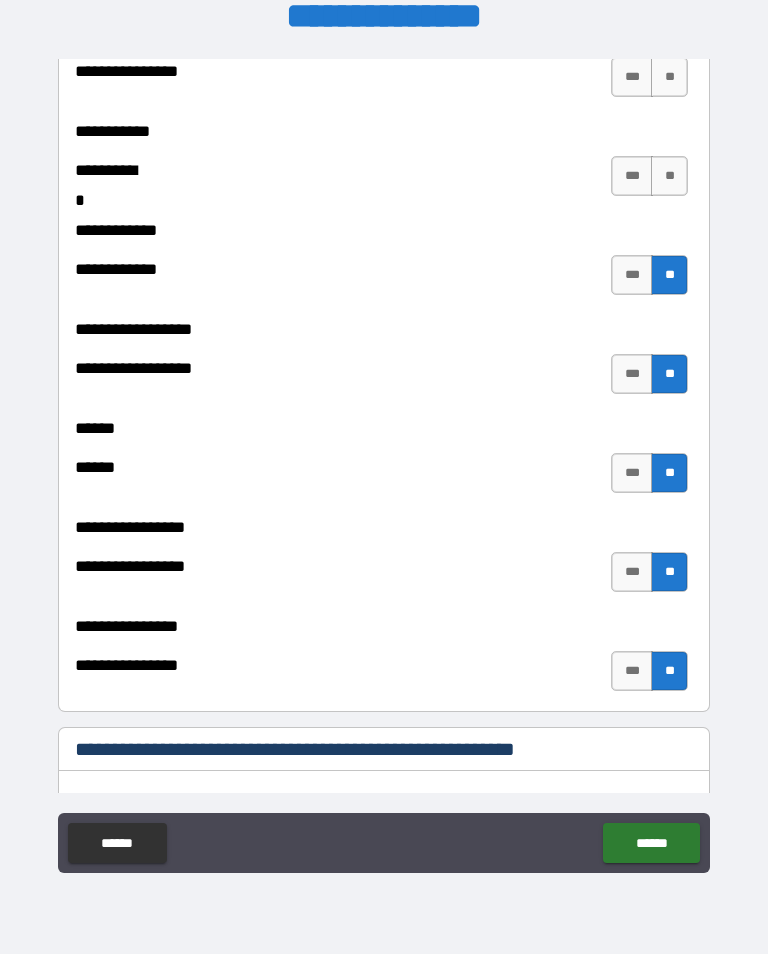 click on "**" at bounding box center (669, 176) 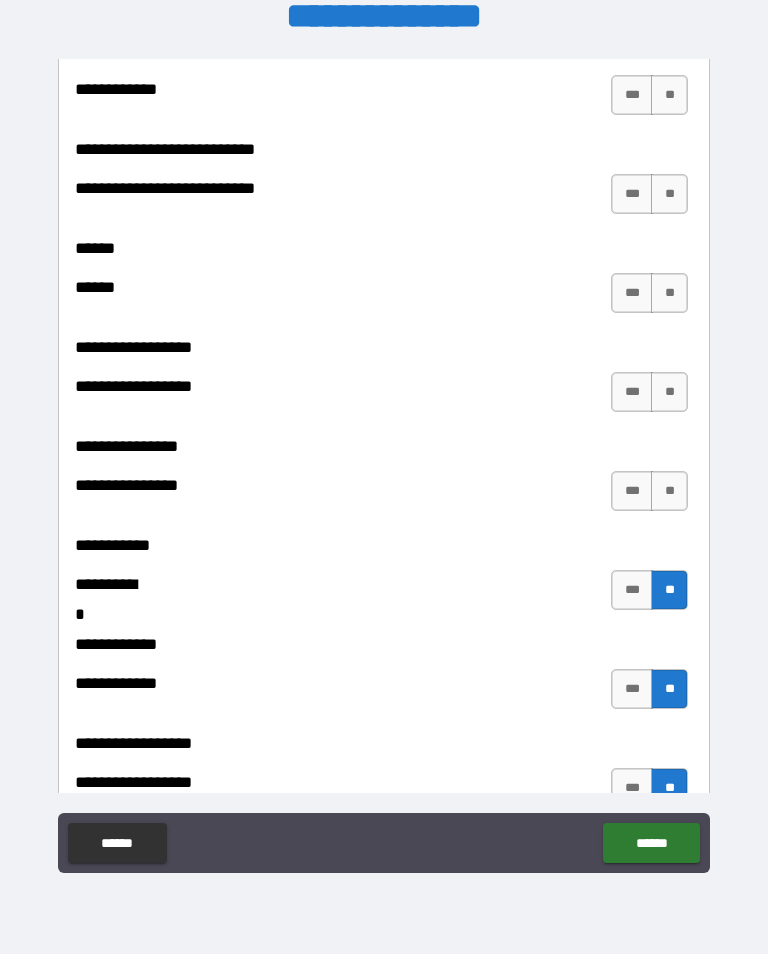scroll, scrollTop: 9615, scrollLeft: 0, axis: vertical 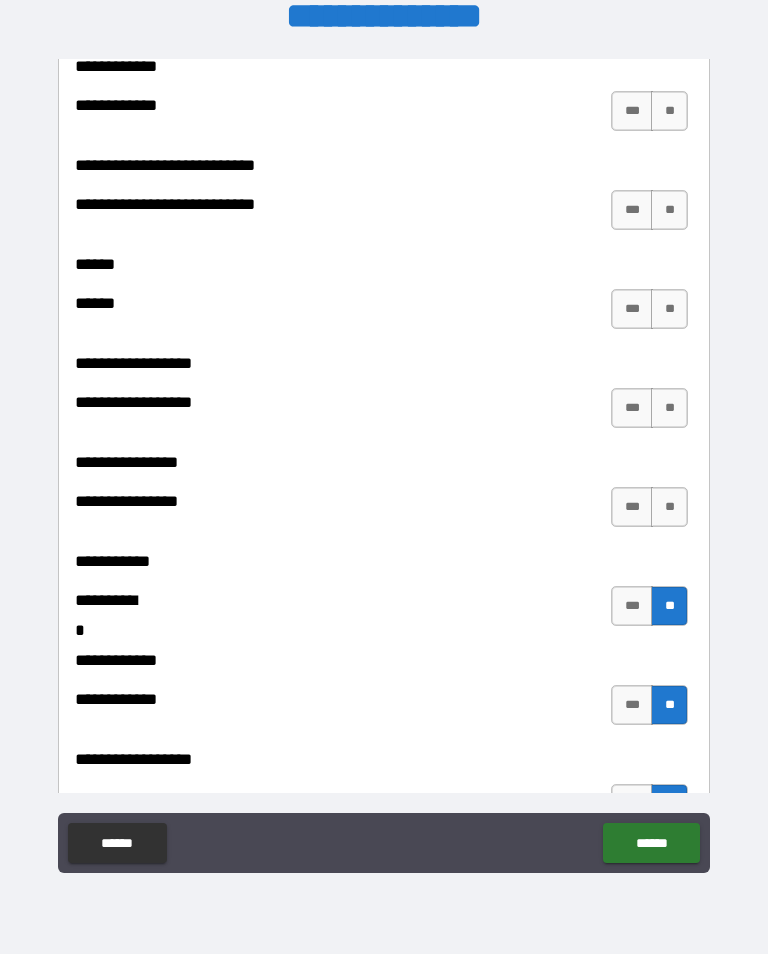 click on "**" at bounding box center [669, 507] 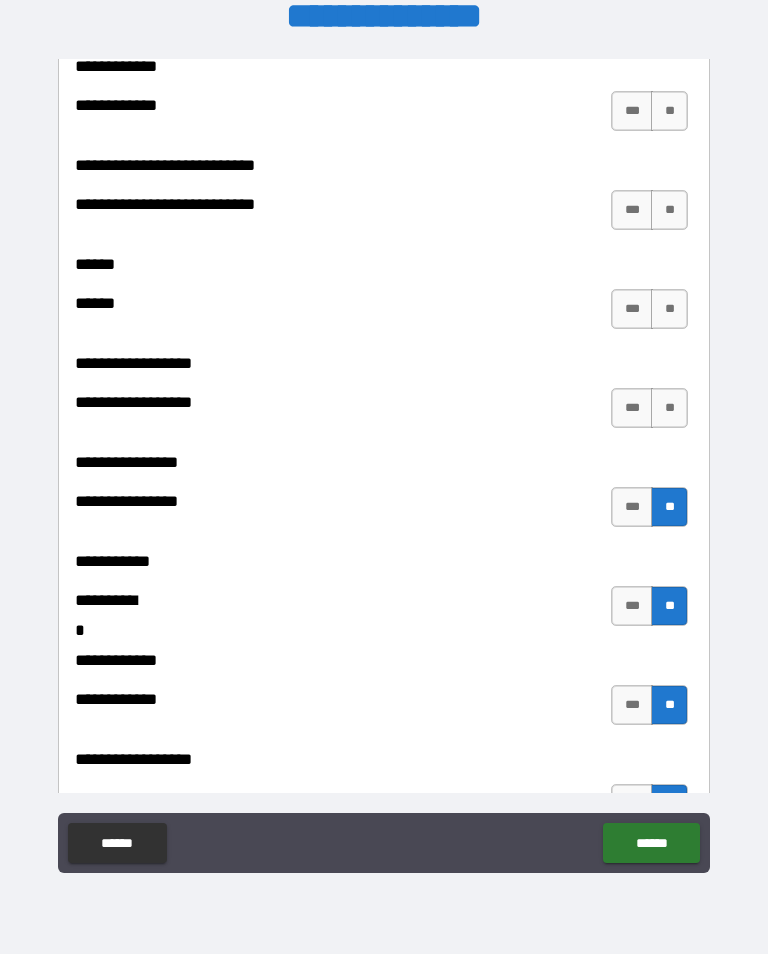 click on "**" at bounding box center [669, 408] 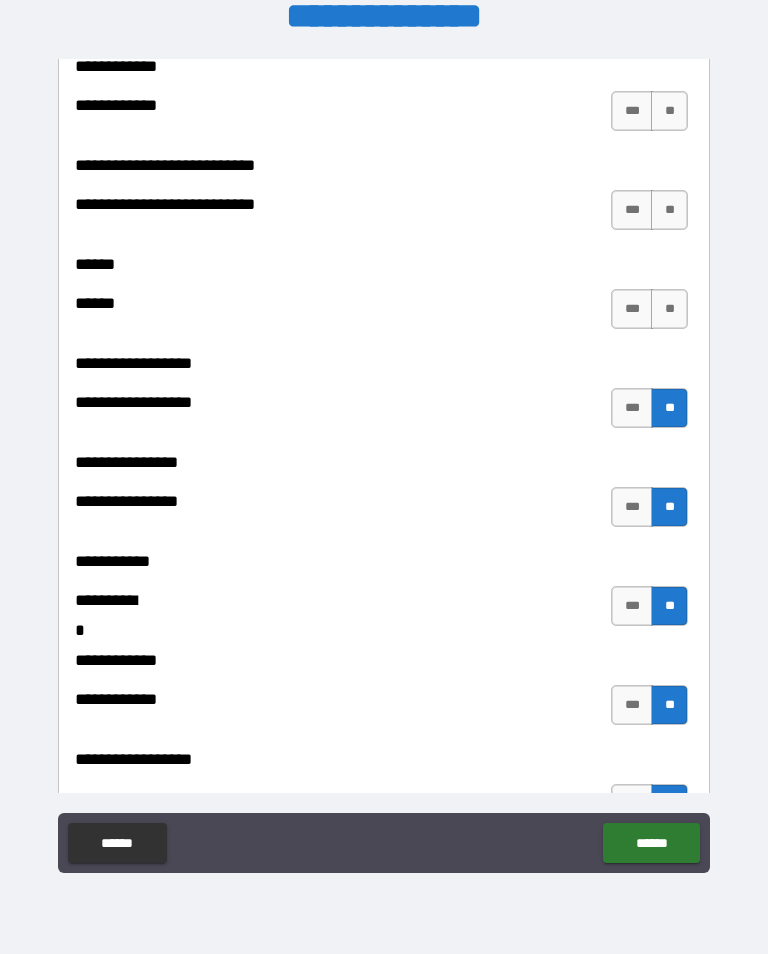 click on "**" at bounding box center [669, 309] 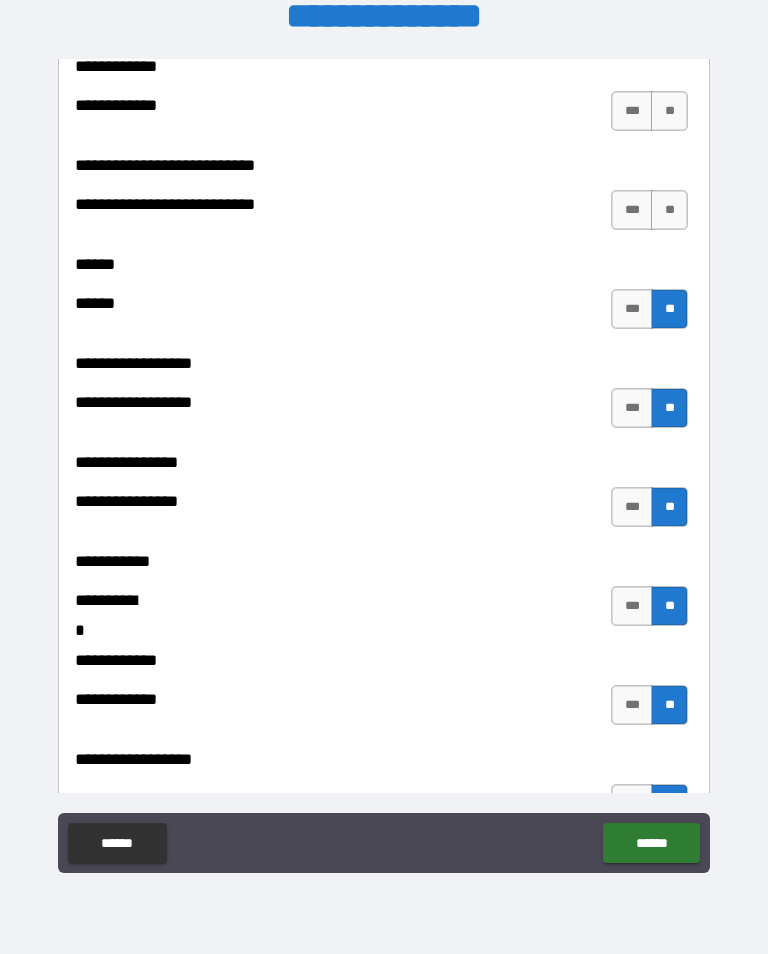 click on "**" at bounding box center [669, 210] 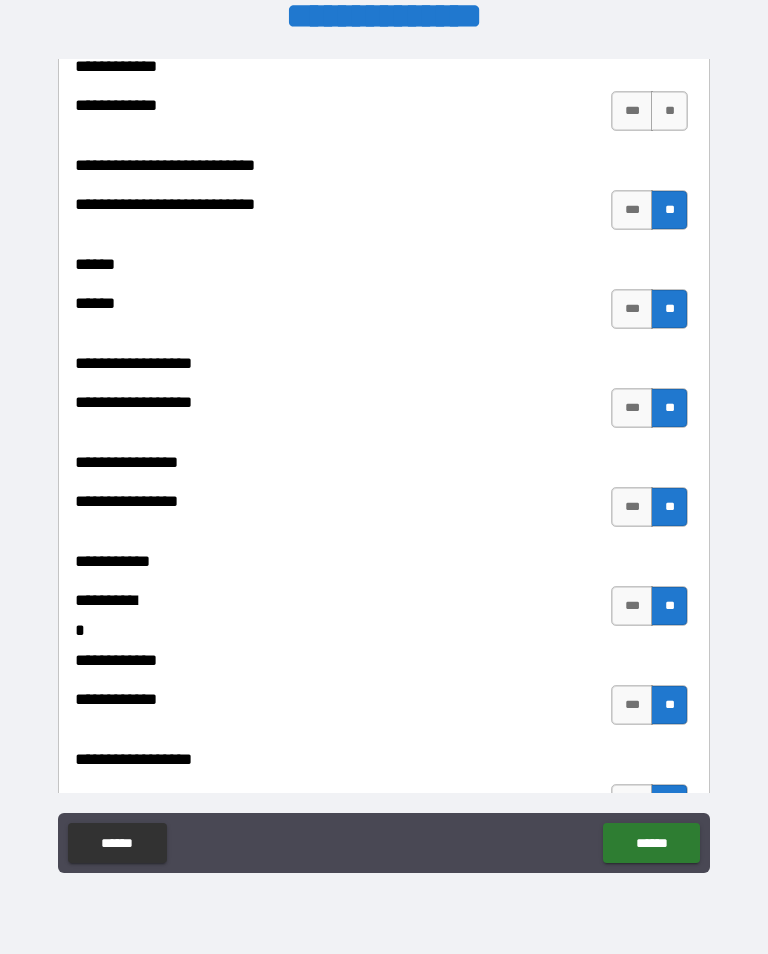click on "**" at bounding box center [669, 111] 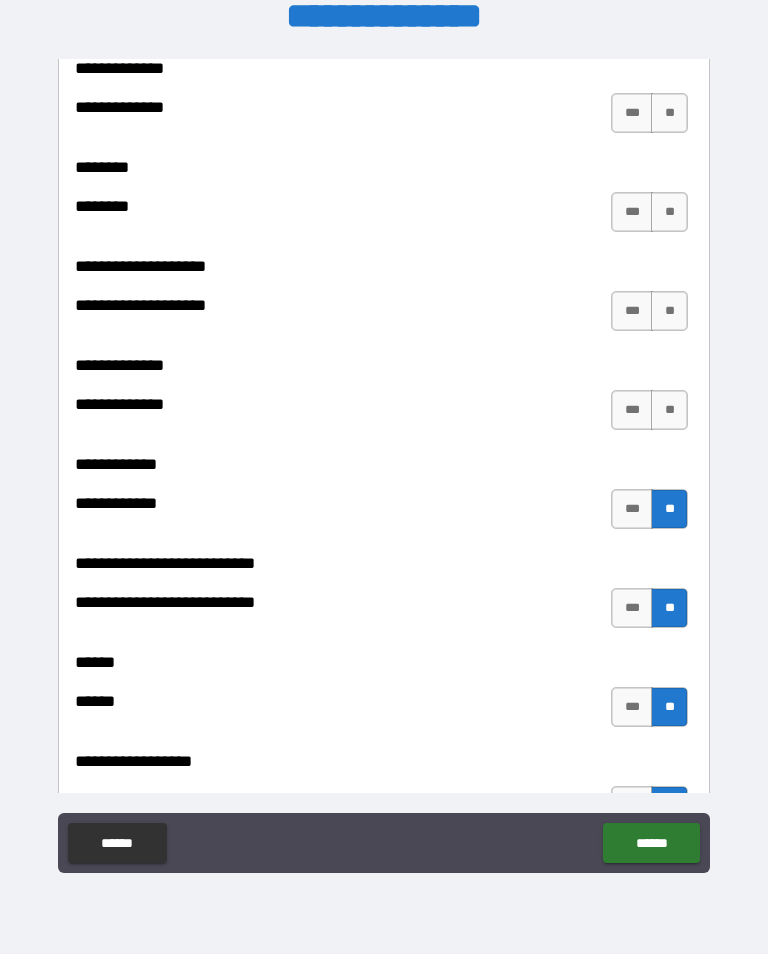 scroll, scrollTop: 9199, scrollLeft: 0, axis: vertical 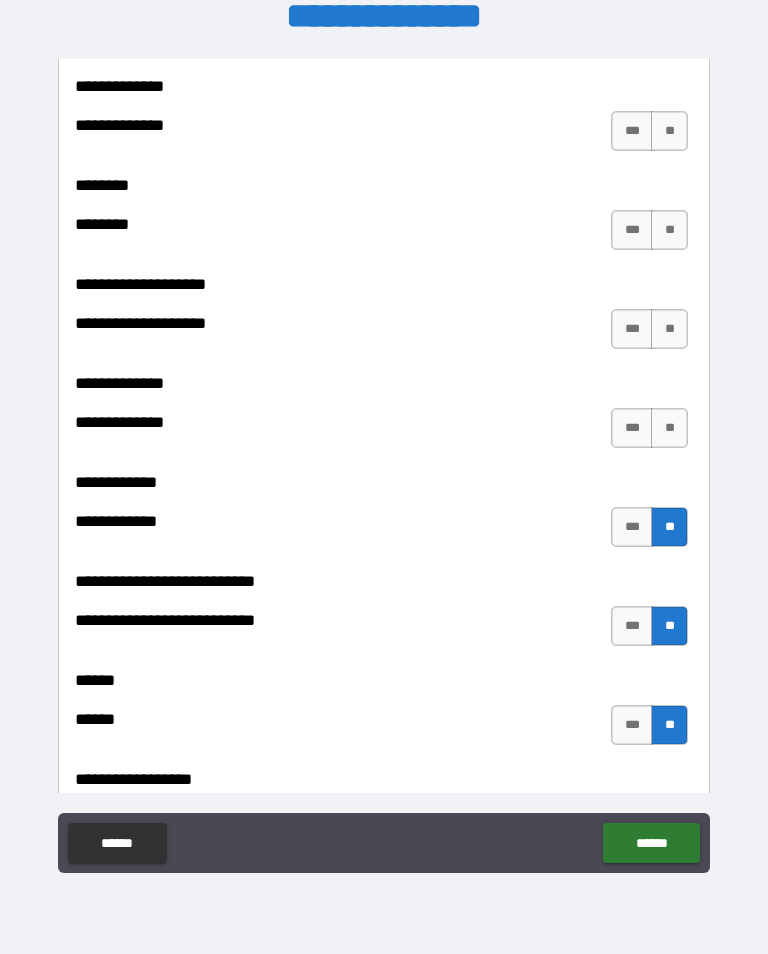 click on "**" at bounding box center [669, 428] 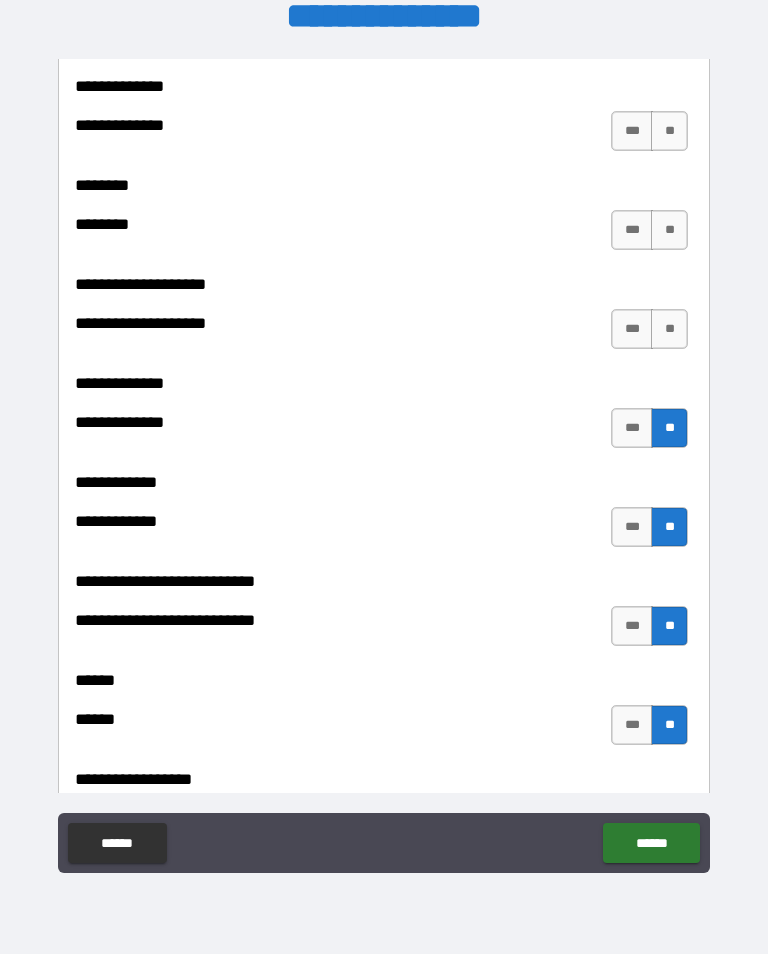 click on "**" at bounding box center (669, 329) 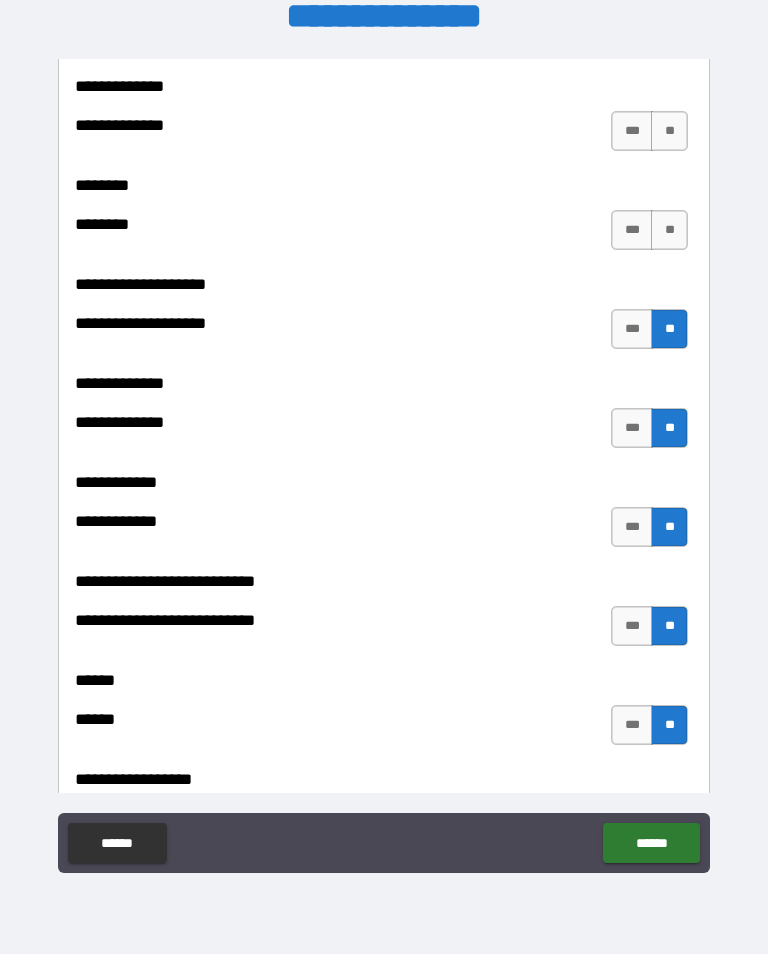 click on "**" at bounding box center (669, 230) 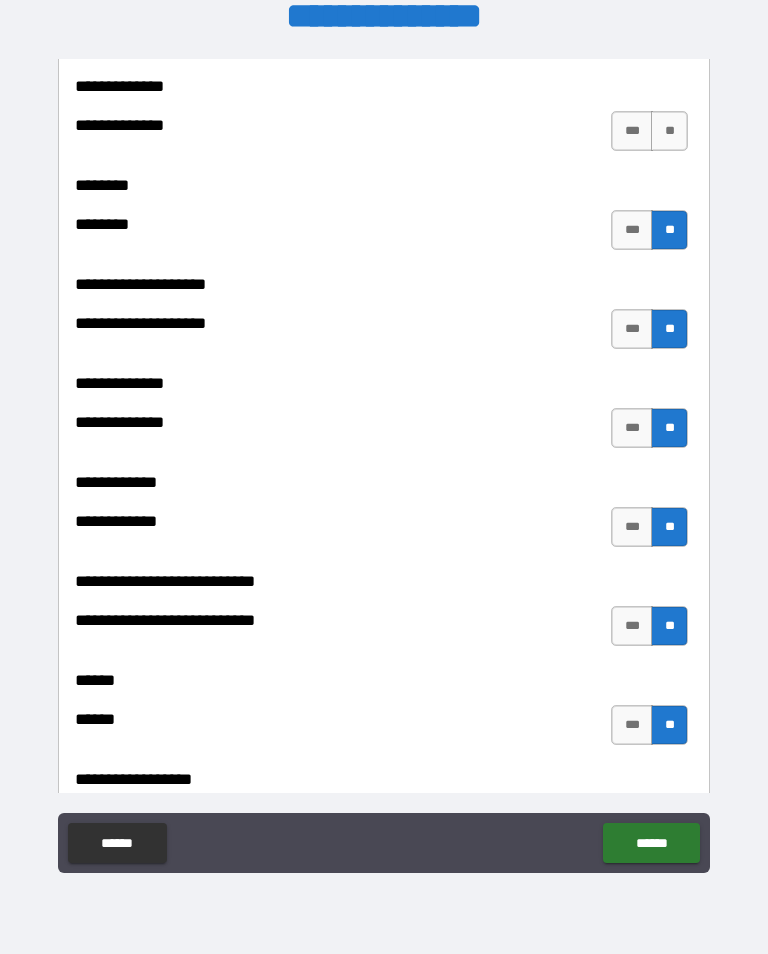 click on "**" at bounding box center [669, 131] 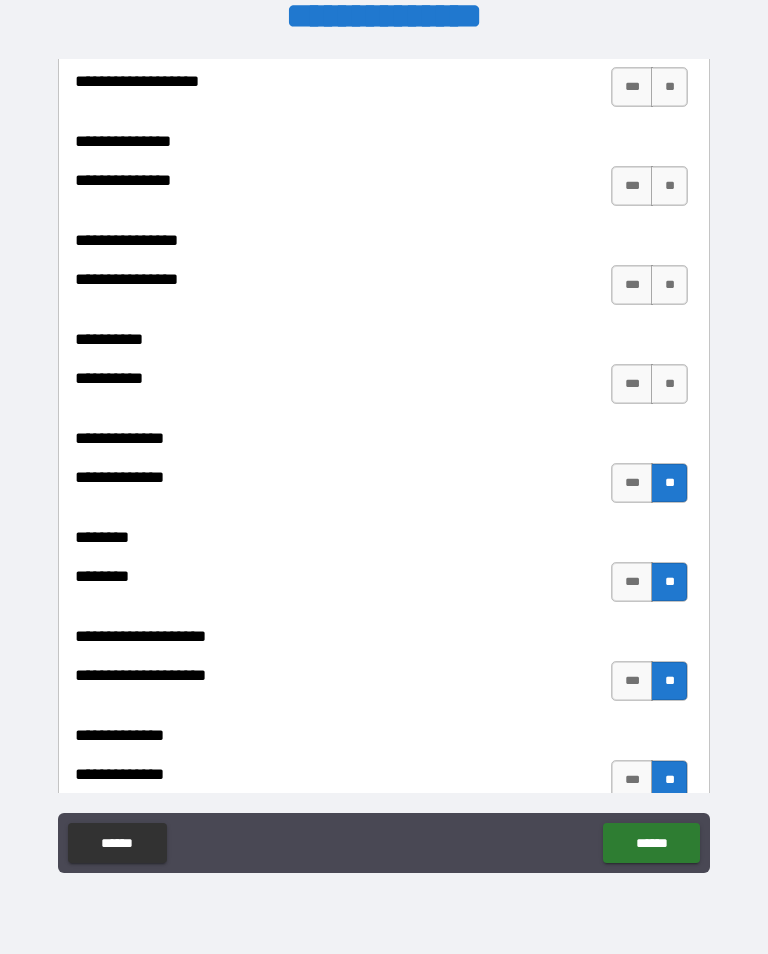 scroll, scrollTop: 8845, scrollLeft: 0, axis: vertical 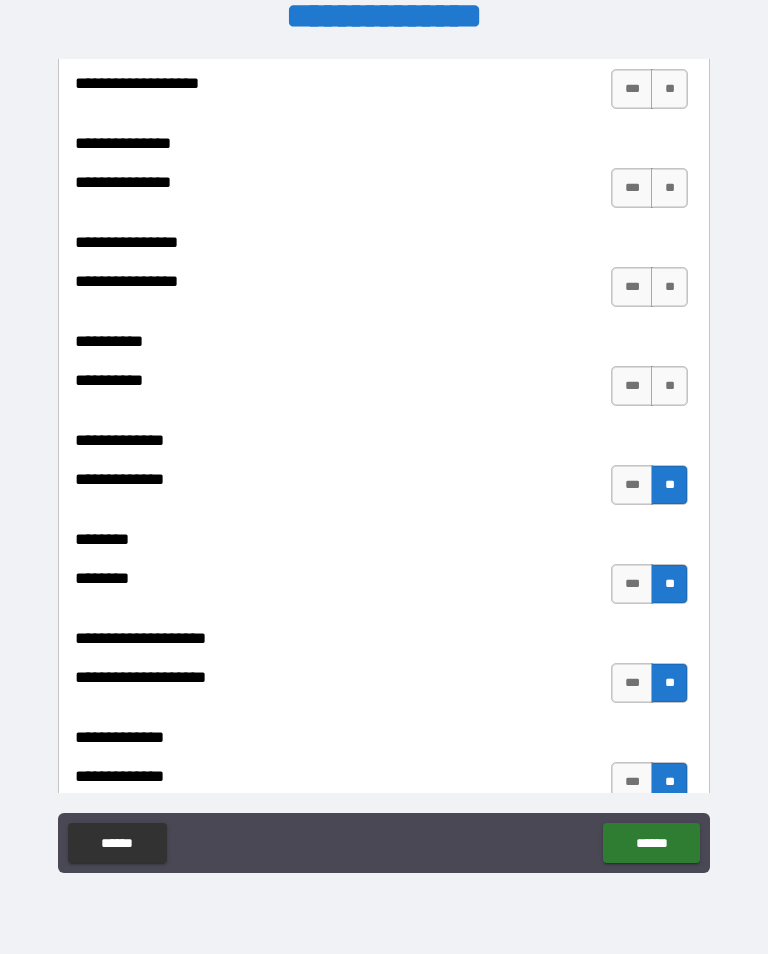 click on "**" at bounding box center [669, 386] 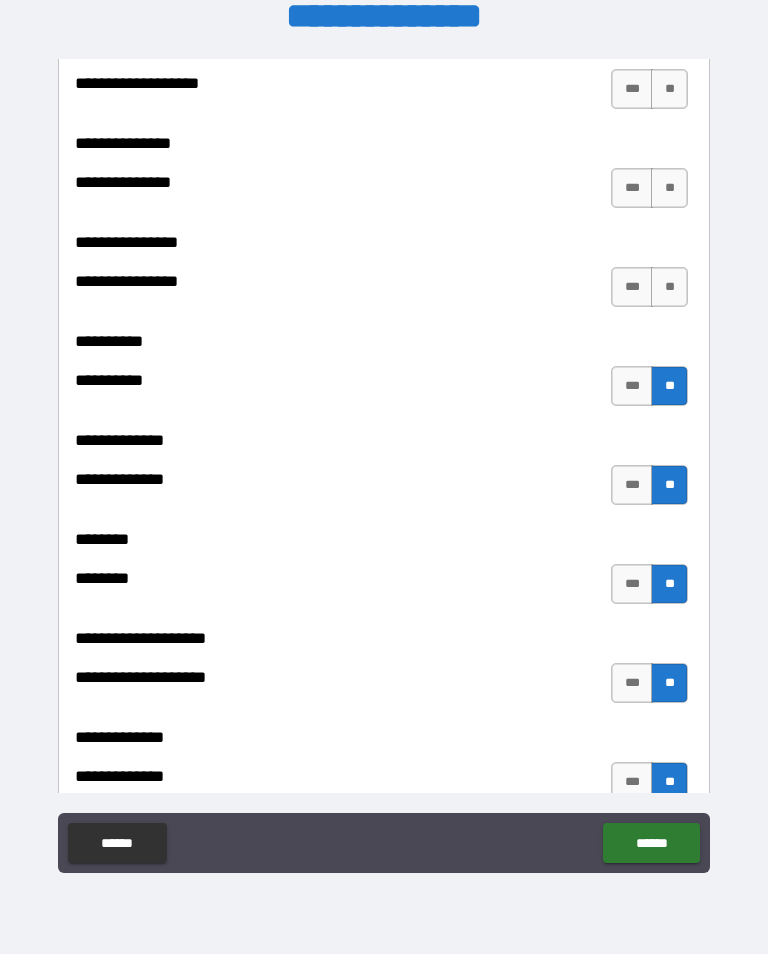 click on "**" at bounding box center [669, 287] 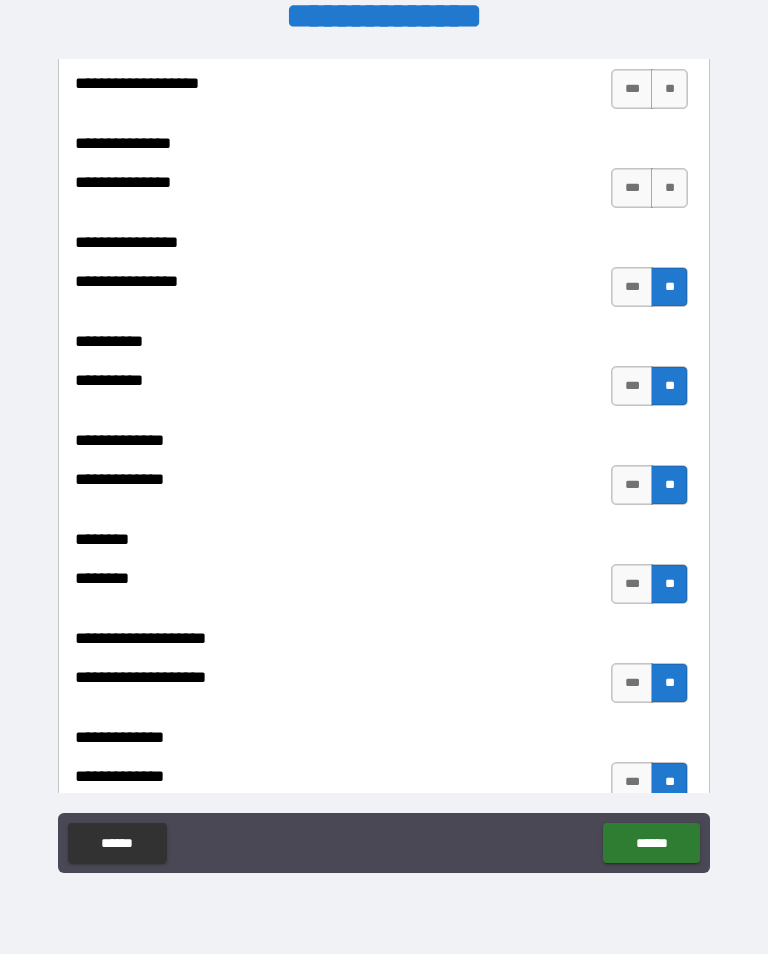 click on "**" at bounding box center (669, 188) 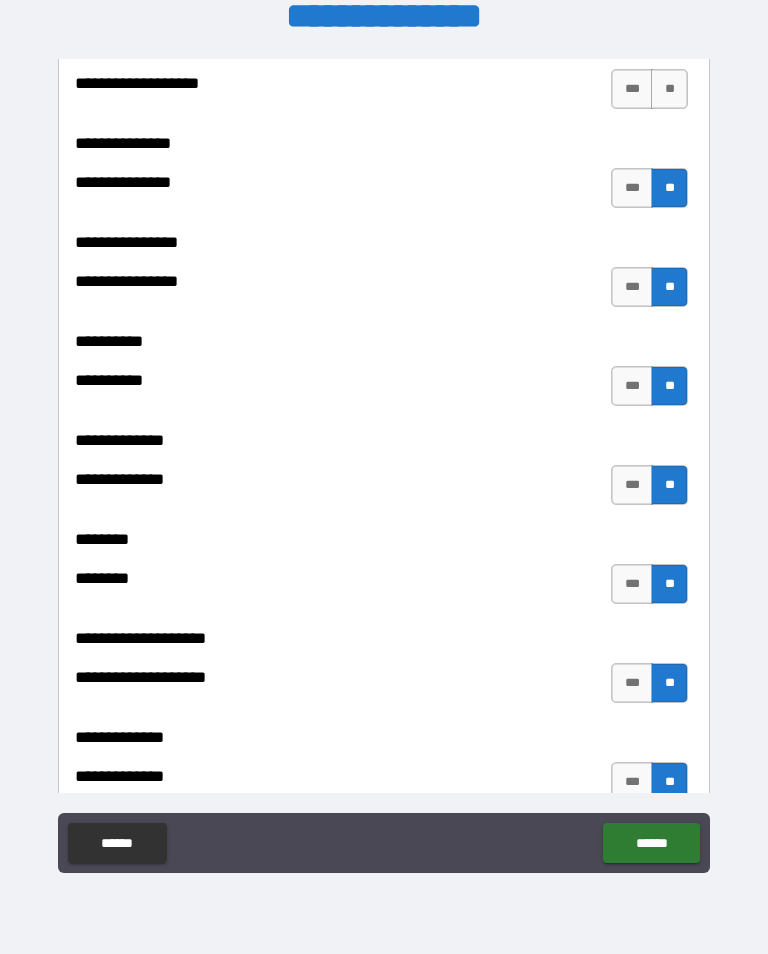 click on "**" at bounding box center (669, 89) 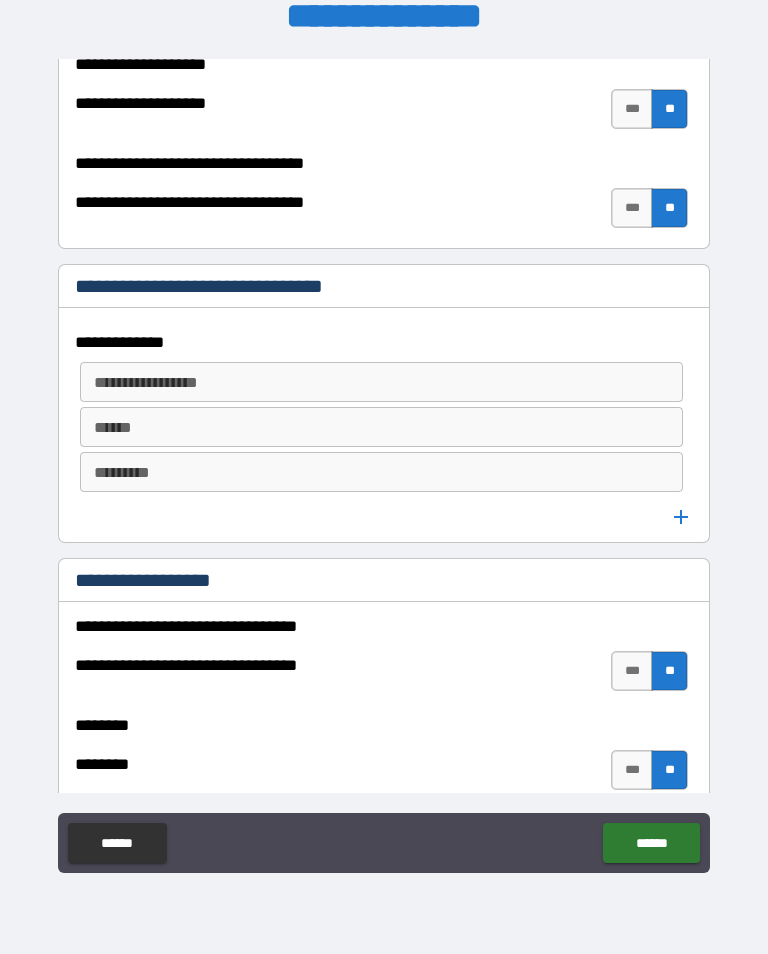 scroll, scrollTop: 1051, scrollLeft: 0, axis: vertical 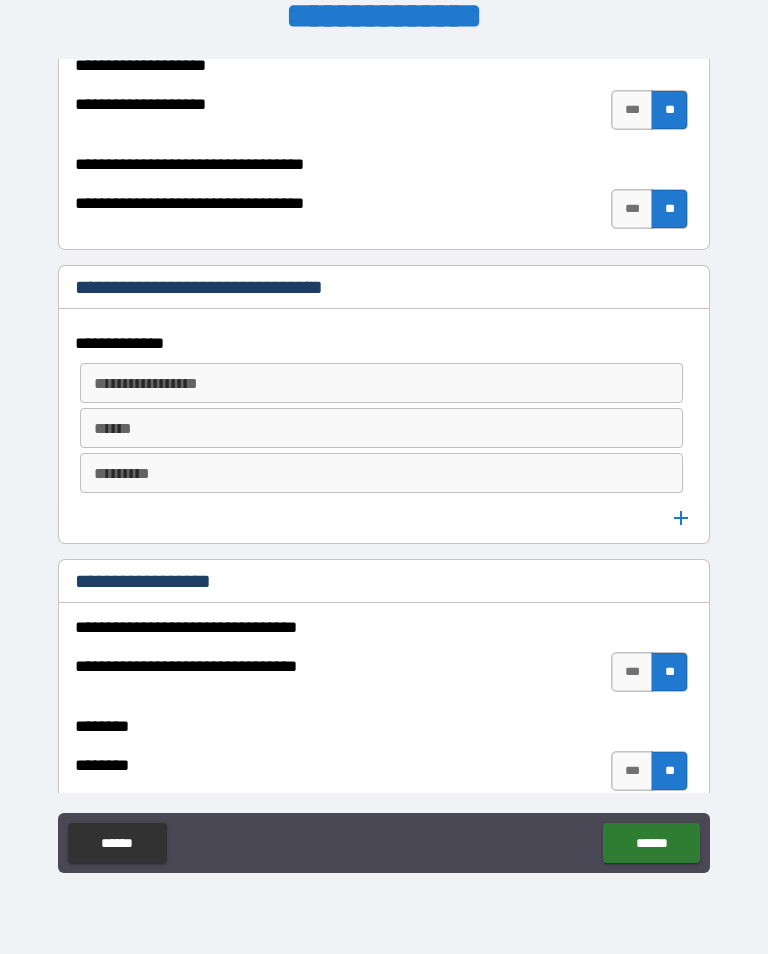 click on "*********" at bounding box center (381, 473) 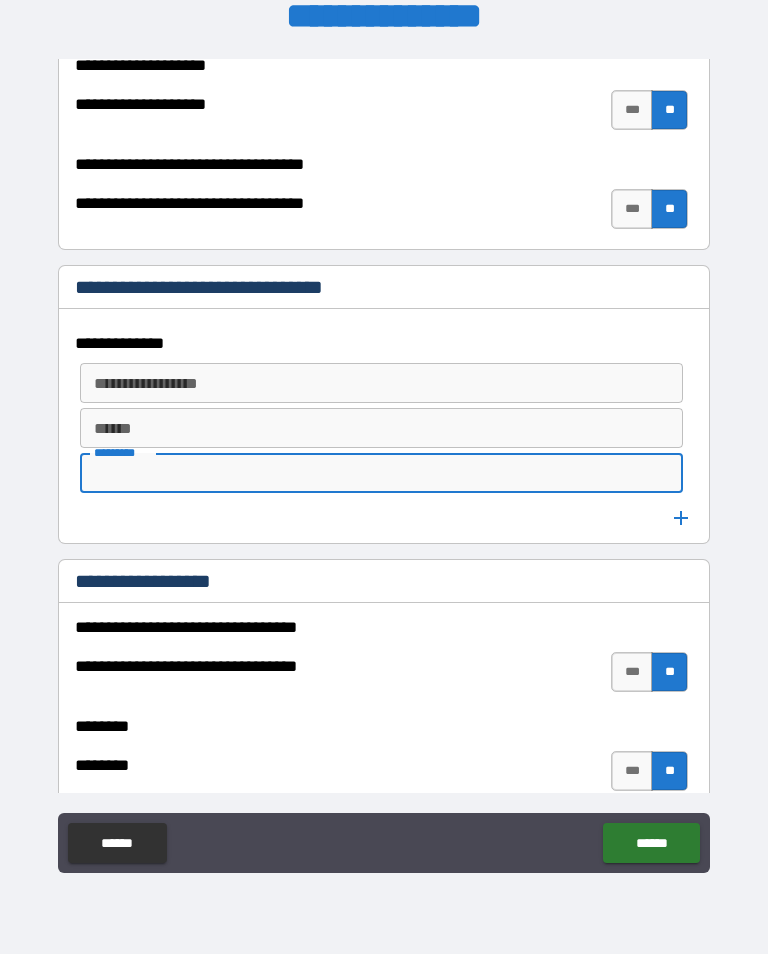 type on "*" 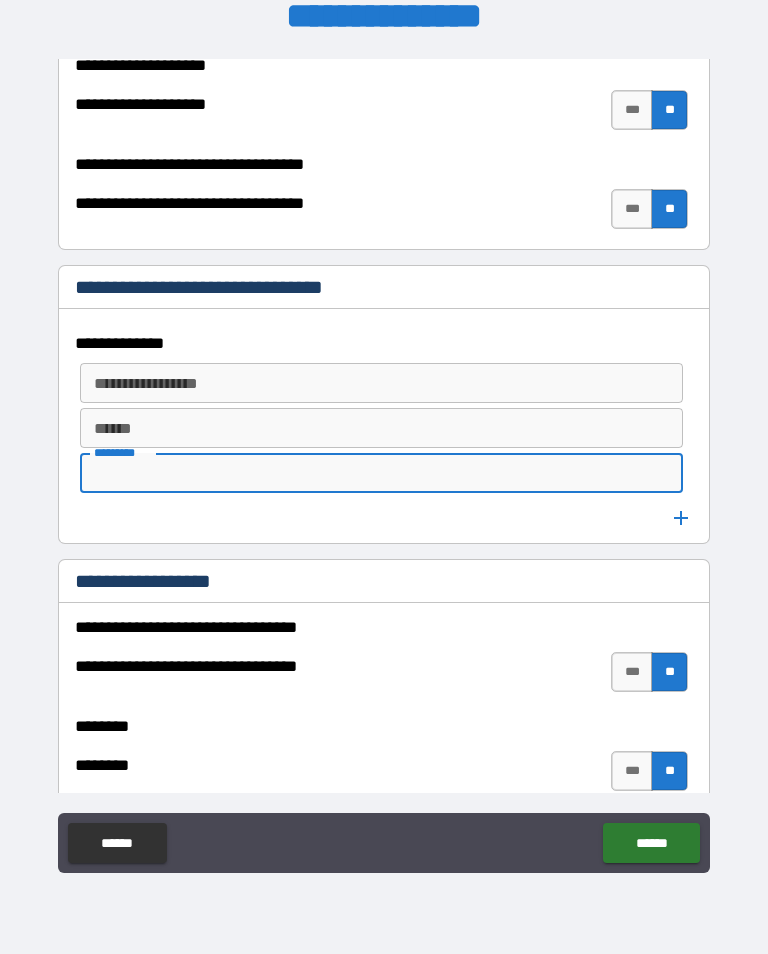 type on "*" 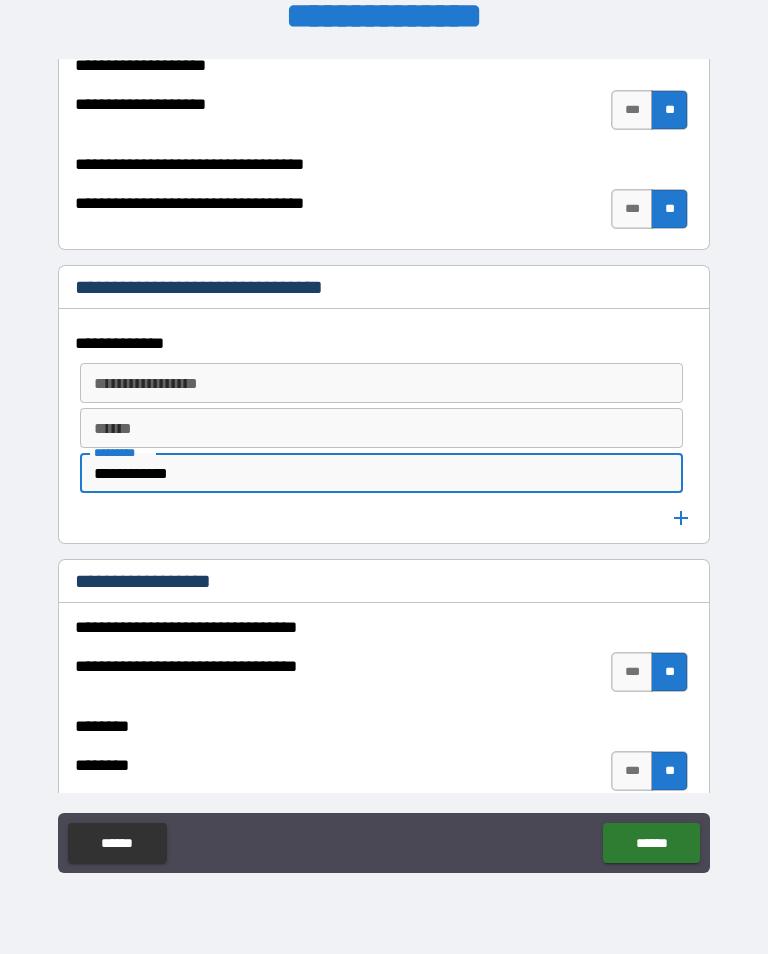 type on "**********" 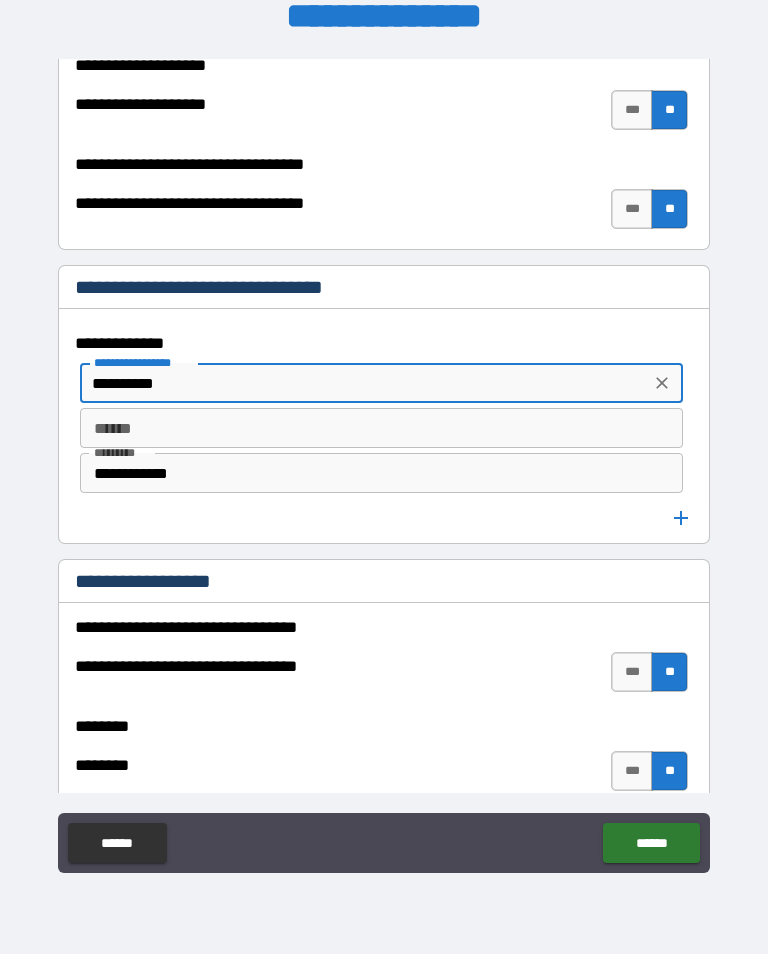 type on "**********" 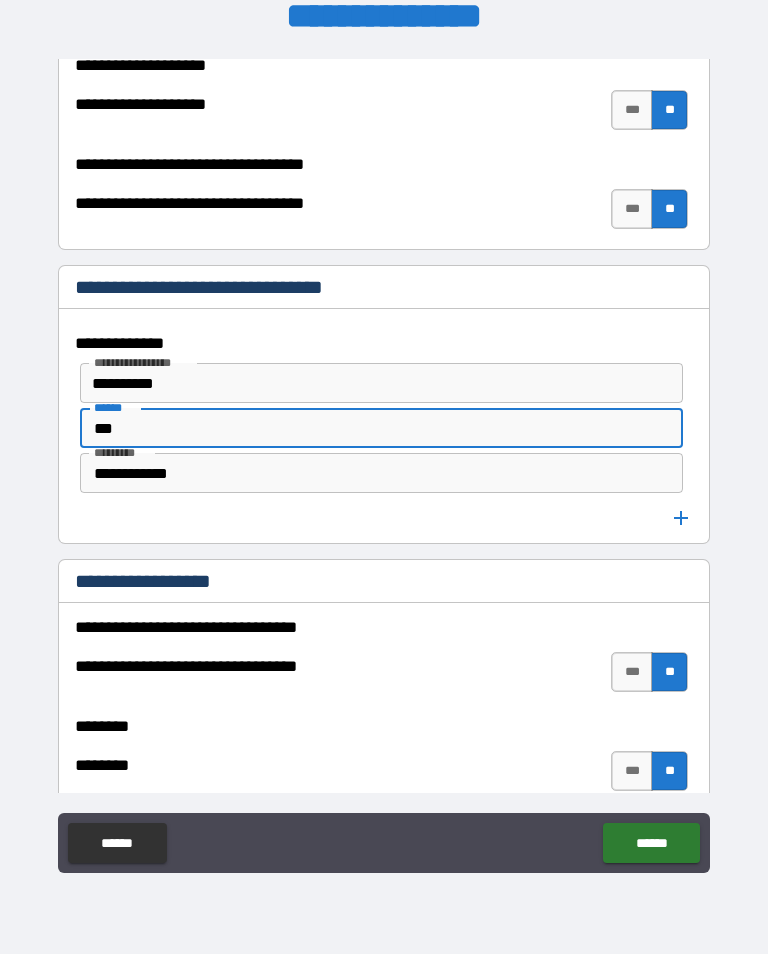 click on "**********" at bounding box center [384, 464] 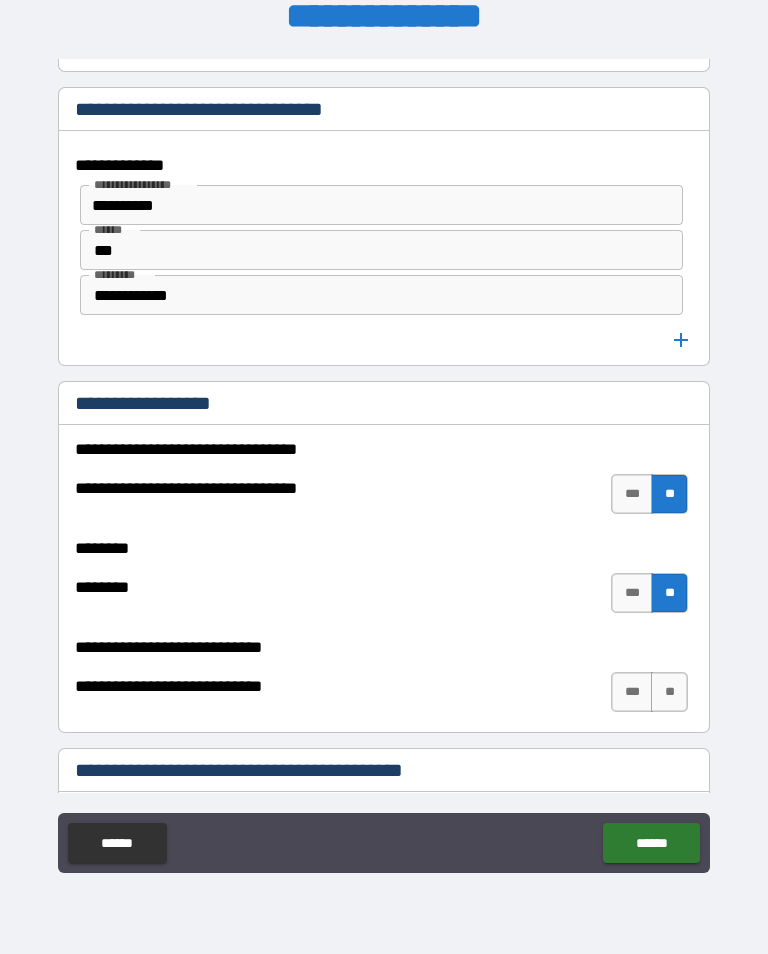 scroll, scrollTop: 1231, scrollLeft: 0, axis: vertical 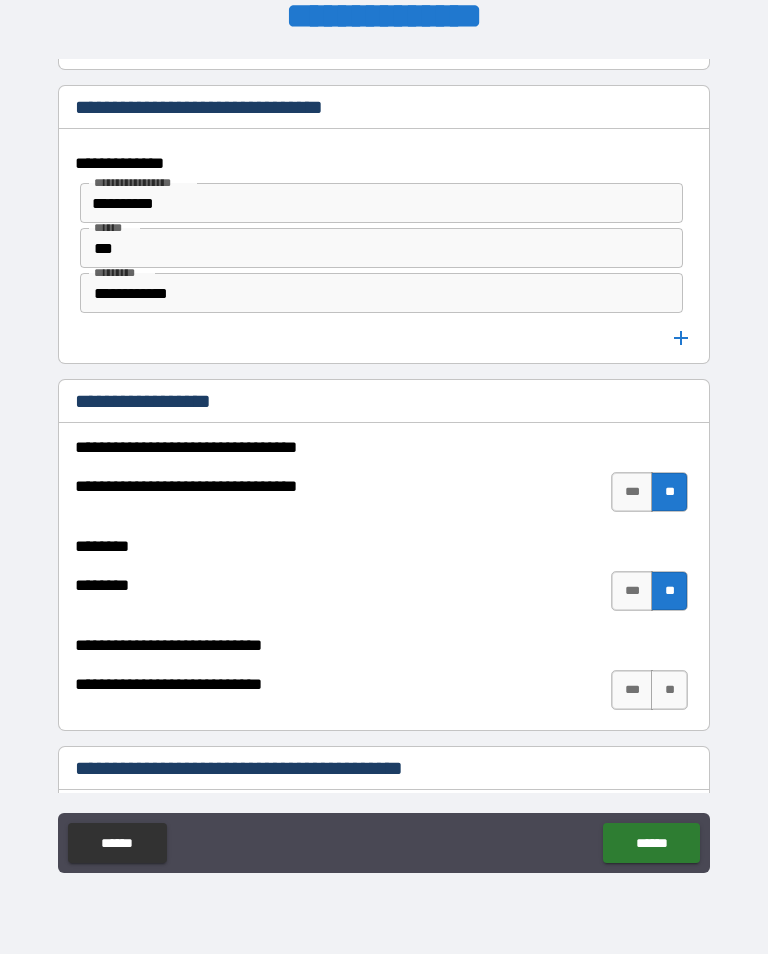 click on "***" at bounding box center [381, 248] 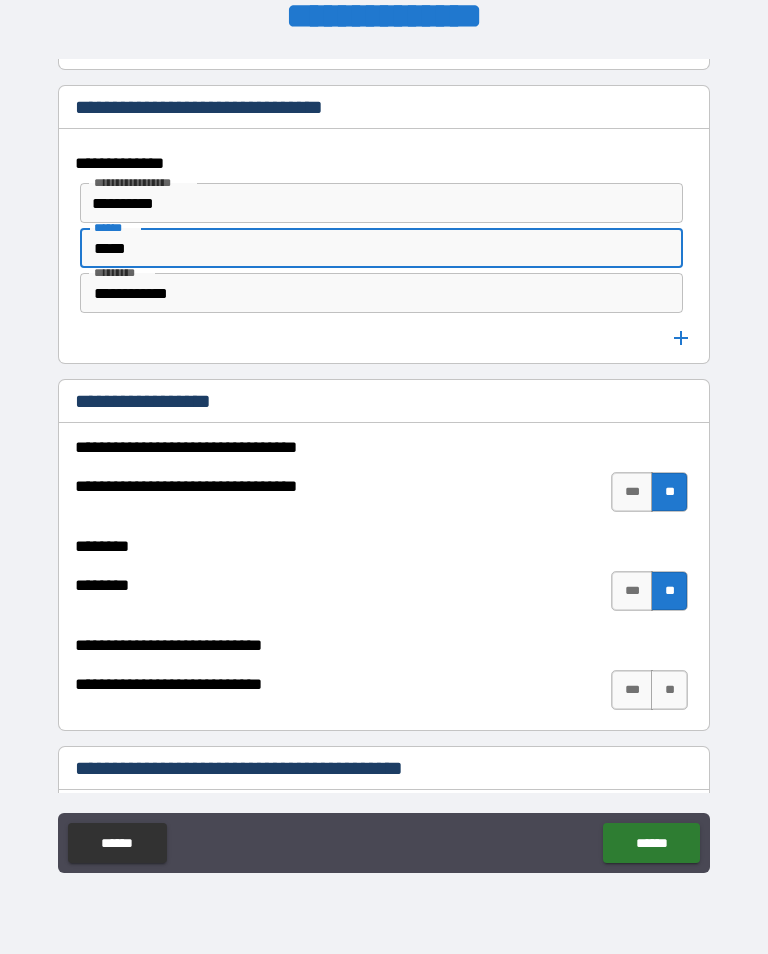 type on "*****" 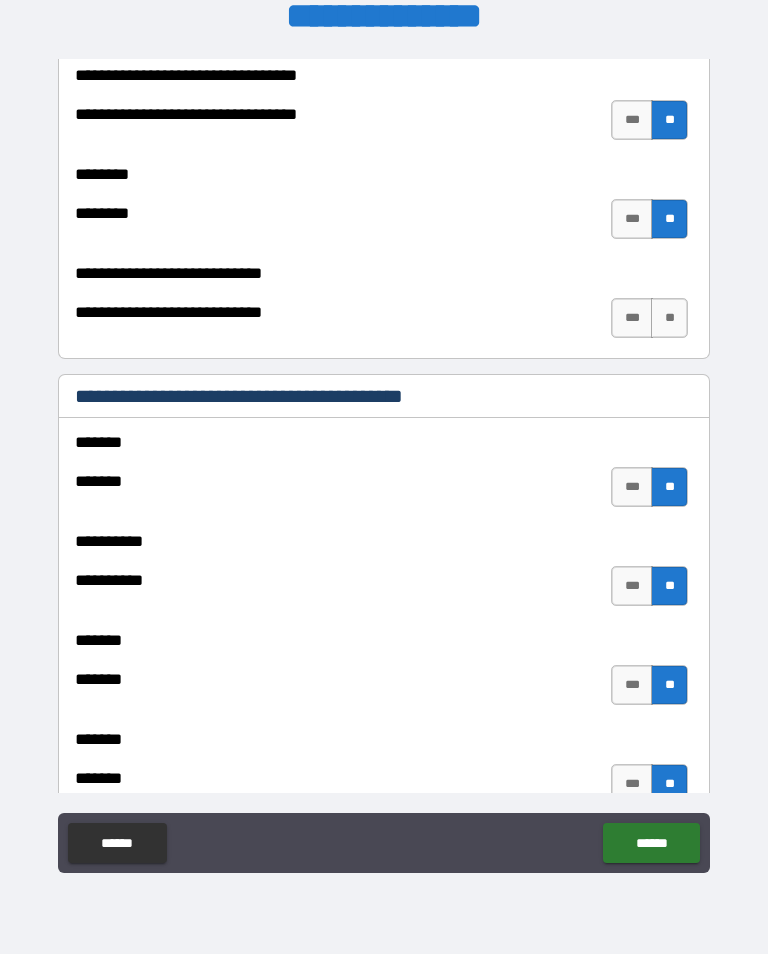 scroll, scrollTop: 1599, scrollLeft: 0, axis: vertical 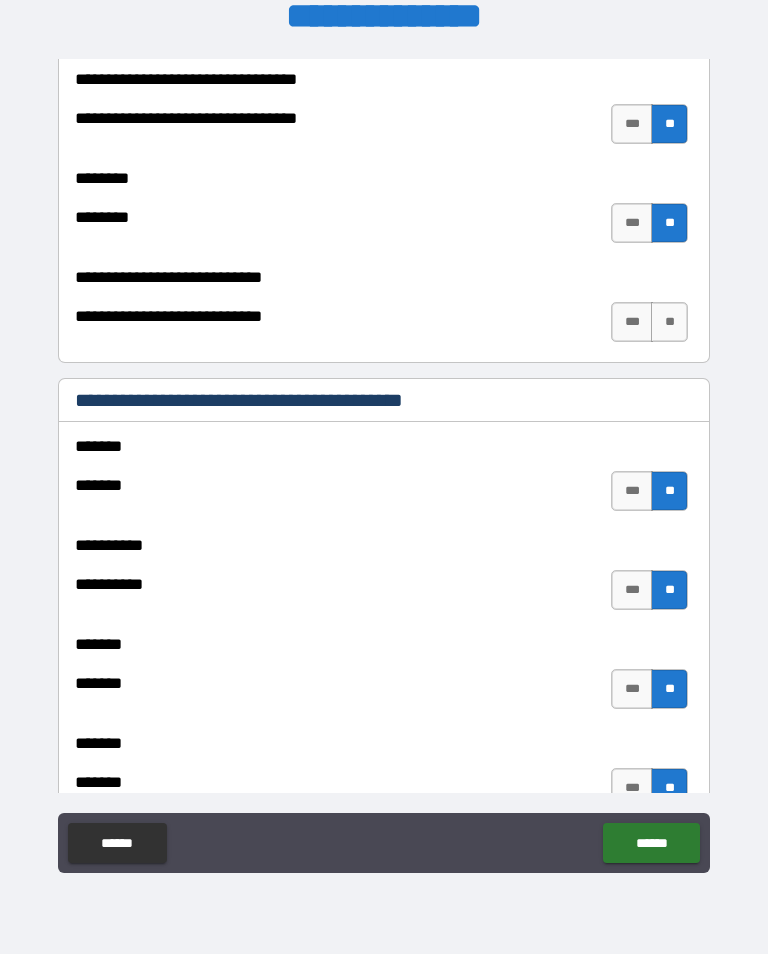 click on "**" at bounding box center (669, 322) 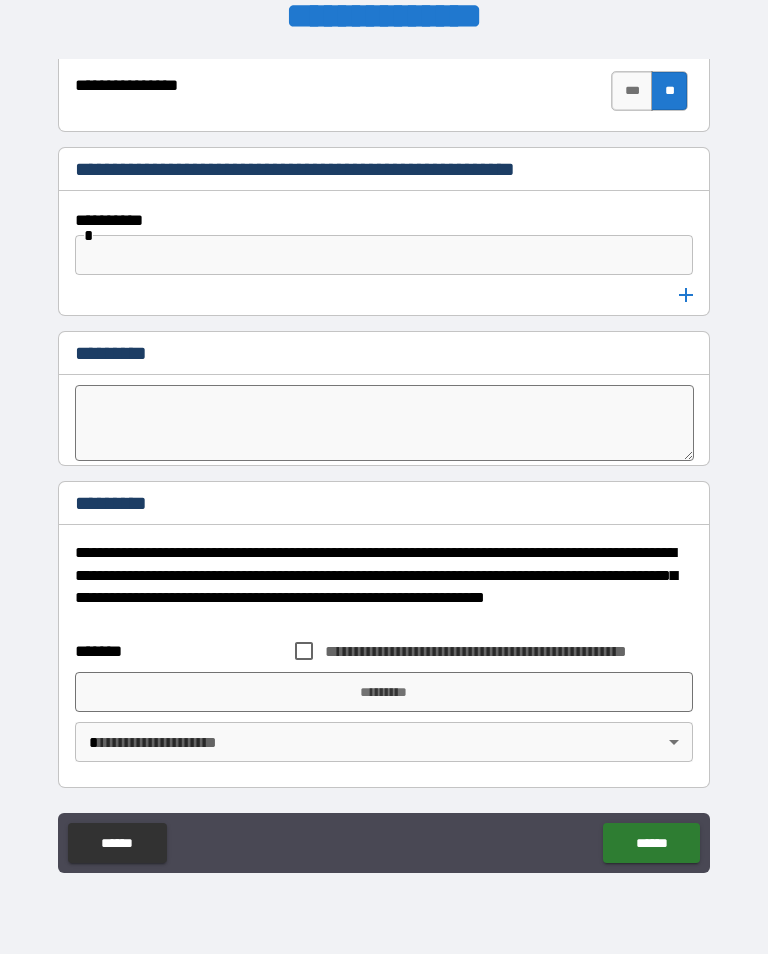 scroll, scrollTop: 10625, scrollLeft: 0, axis: vertical 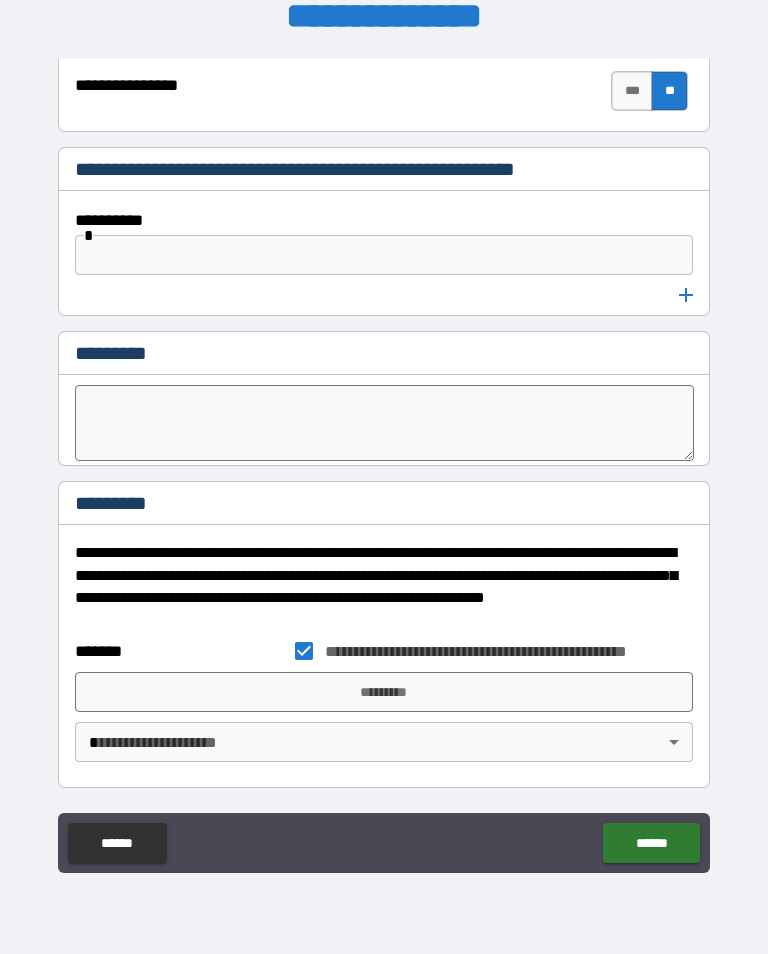 click on "*********" at bounding box center [384, 692] 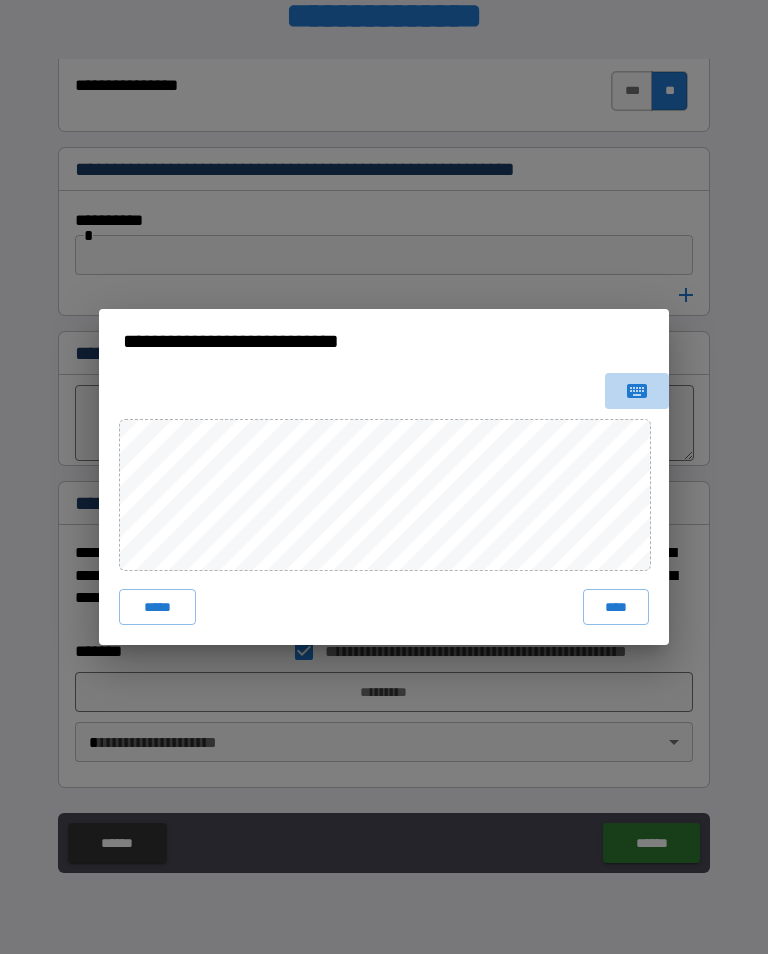 click 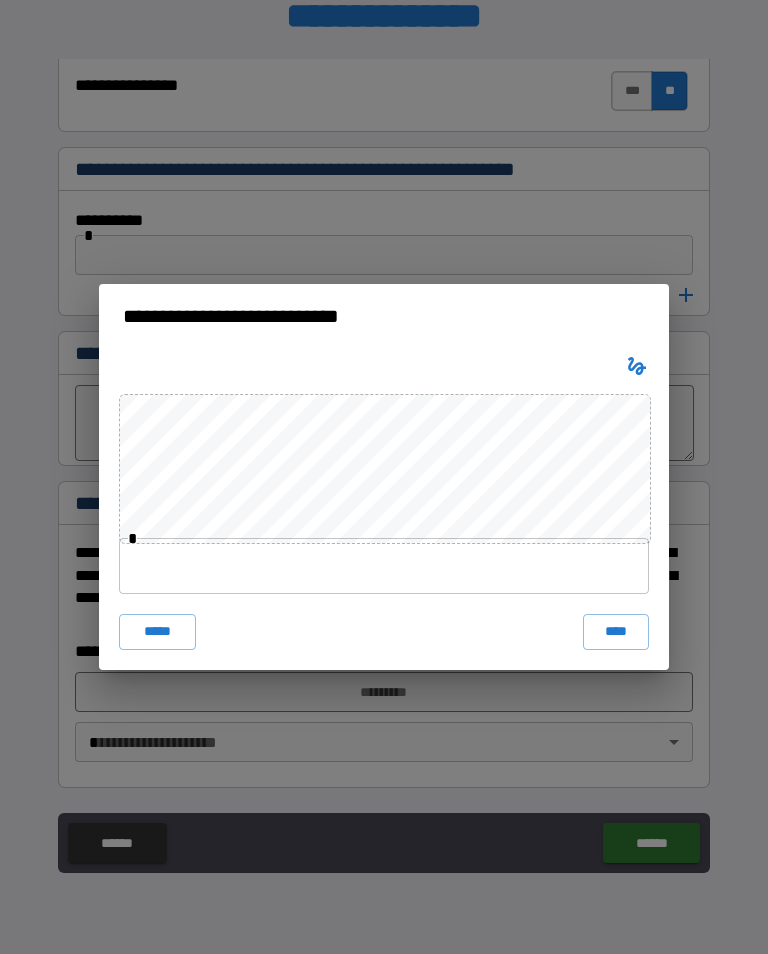 click at bounding box center [384, 566] 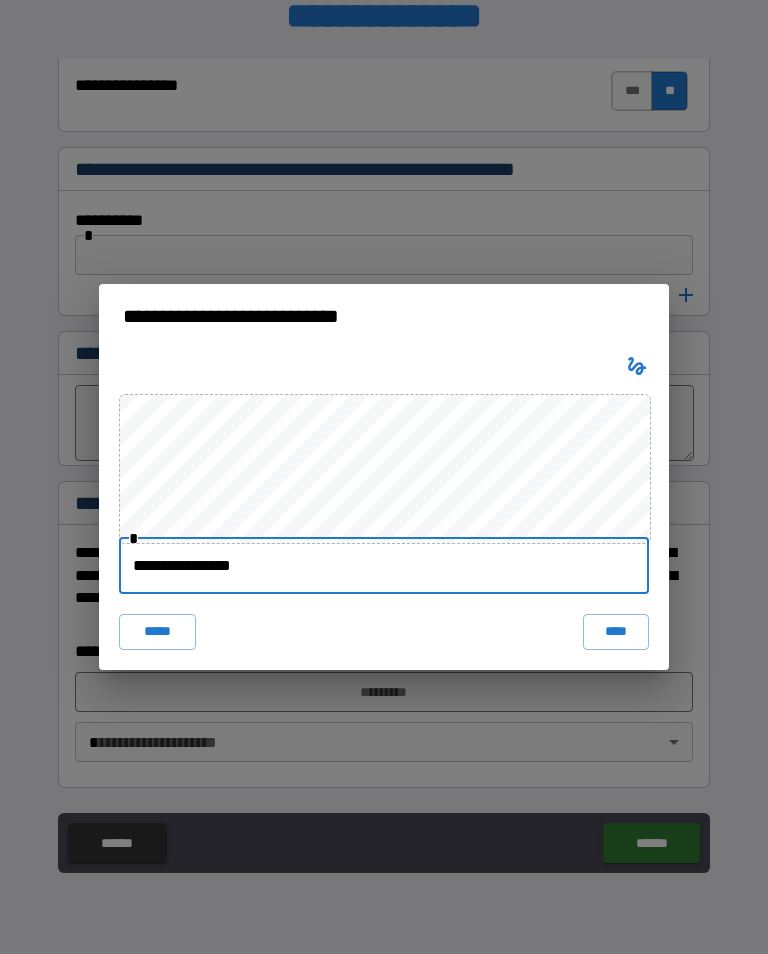 type on "**********" 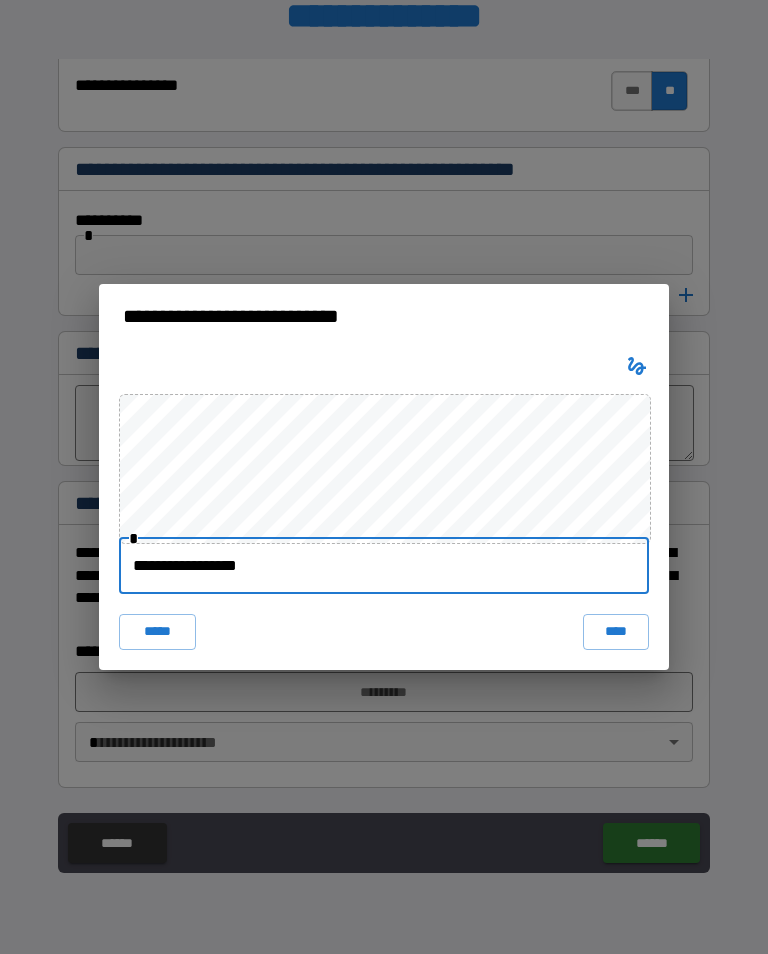 click on "****" at bounding box center [616, 632] 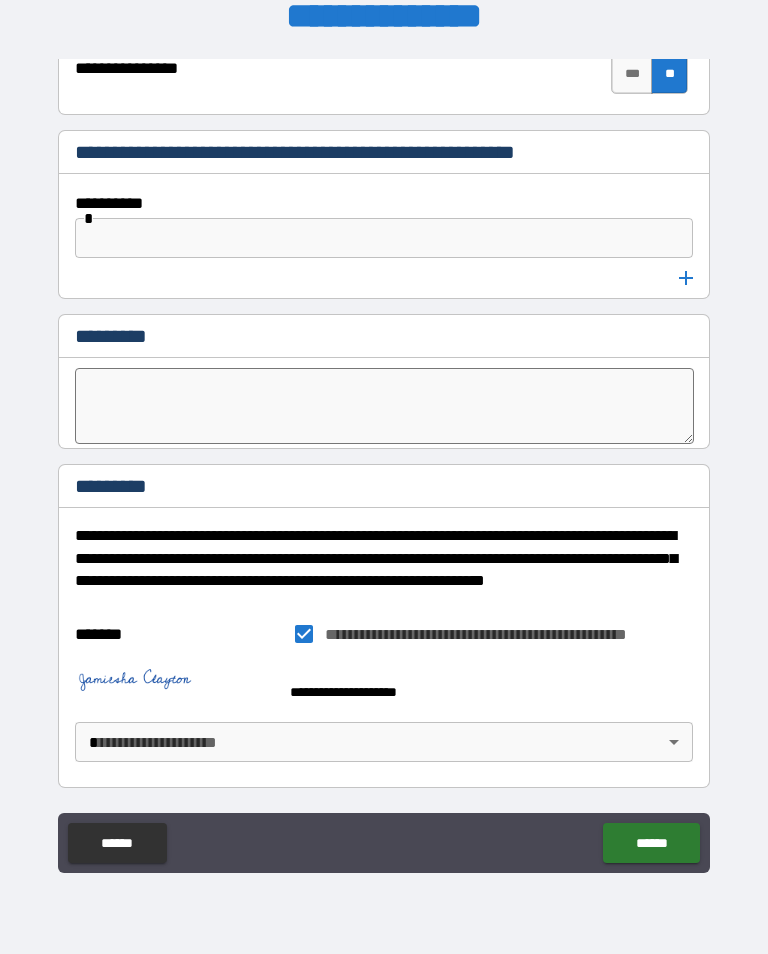 scroll, scrollTop: 10642, scrollLeft: 0, axis: vertical 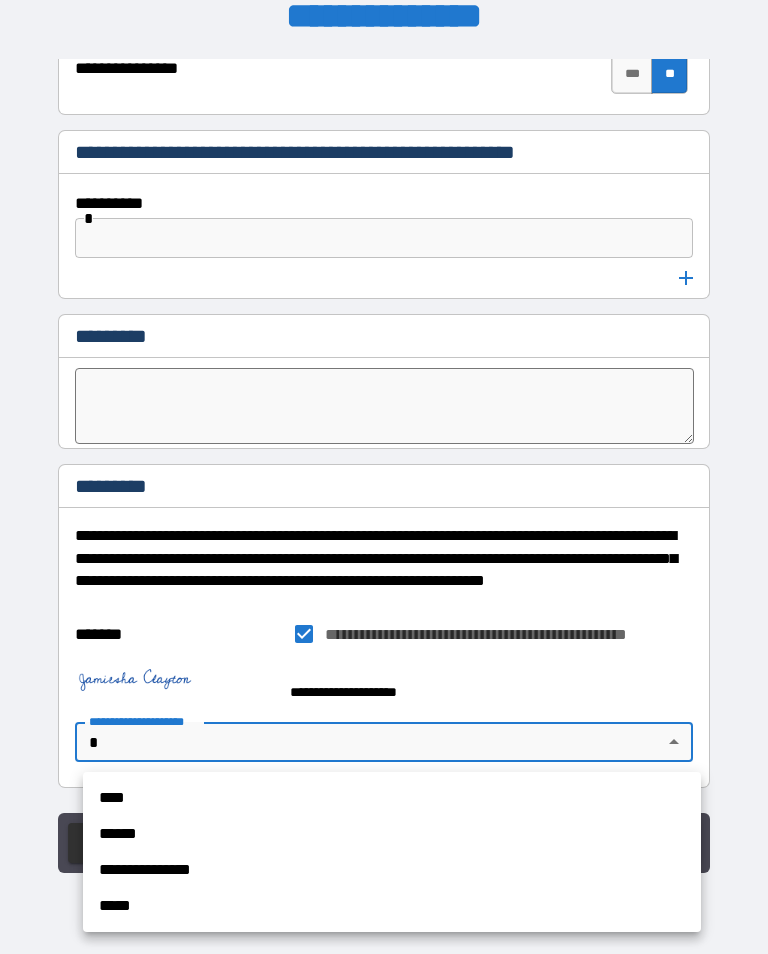 click on "****" at bounding box center (392, 798) 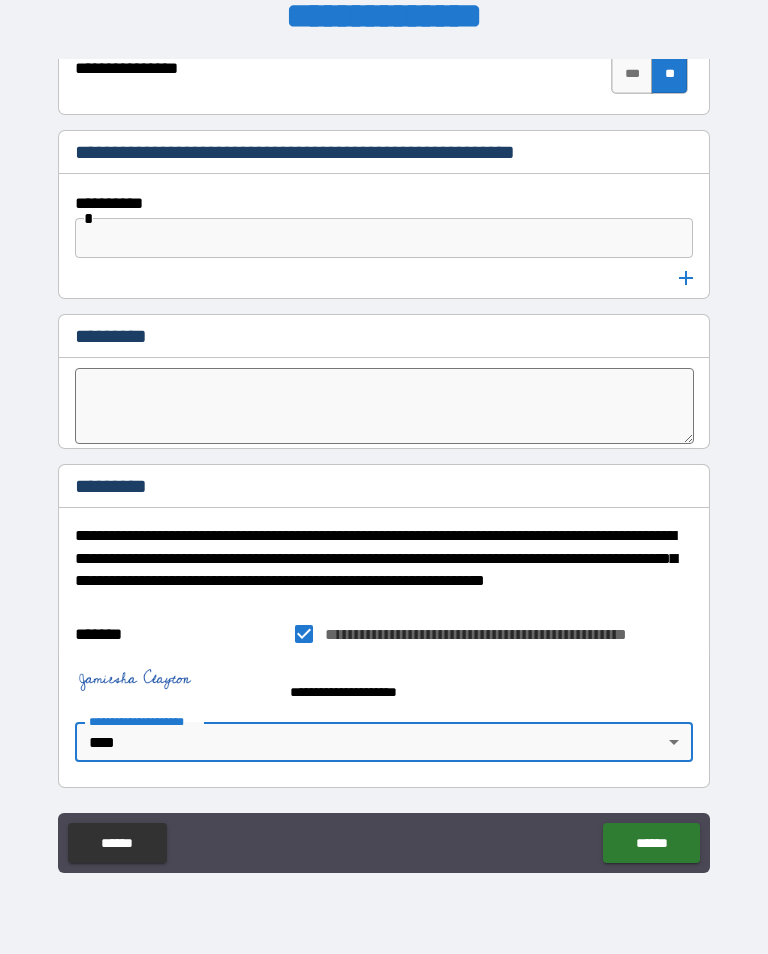 click on "******" at bounding box center (651, 843) 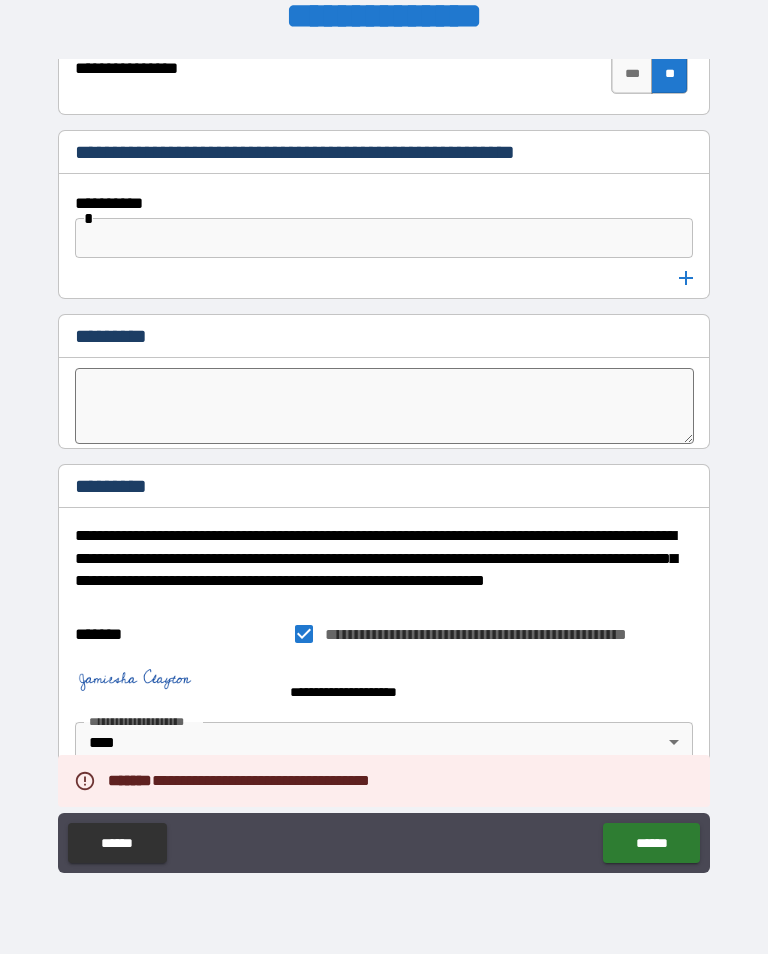 scroll, scrollTop: 10642, scrollLeft: 0, axis: vertical 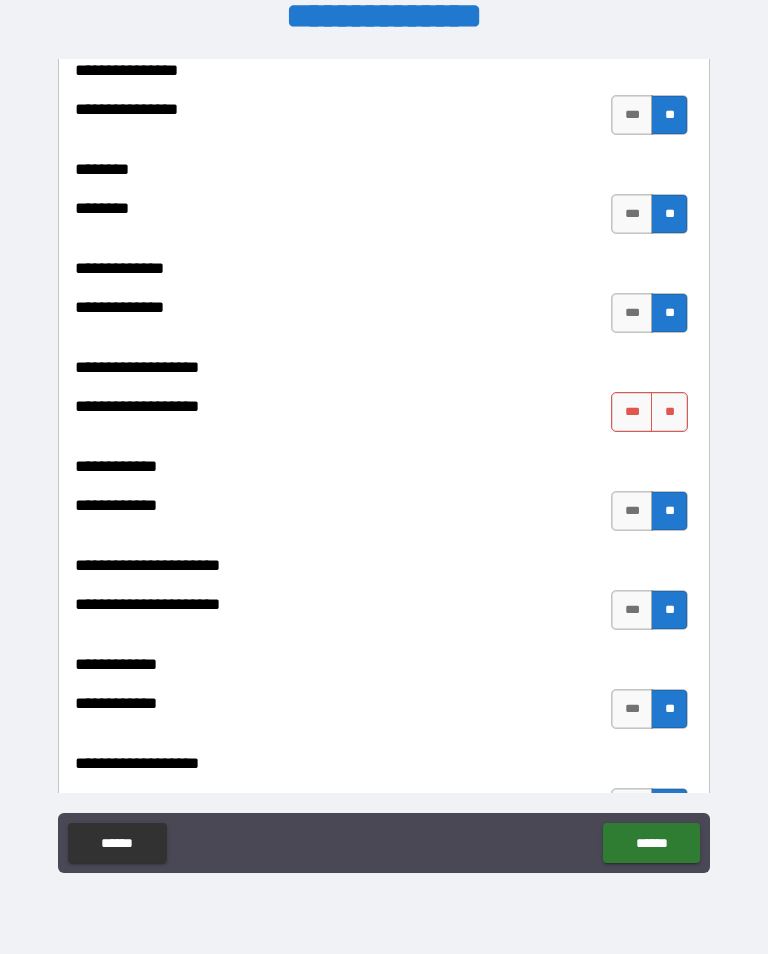 click on "**" at bounding box center (669, 412) 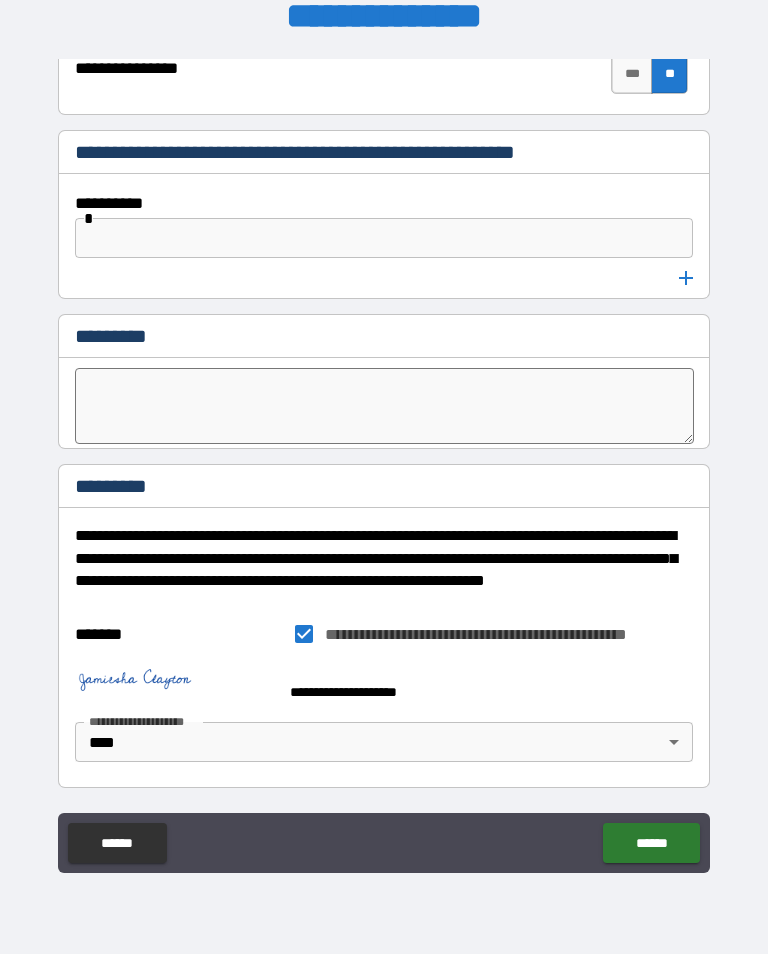 scroll, scrollTop: 10642, scrollLeft: 0, axis: vertical 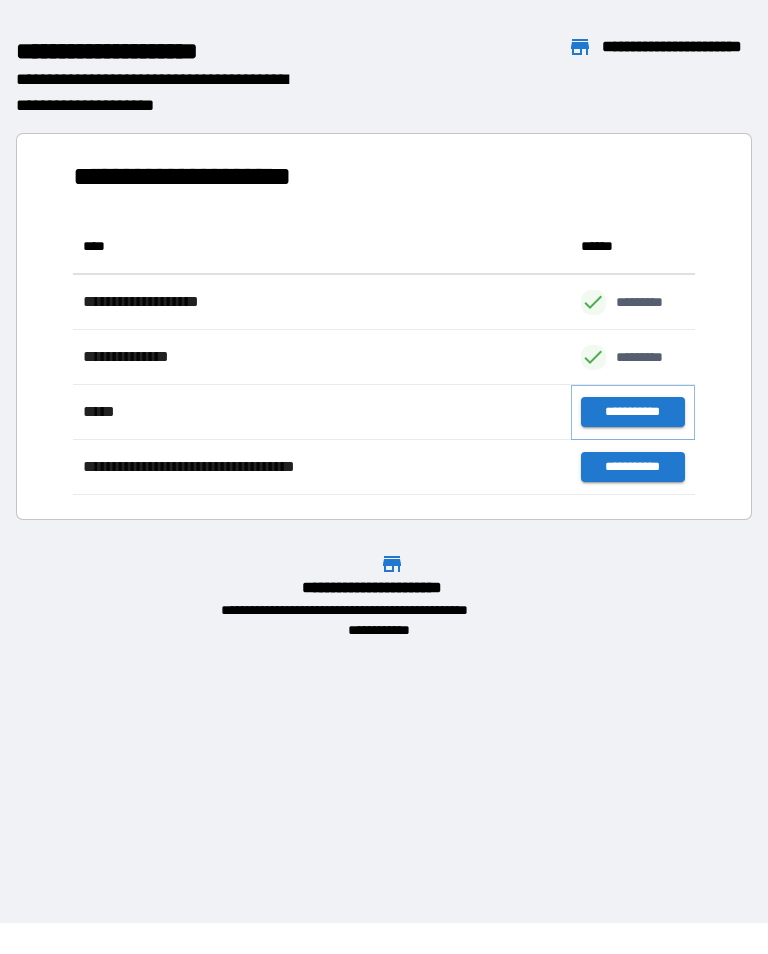 click on "**********" at bounding box center [633, 412] 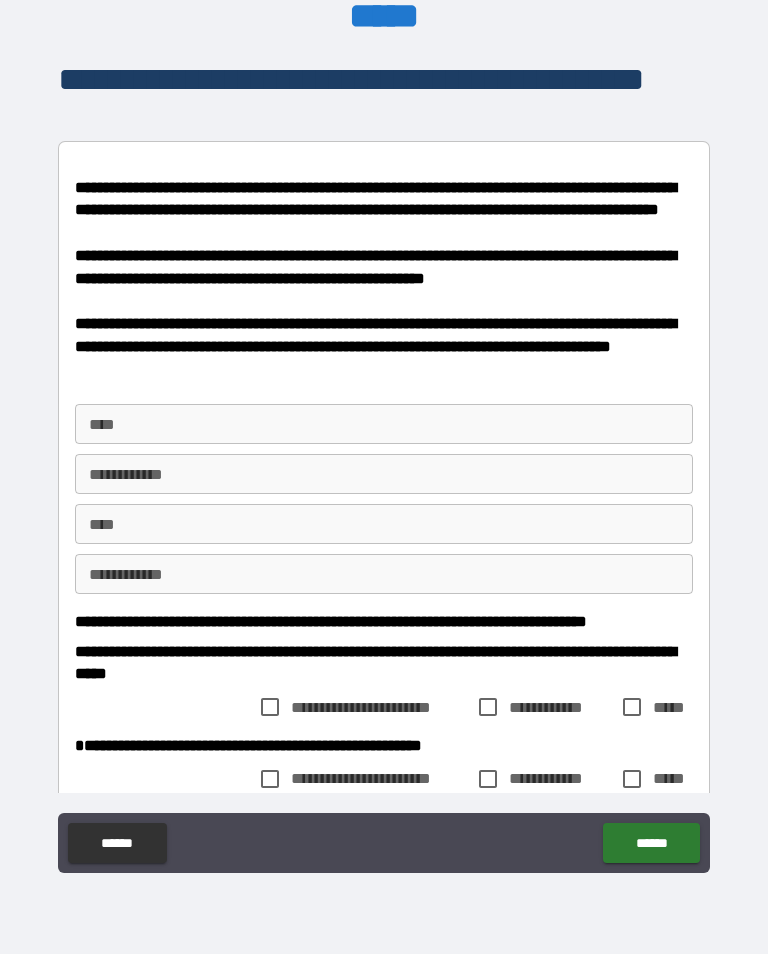 click at bounding box center (384, 392) 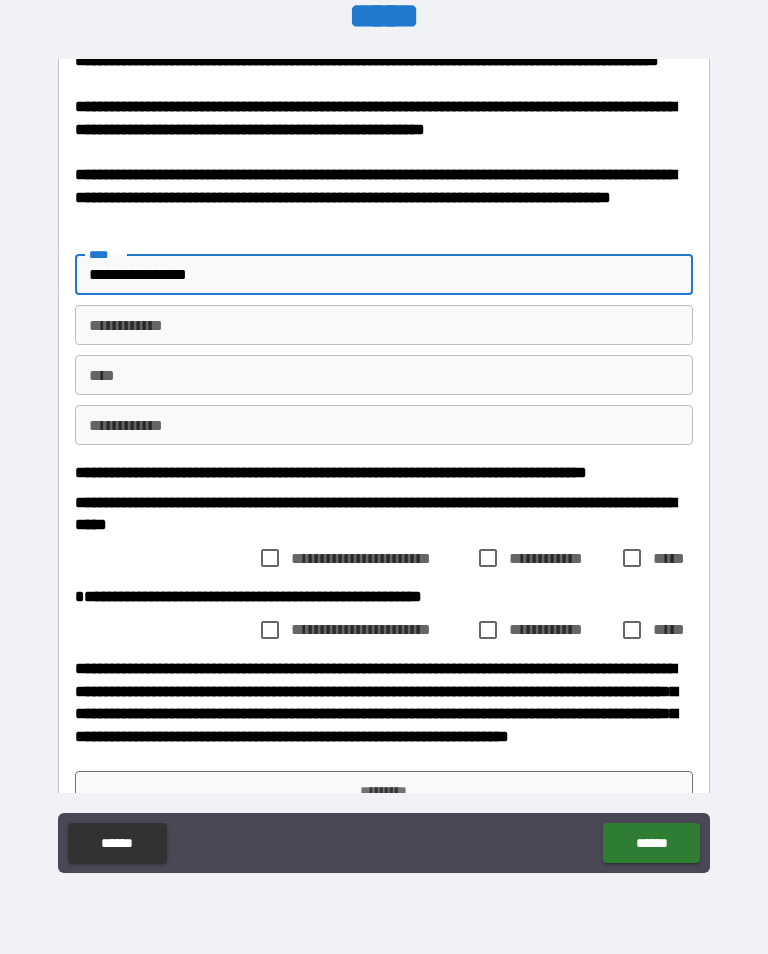 scroll, scrollTop: 145, scrollLeft: 0, axis: vertical 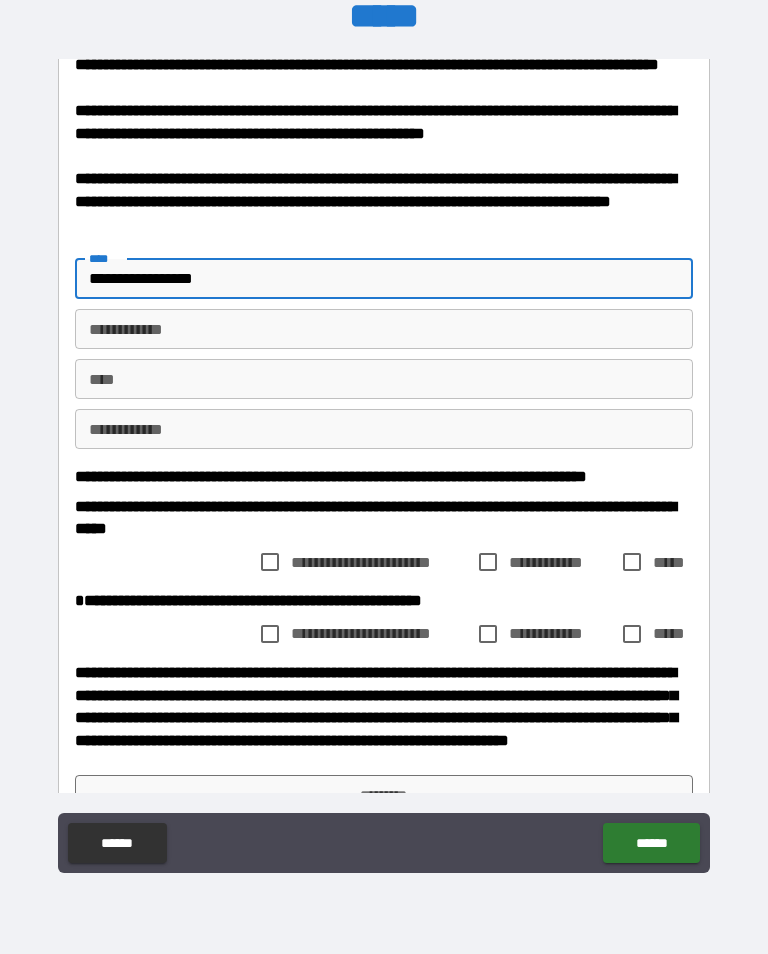 type on "**********" 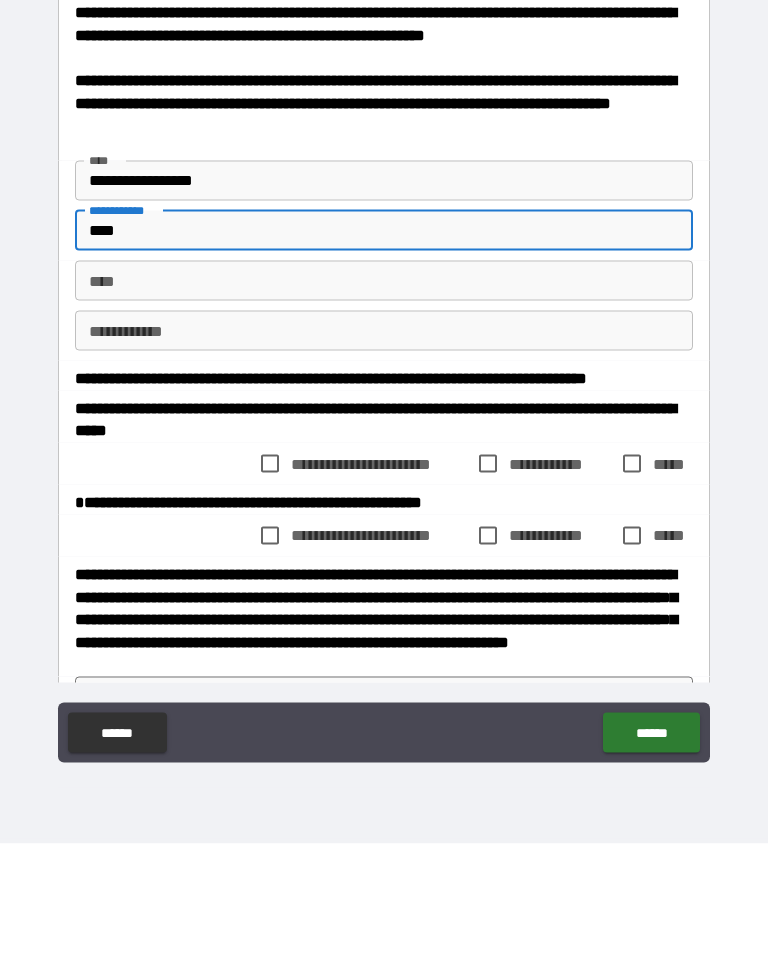 scroll, scrollTop: 121, scrollLeft: 0, axis: vertical 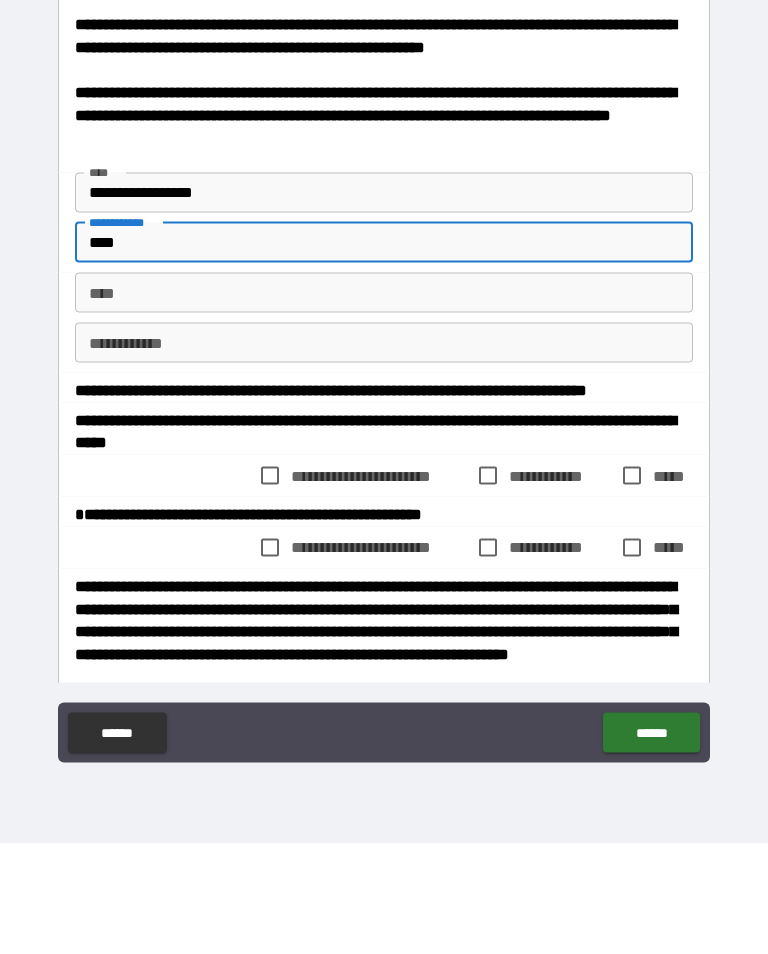 type on "****" 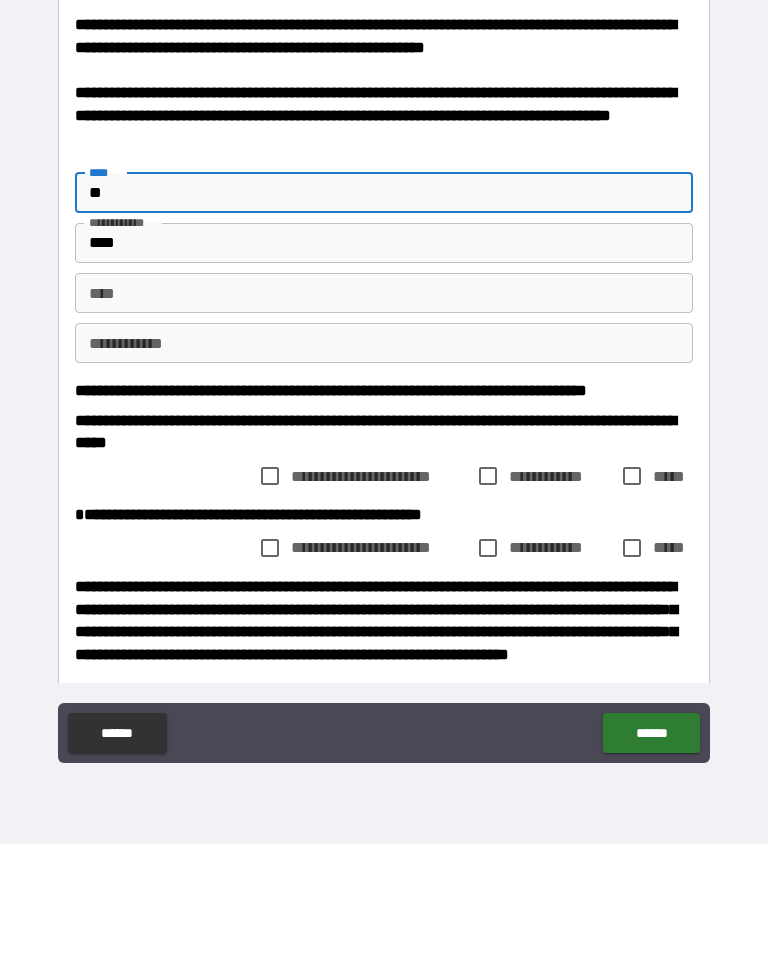 type on "*" 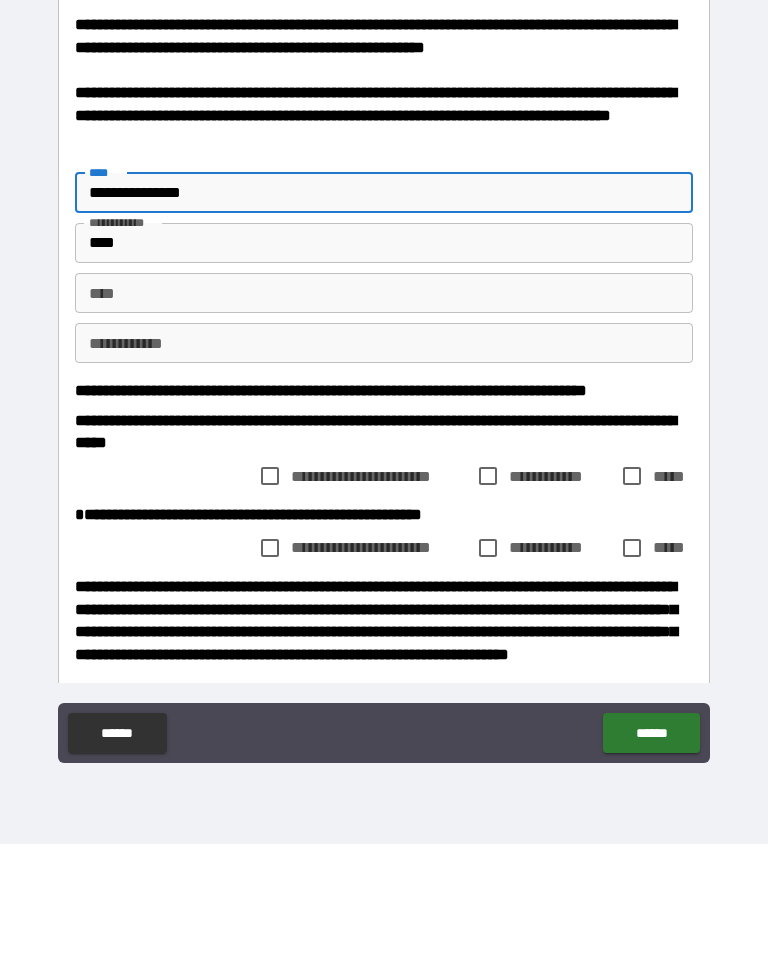 type on "**********" 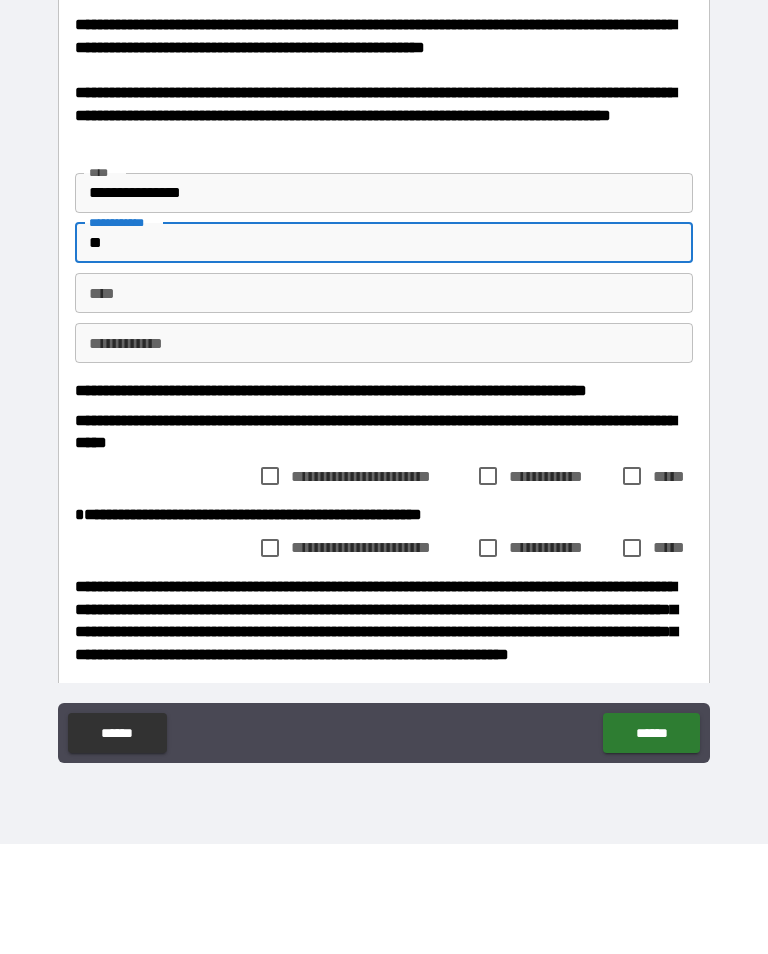 type on "*" 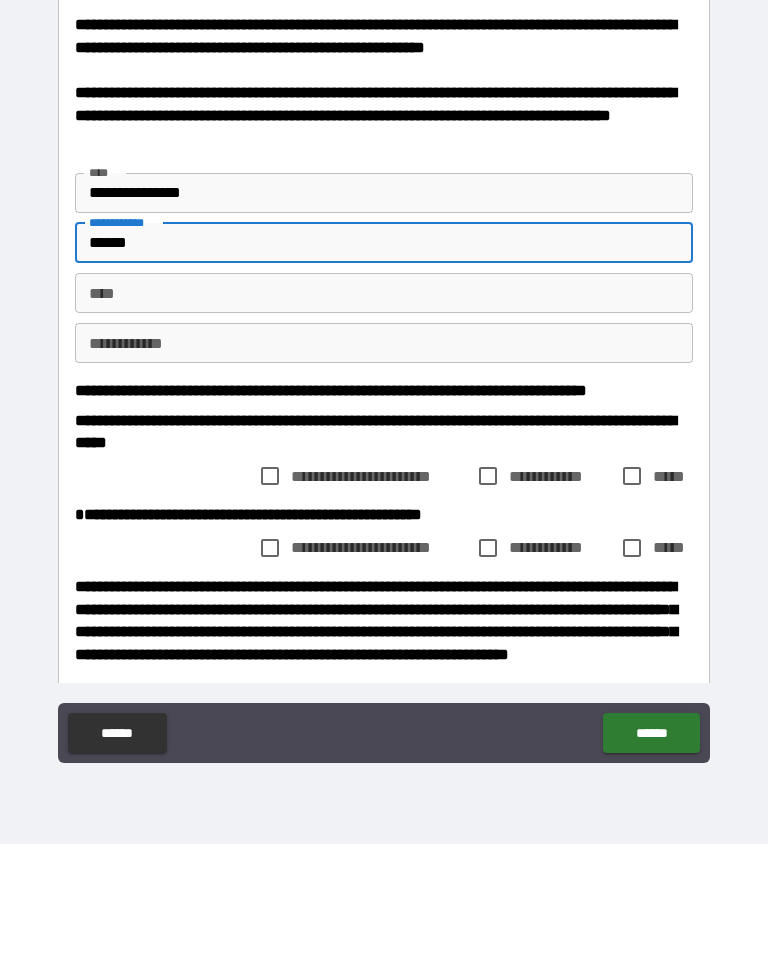 type on "******" 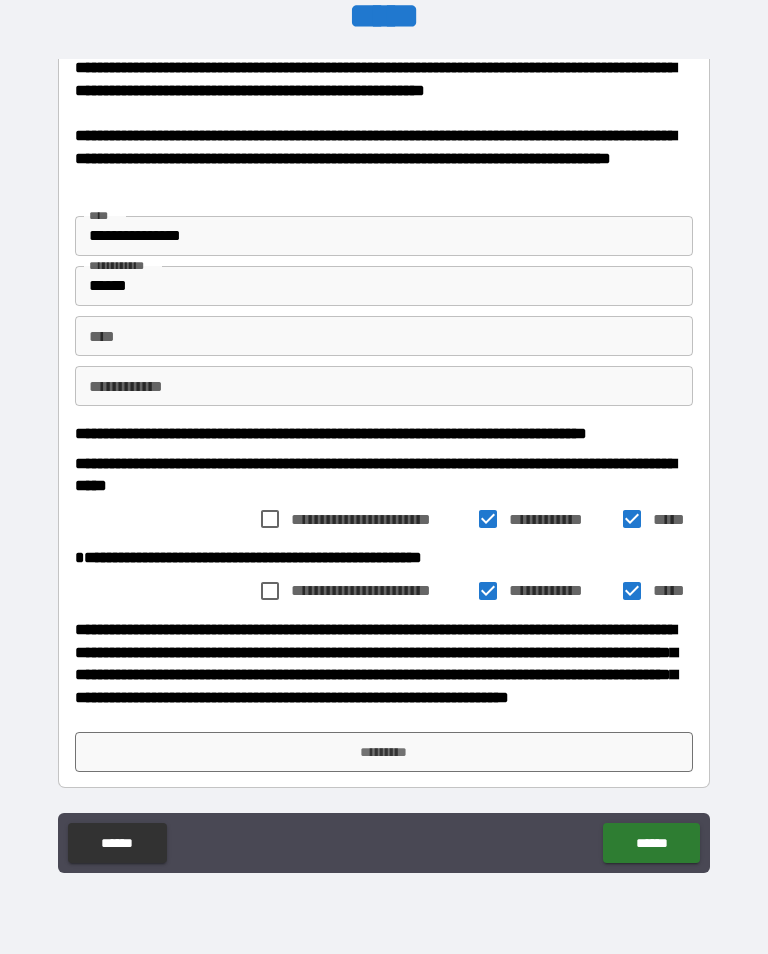 scroll, scrollTop: 240, scrollLeft: 0, axis: vertical 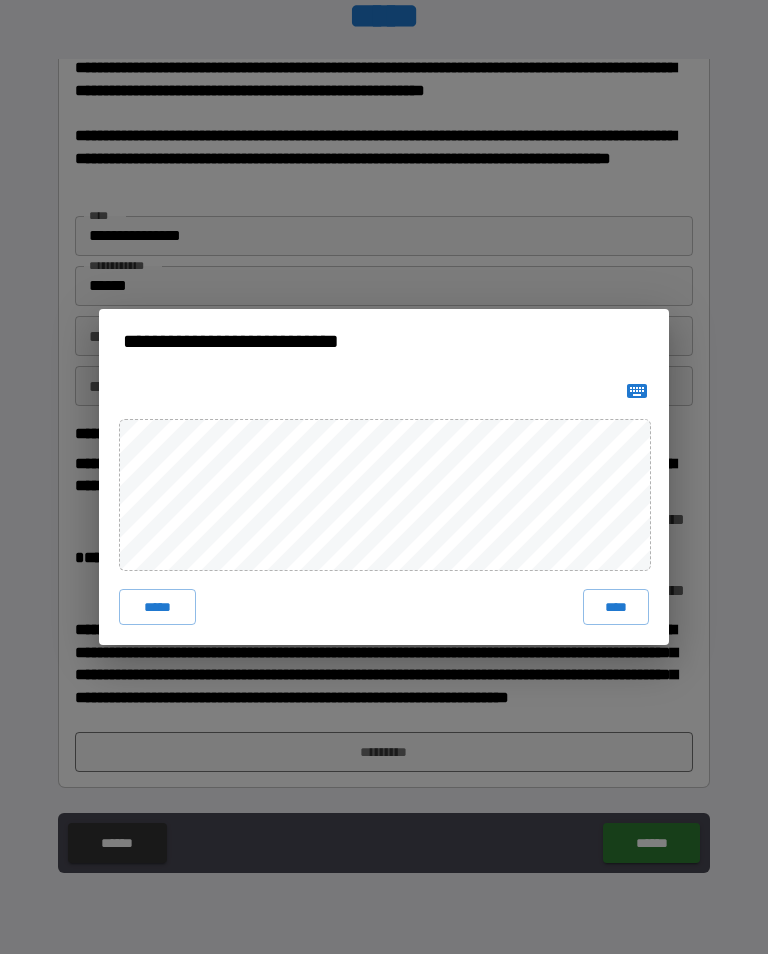 click at bounding box center [637, 391] 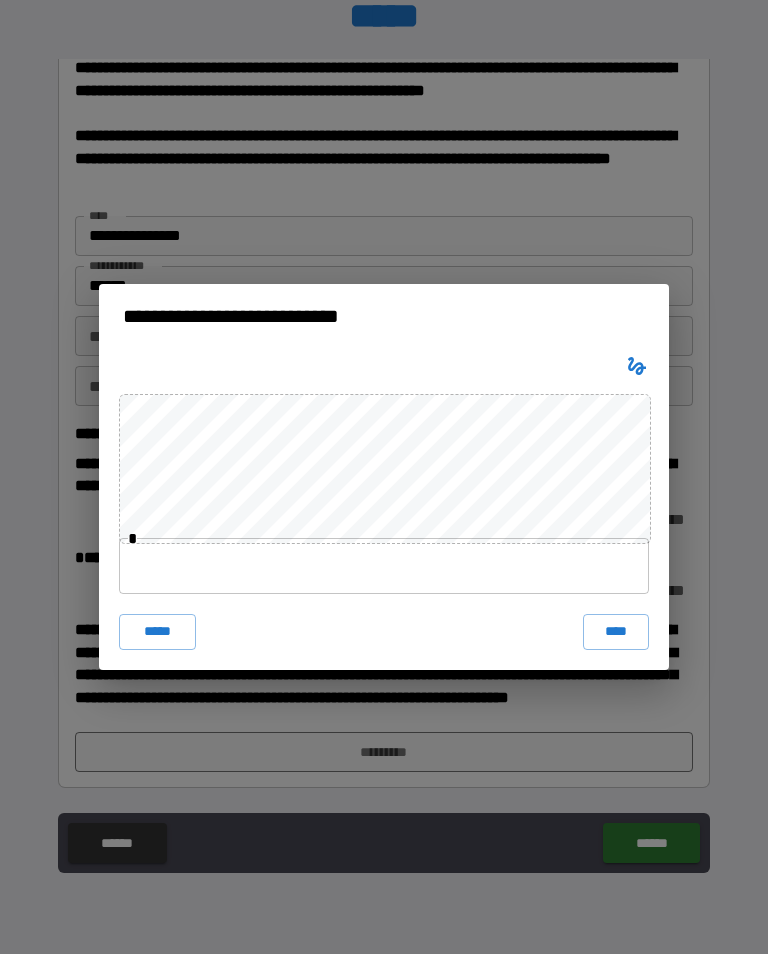 click at bounding box center (384, 566) 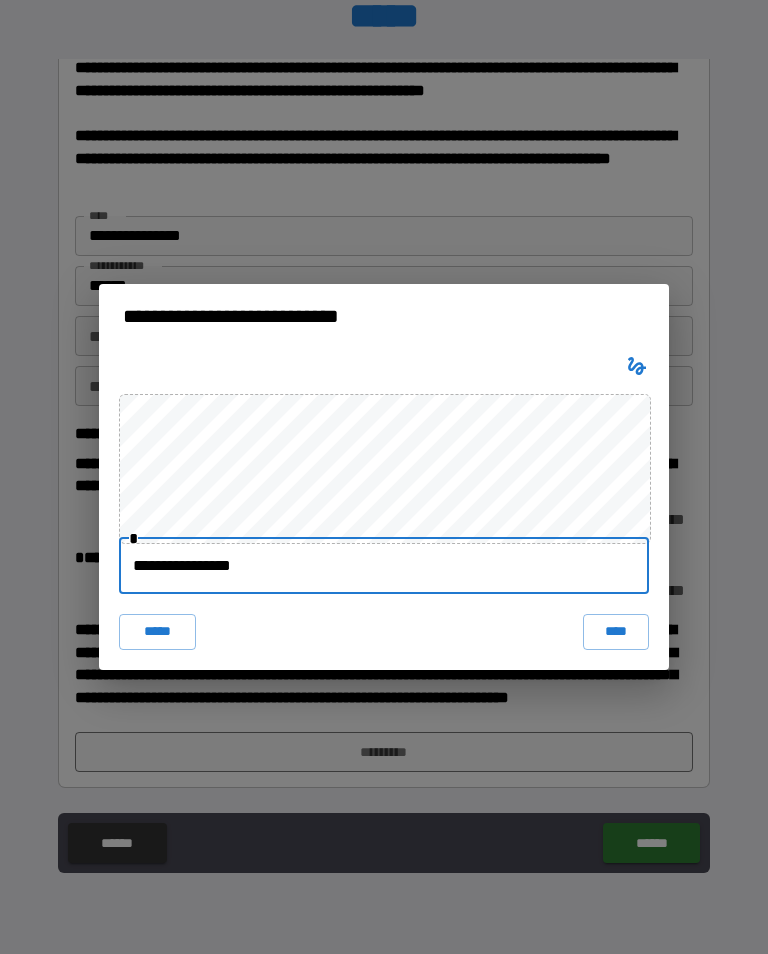 type on "**********" 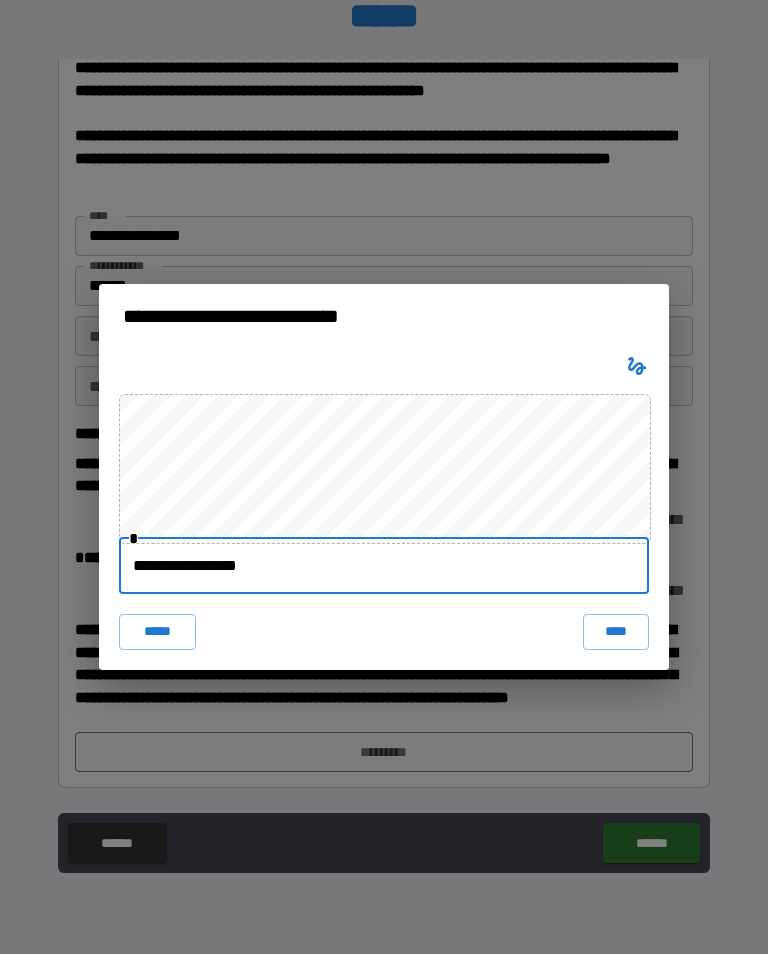 click on "****" at bounding box center (616, 632) 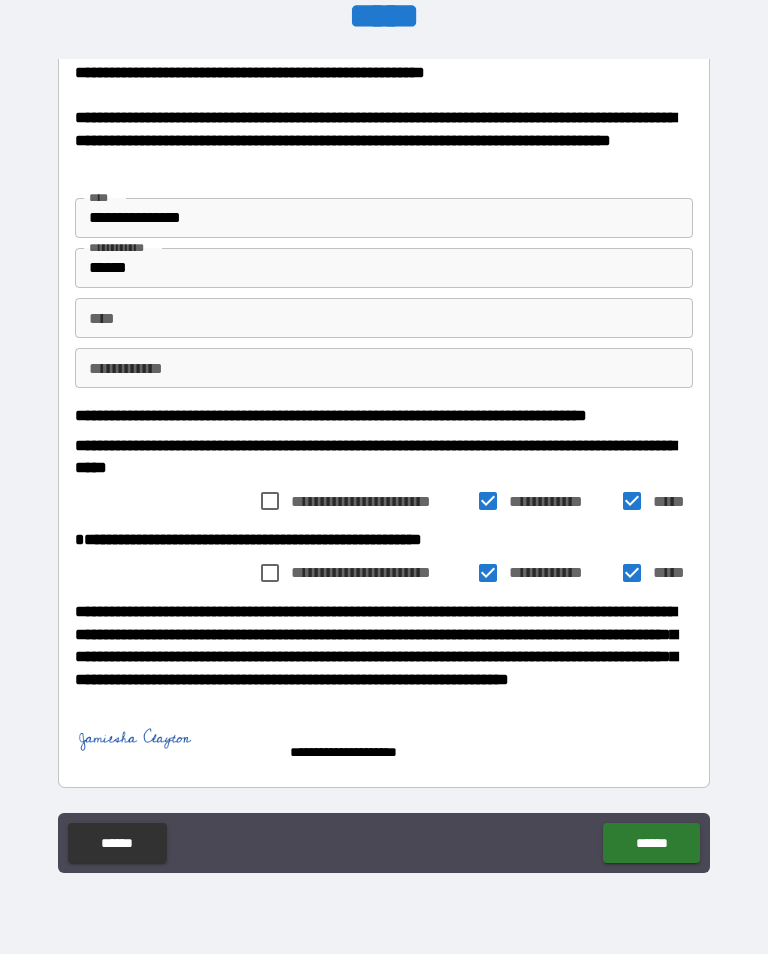 scroll, scrollTop: 0, scrollLeft: 0, axis: both 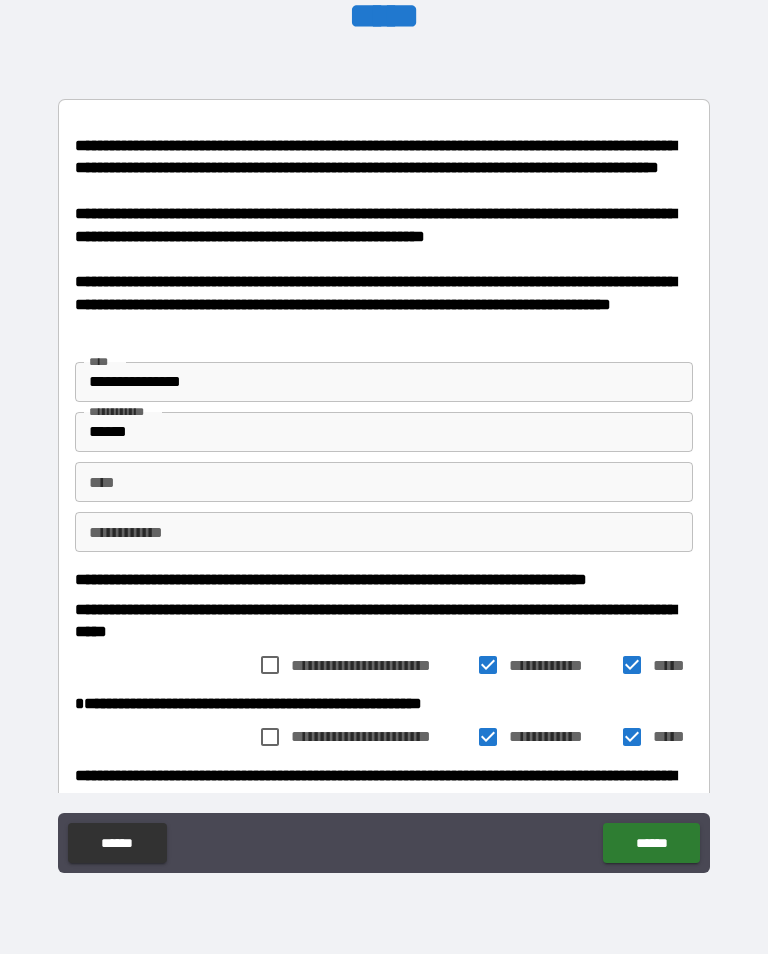 click on "******" at bounding box center (651, 843) 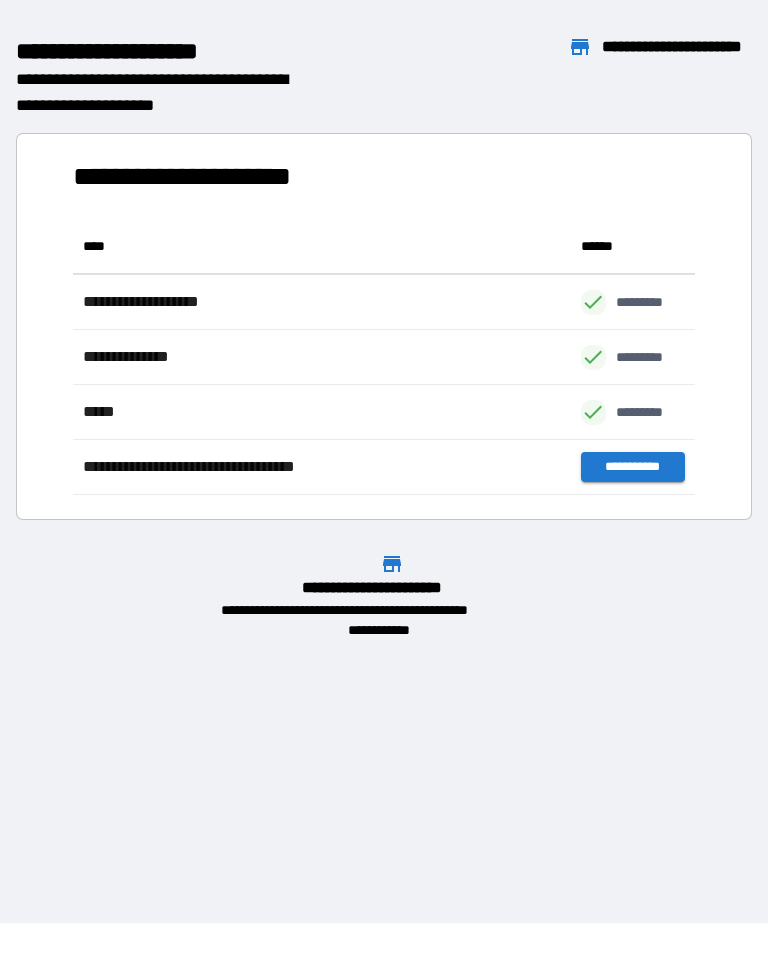 scroll, scrollTop: 1, scrollLeft: 1, axis: both 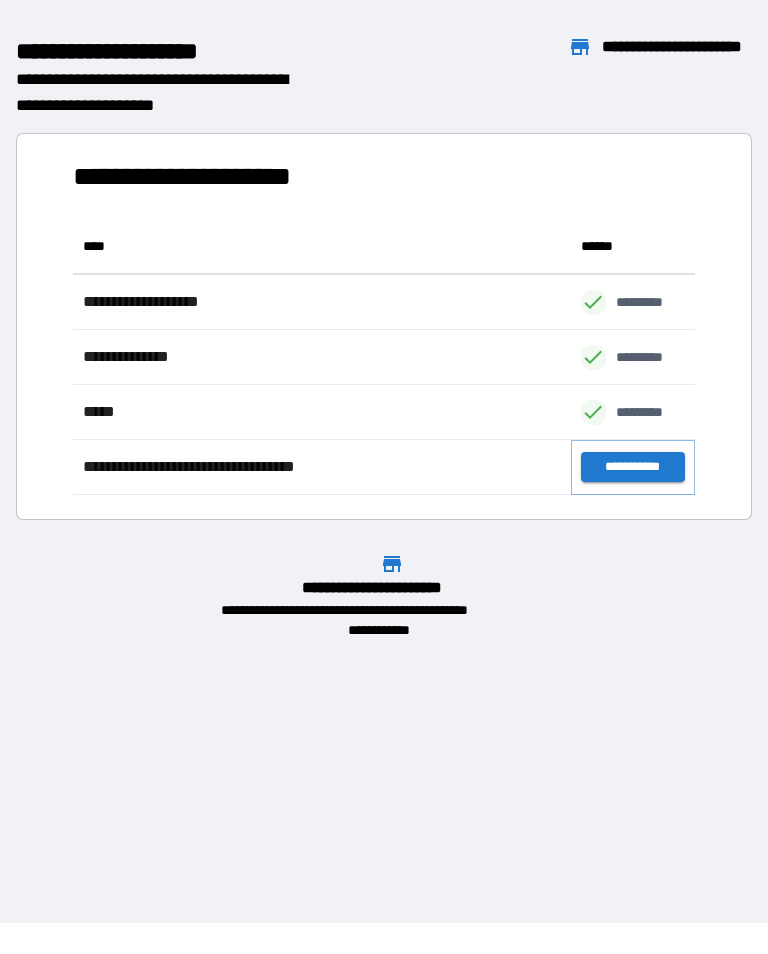 click on "**********" at bounding box center (633, 467) 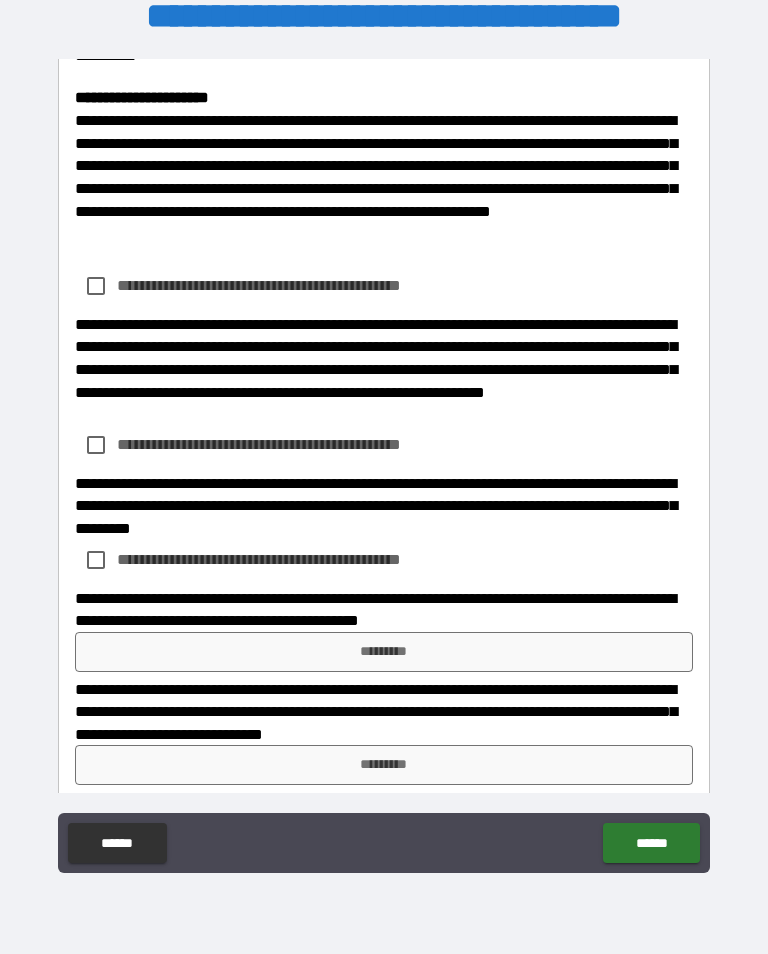 scroll, scrollTop: 1785, scrollLeft: 0, axis: vertical 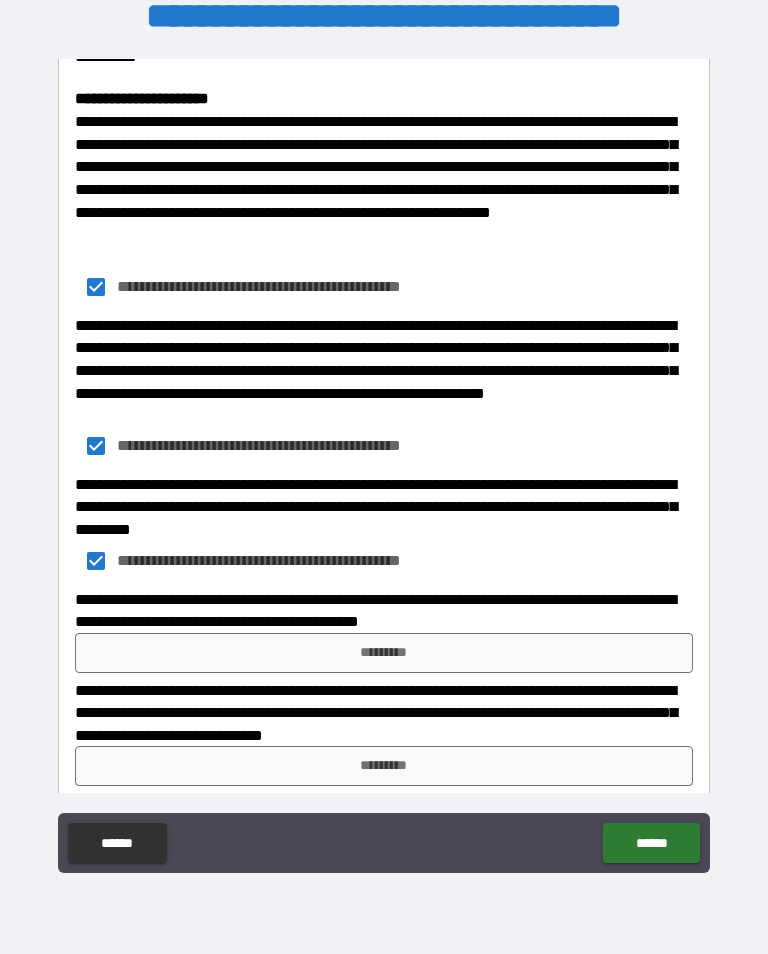 click on "*********" at bounding box center (384, 653) 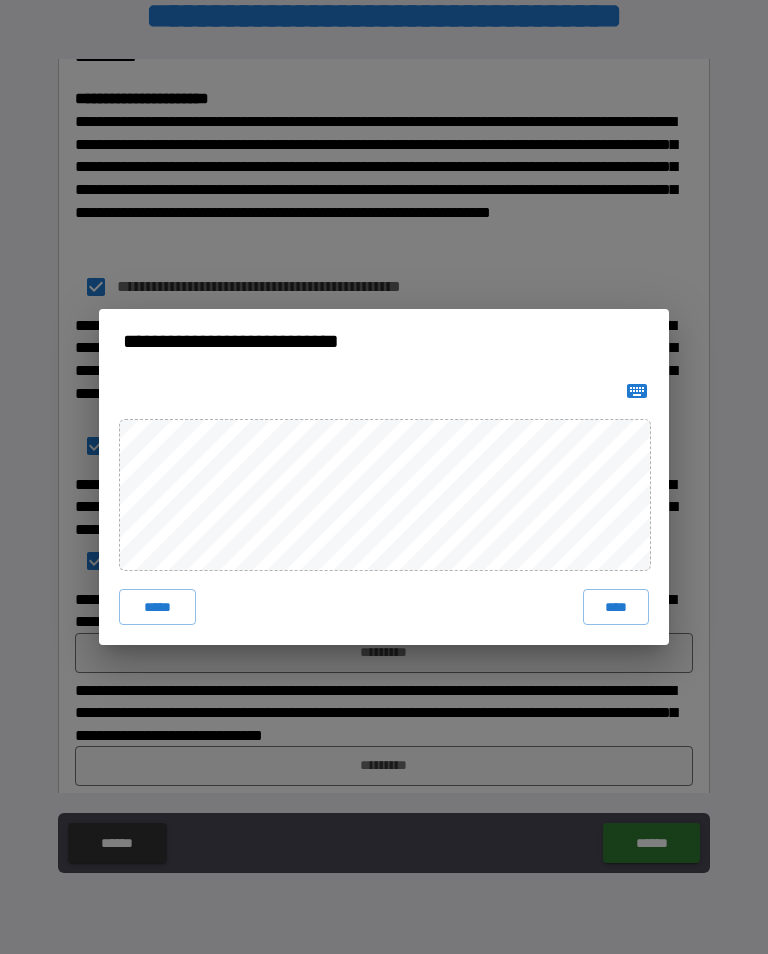 click on "****" at bounding box center [616, 607] 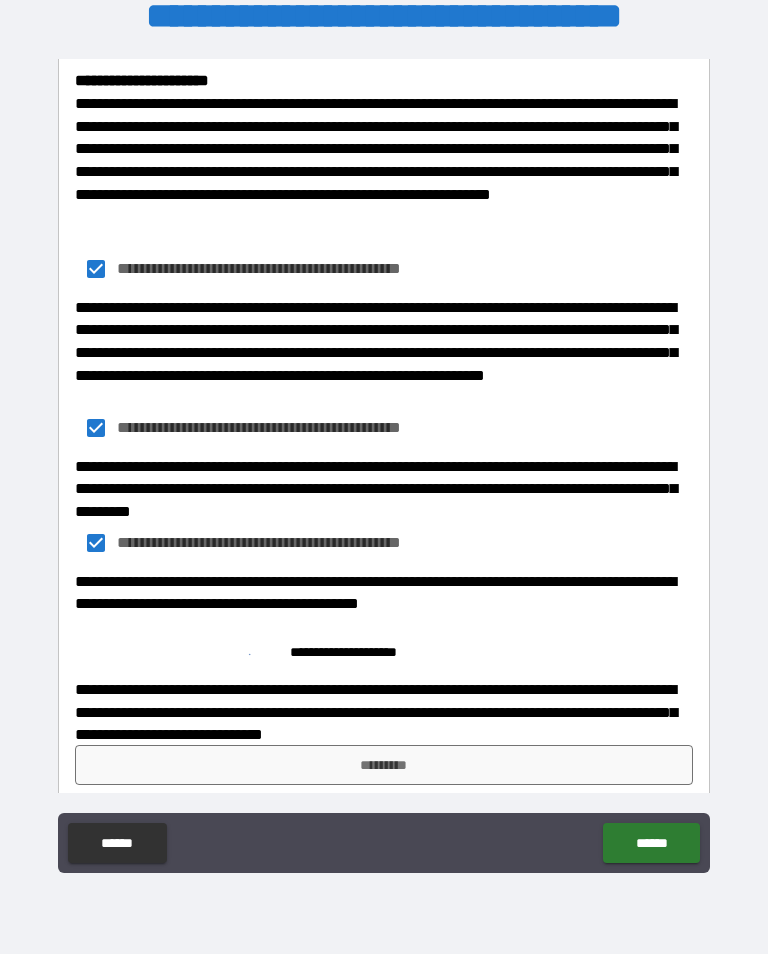 scroll, scrollTop: 1802, scrollLeft: 0, axis: vertical 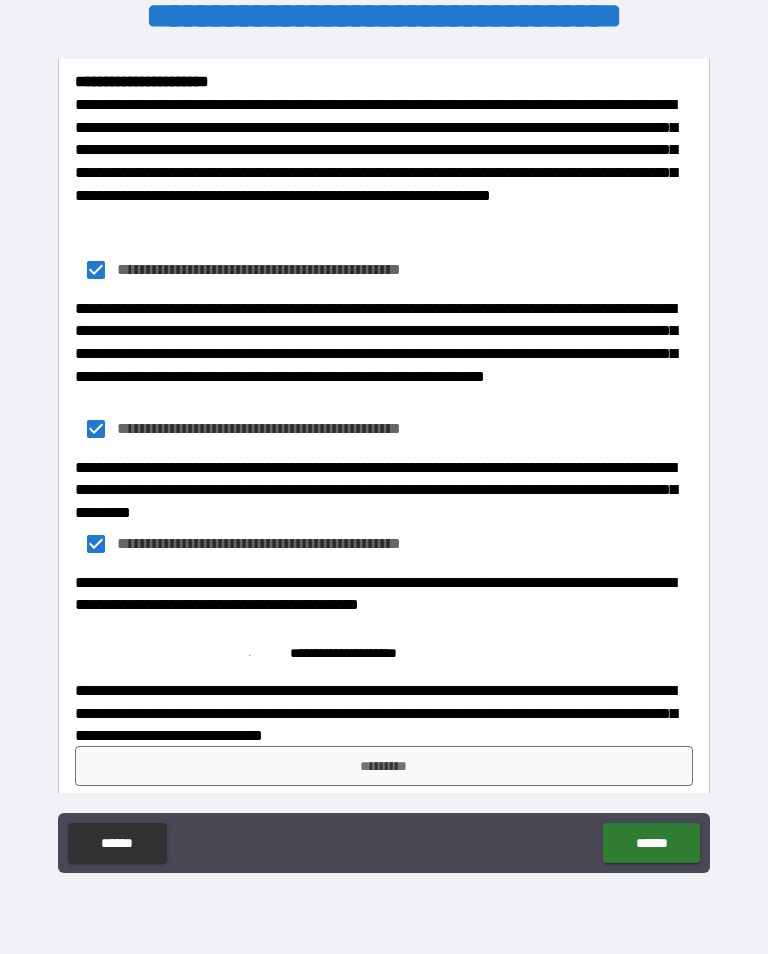 click on "*********" at bounding box center [384, 766] 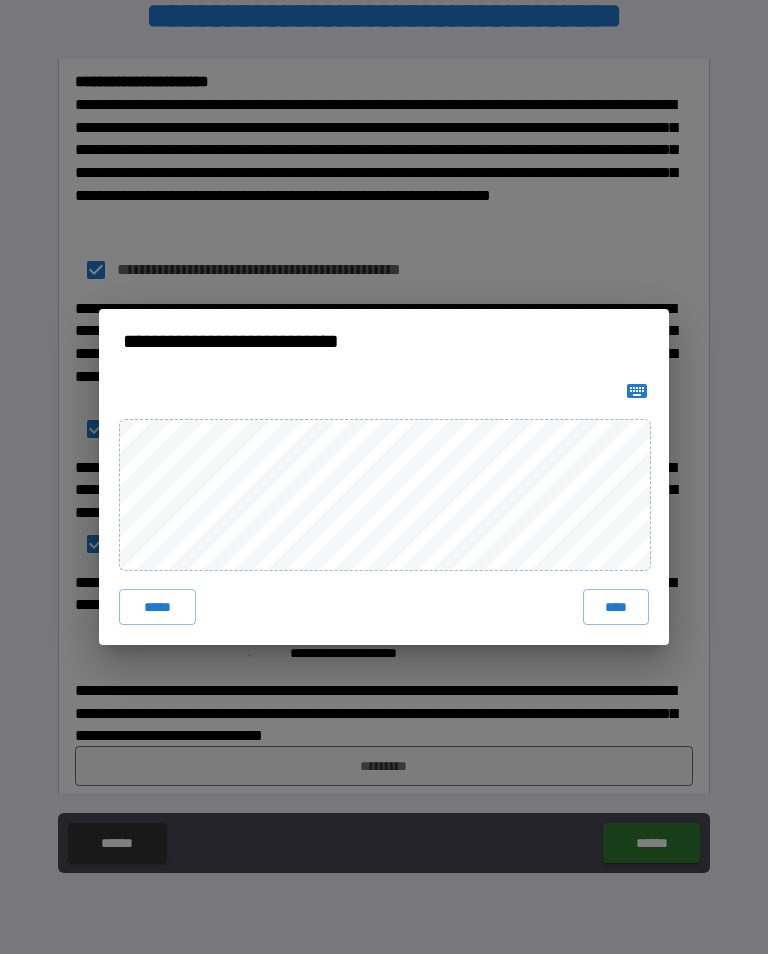 click 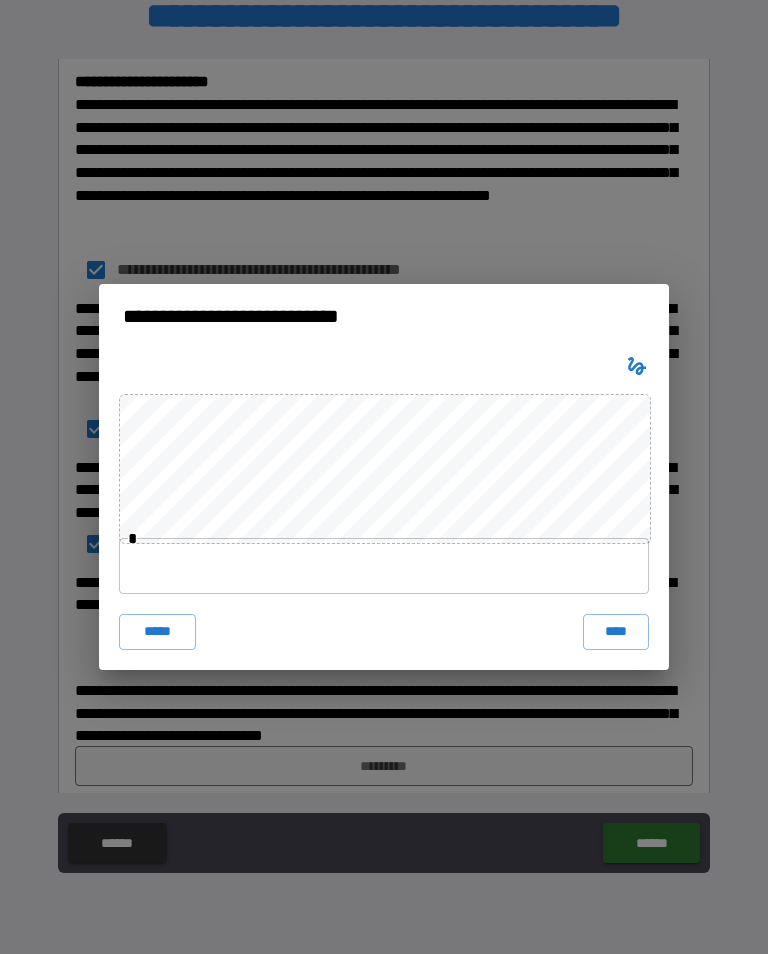 click at bounding box center [384, 566] 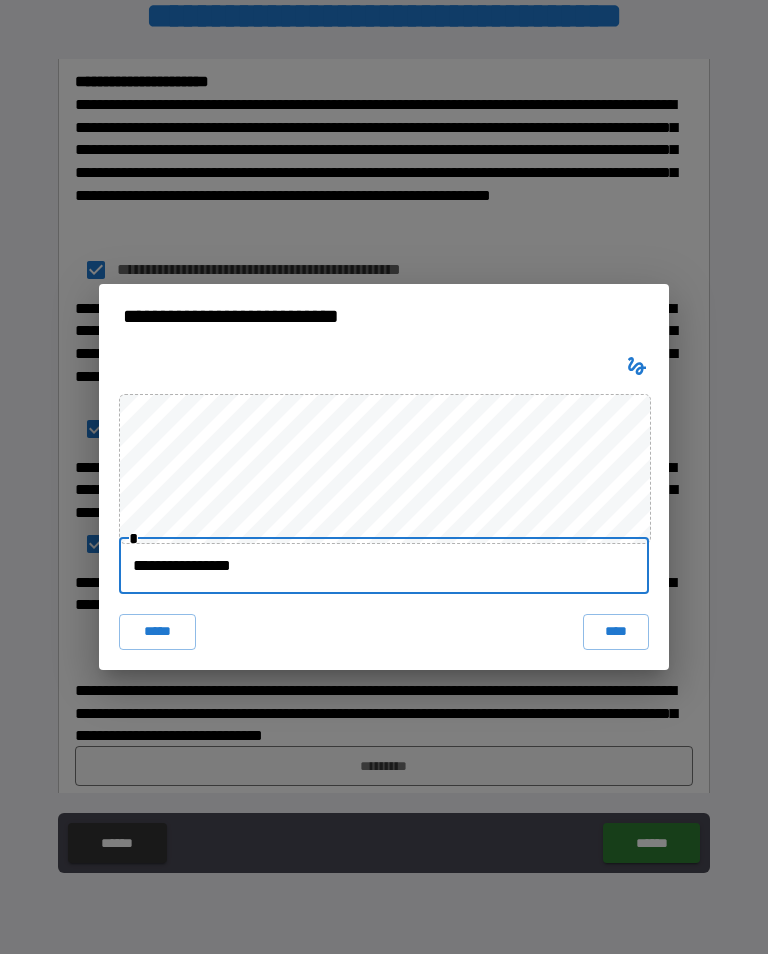 type on "**********" 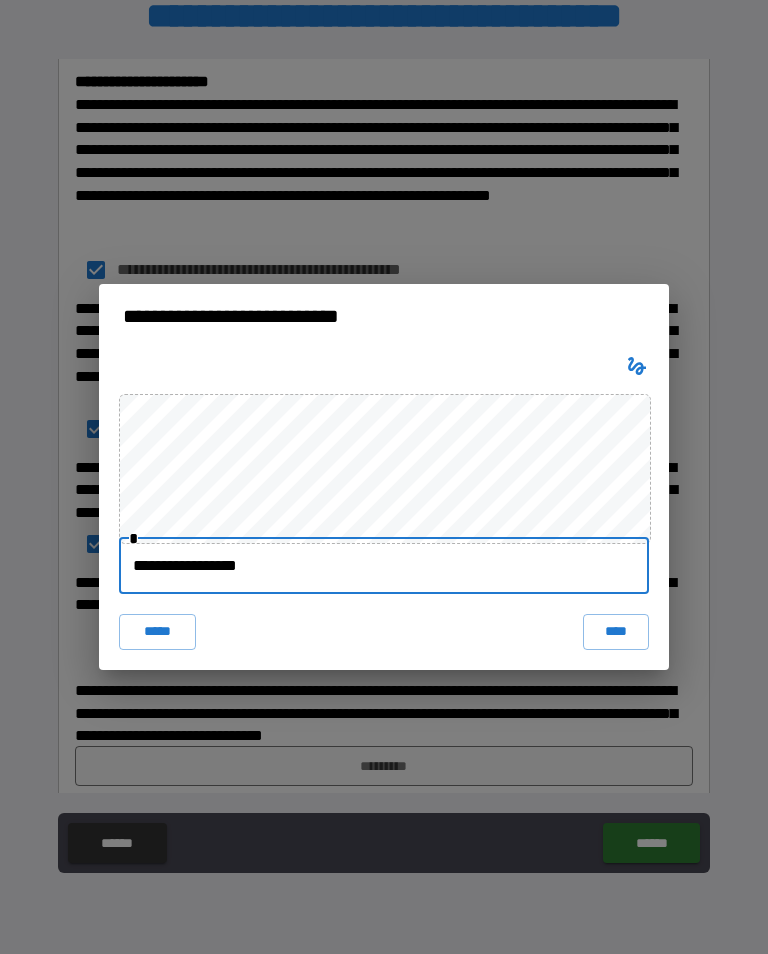 click on "****" at bounding box center (616, 632) 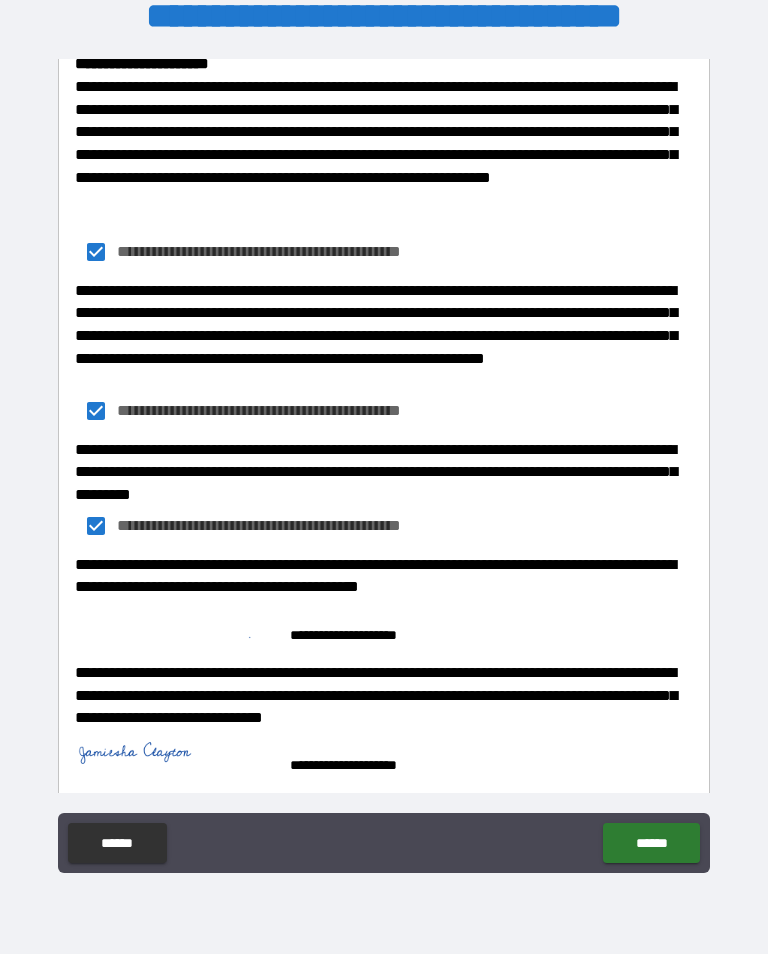 scroll, scrollTop: 1819, scrollLeft: 0, axis: vertical 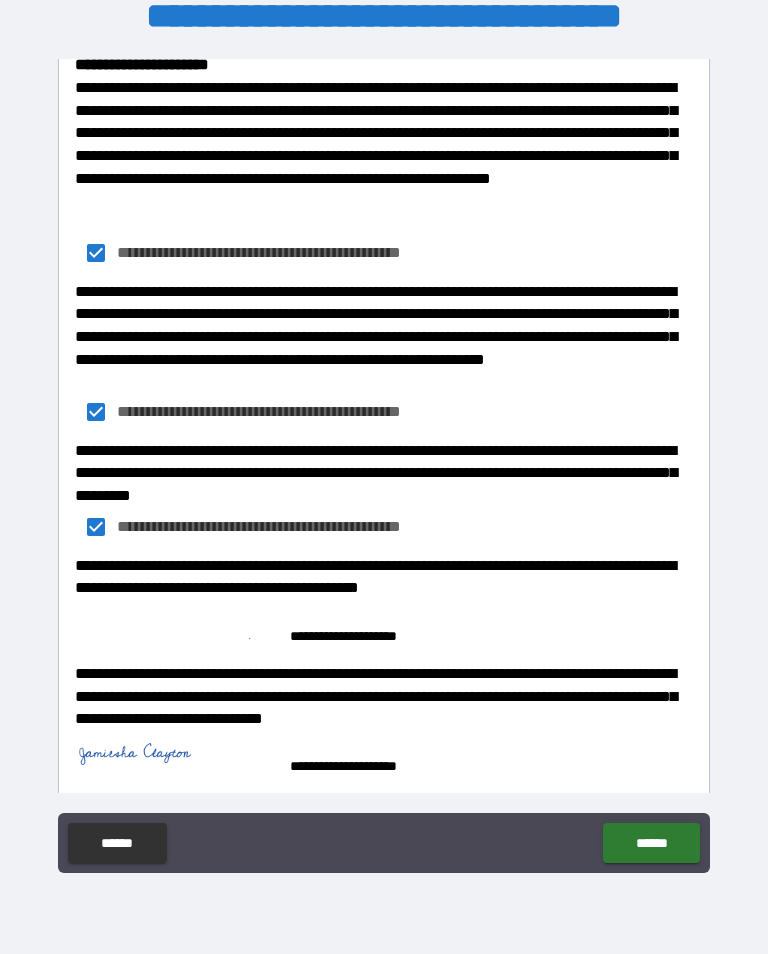 click at bounding box center [175, 627] 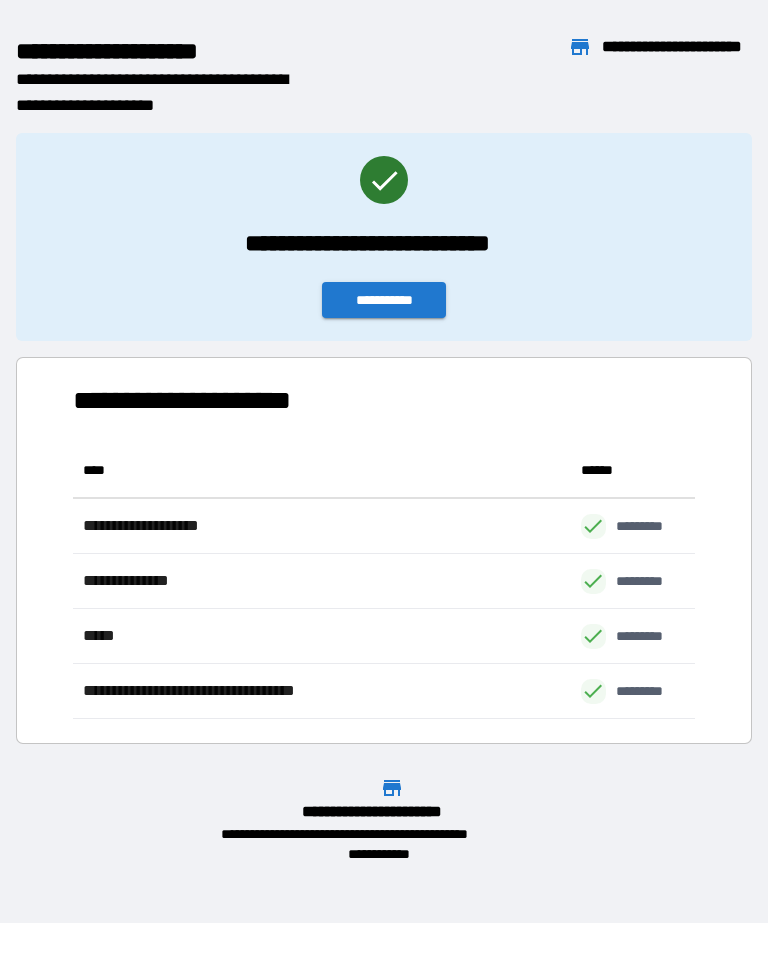 scroll, scrollTop: 276, scrollLeft: 622, axis: both 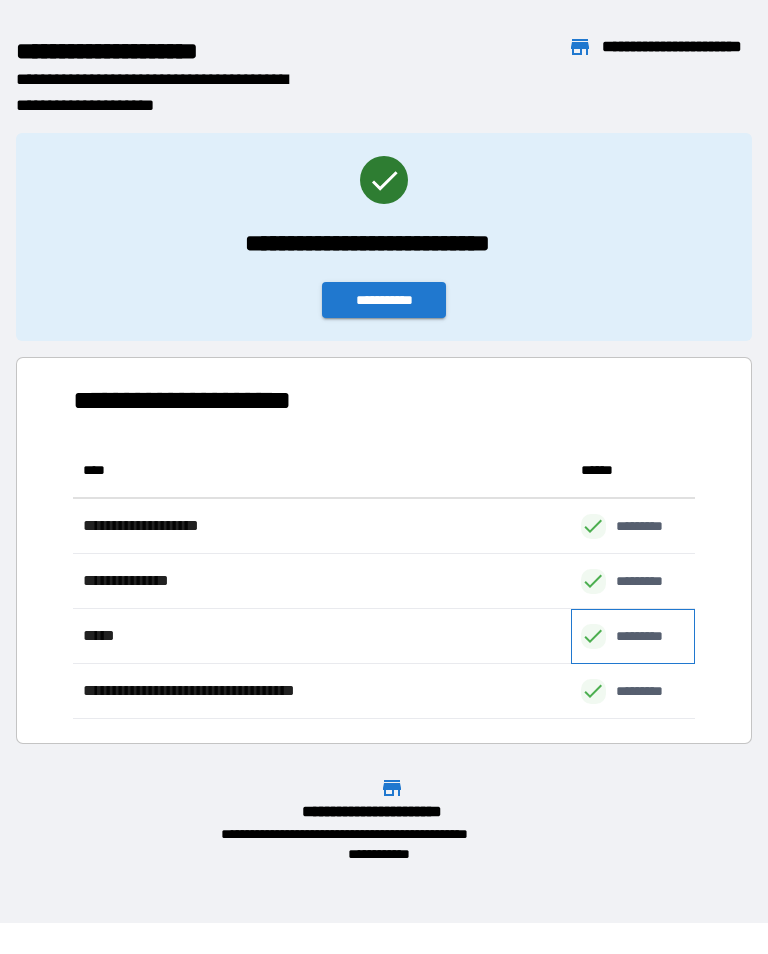 click on "*********" at bounding box center [633, 636] 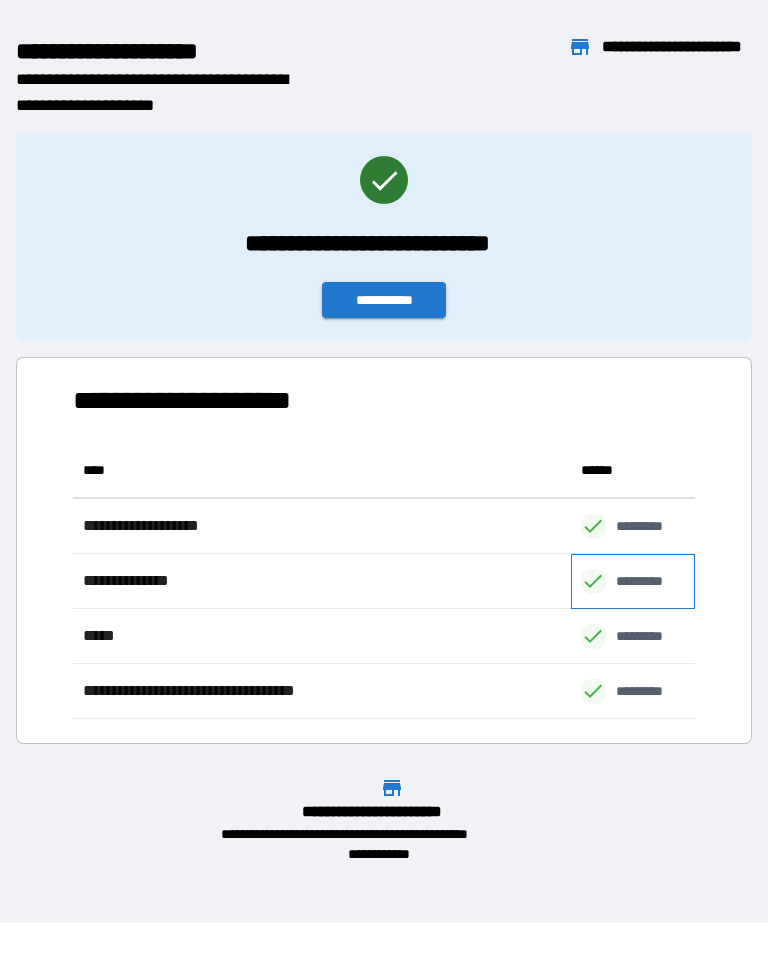 click on "*********" at bounding box center [650, 581] 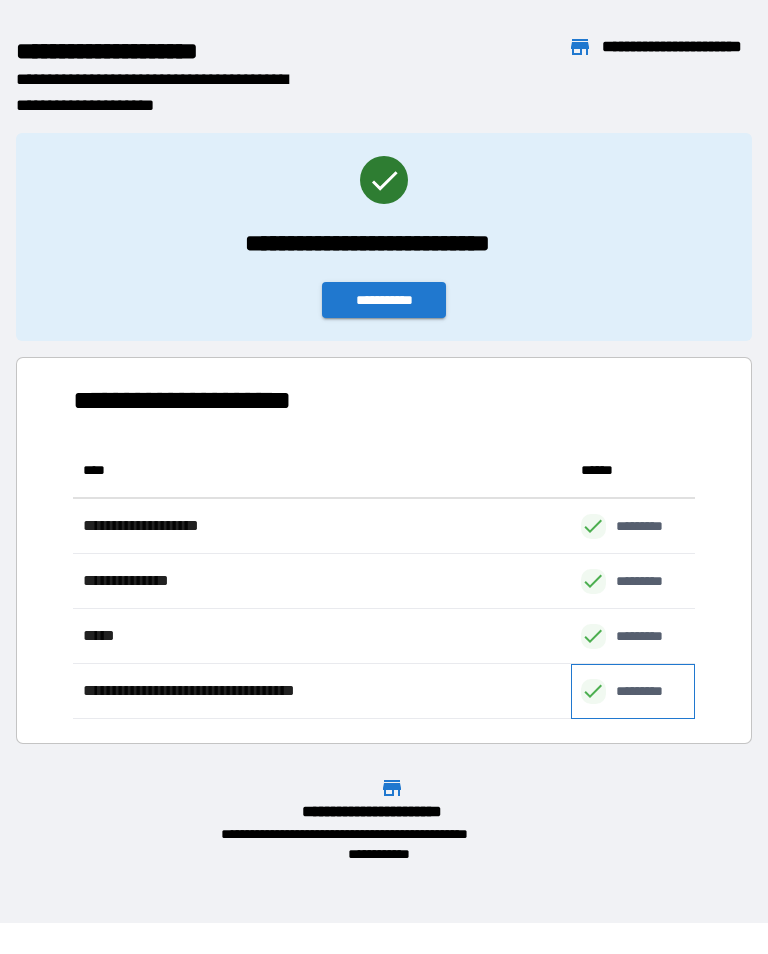 click on "*********" at bounding box center [633, 691] 